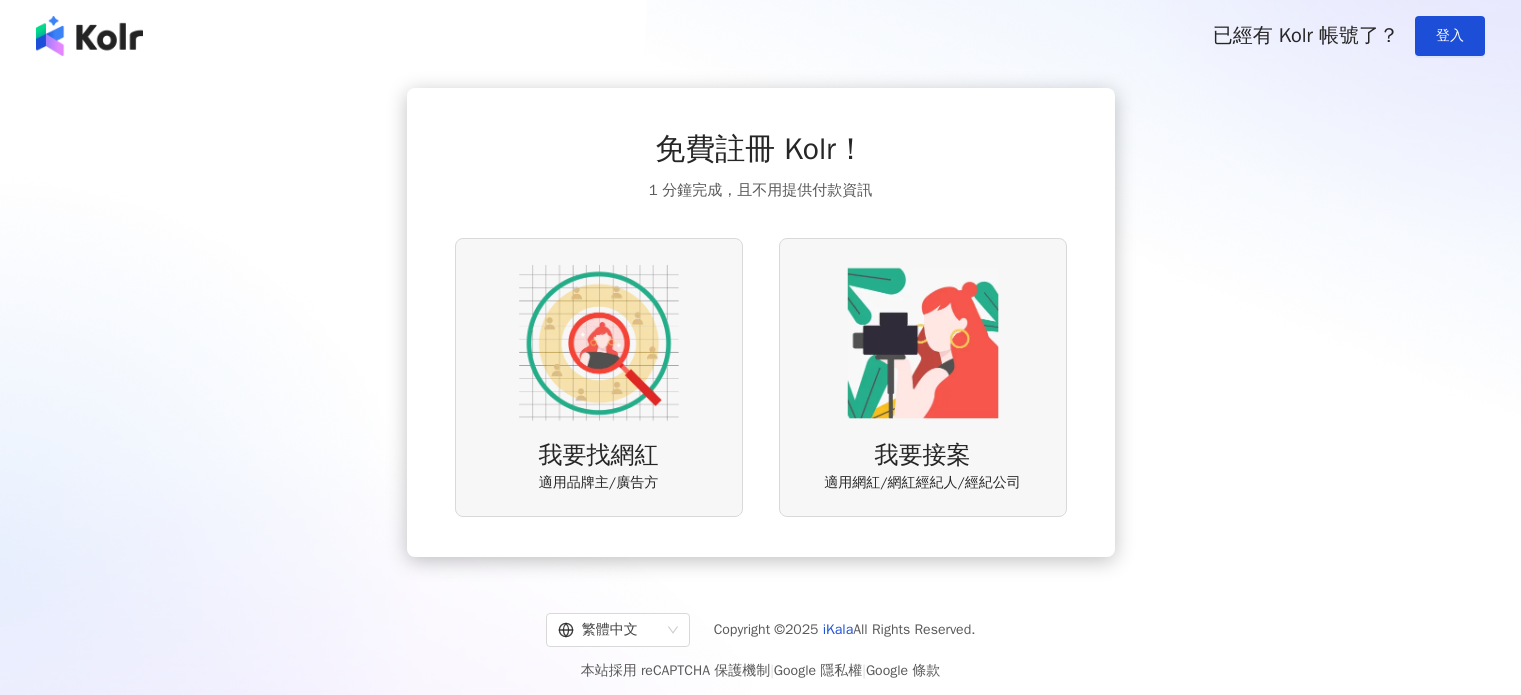 scroll, scrollTop: 0, scrollLeft: 0, axis: both 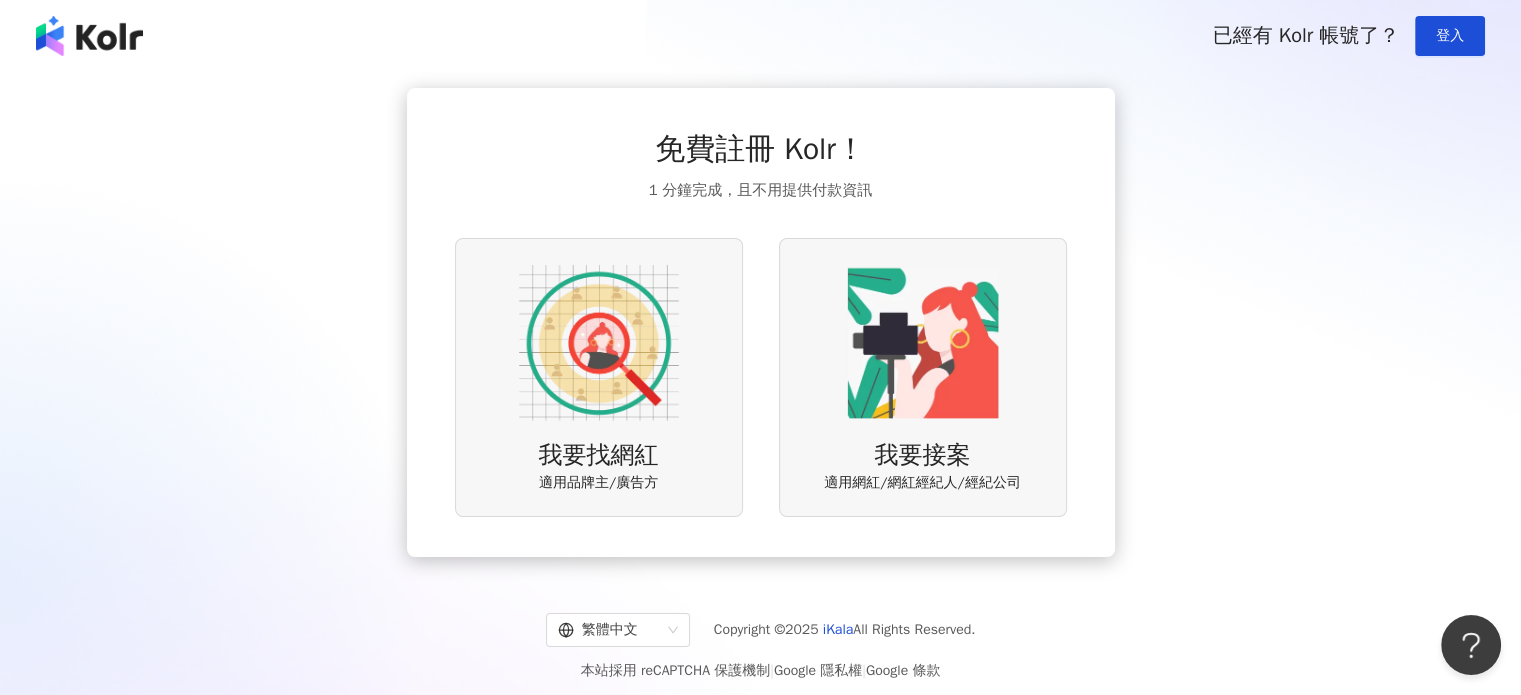 click at bounding box center [599, 343] 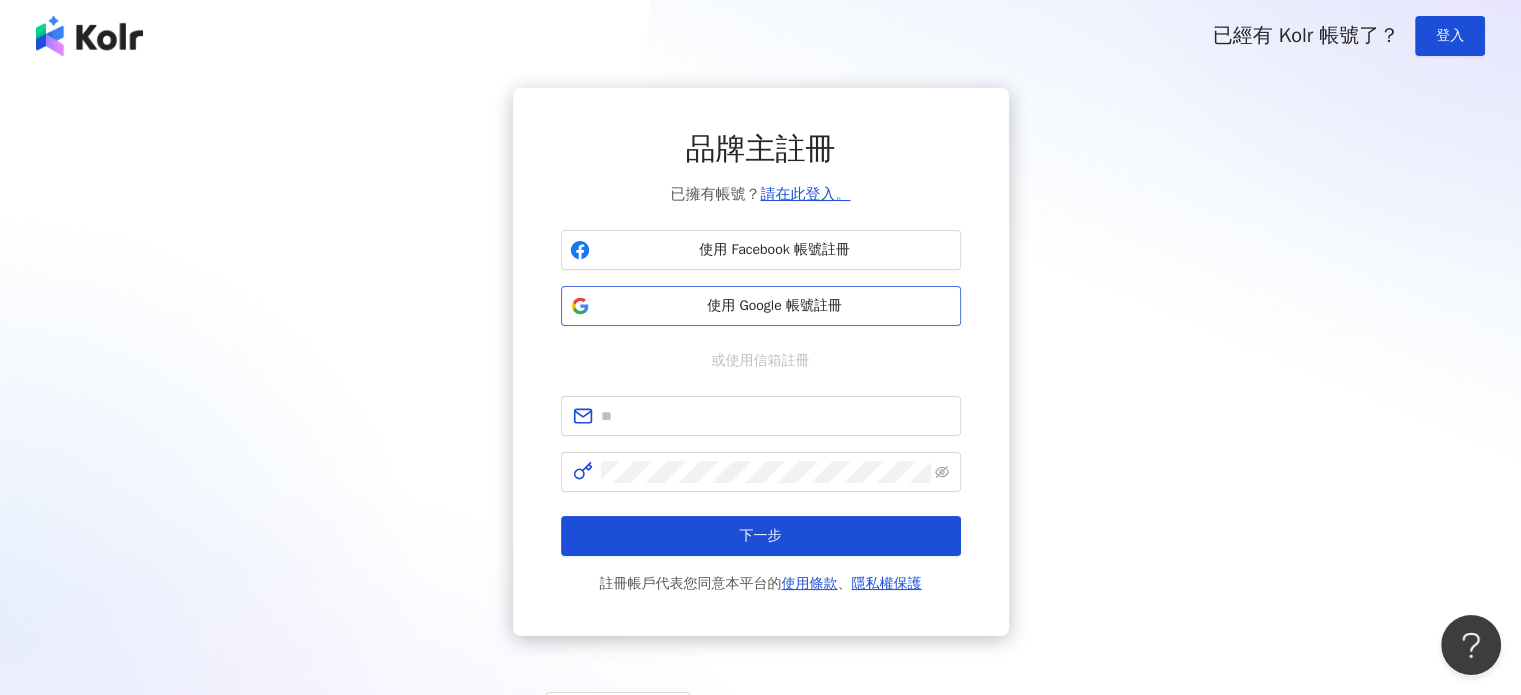 click on "使用 Google 帳號註冊" at bounding box center [775, 306] 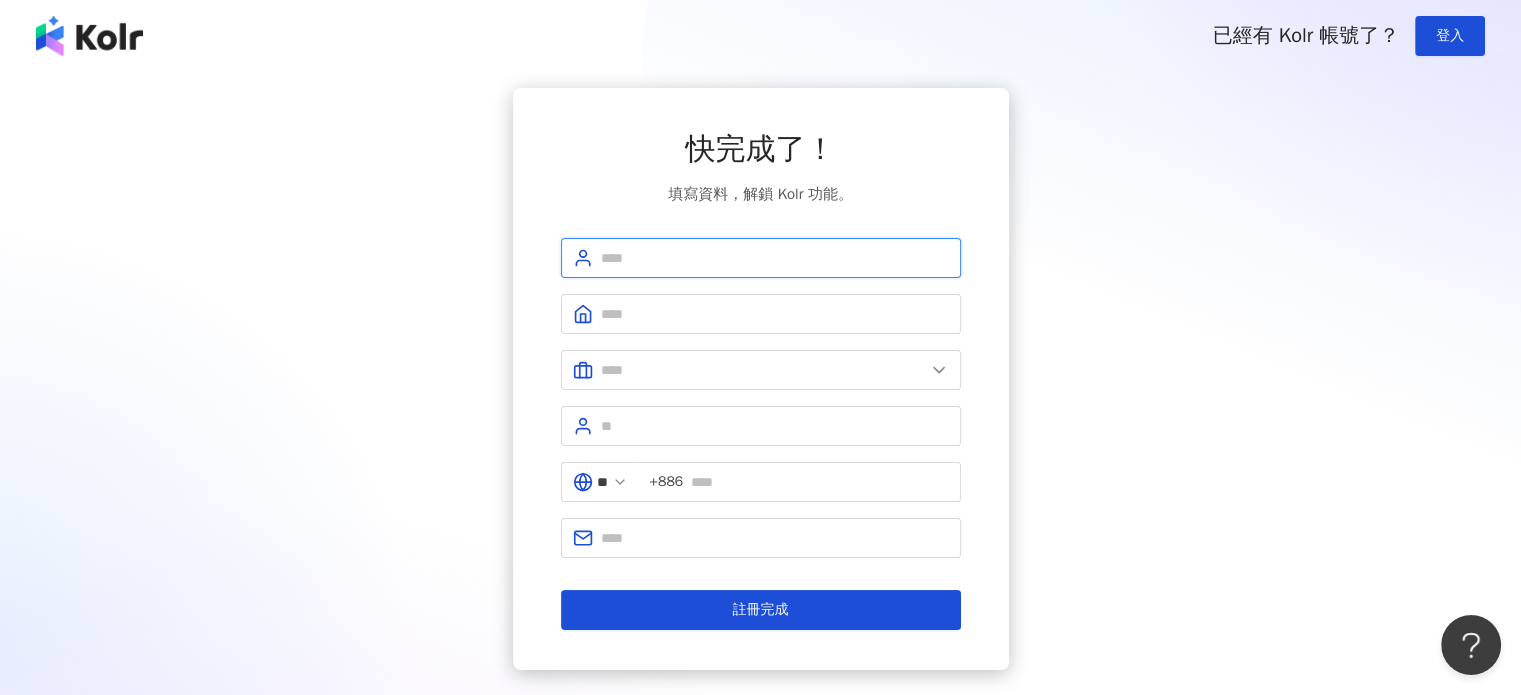 click at bounding box center (775, 258) 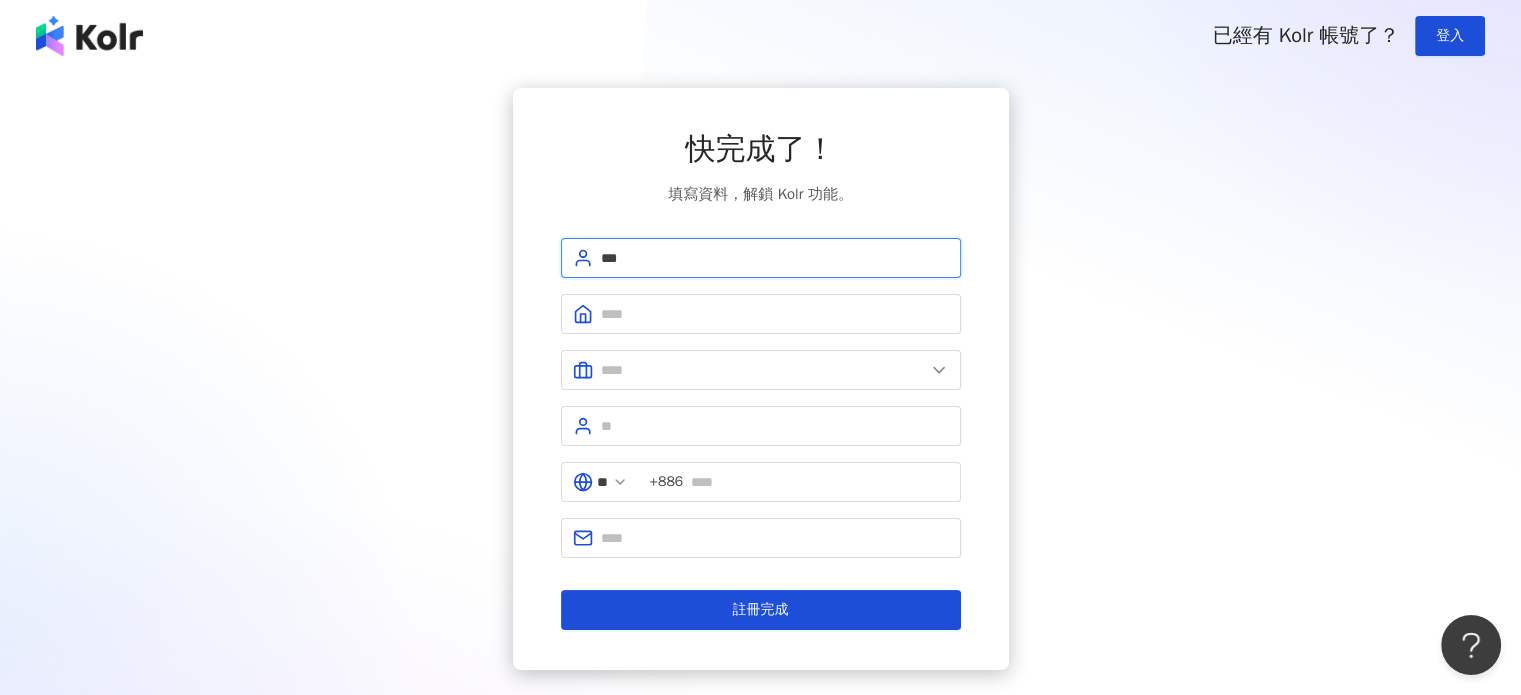 type on "***" 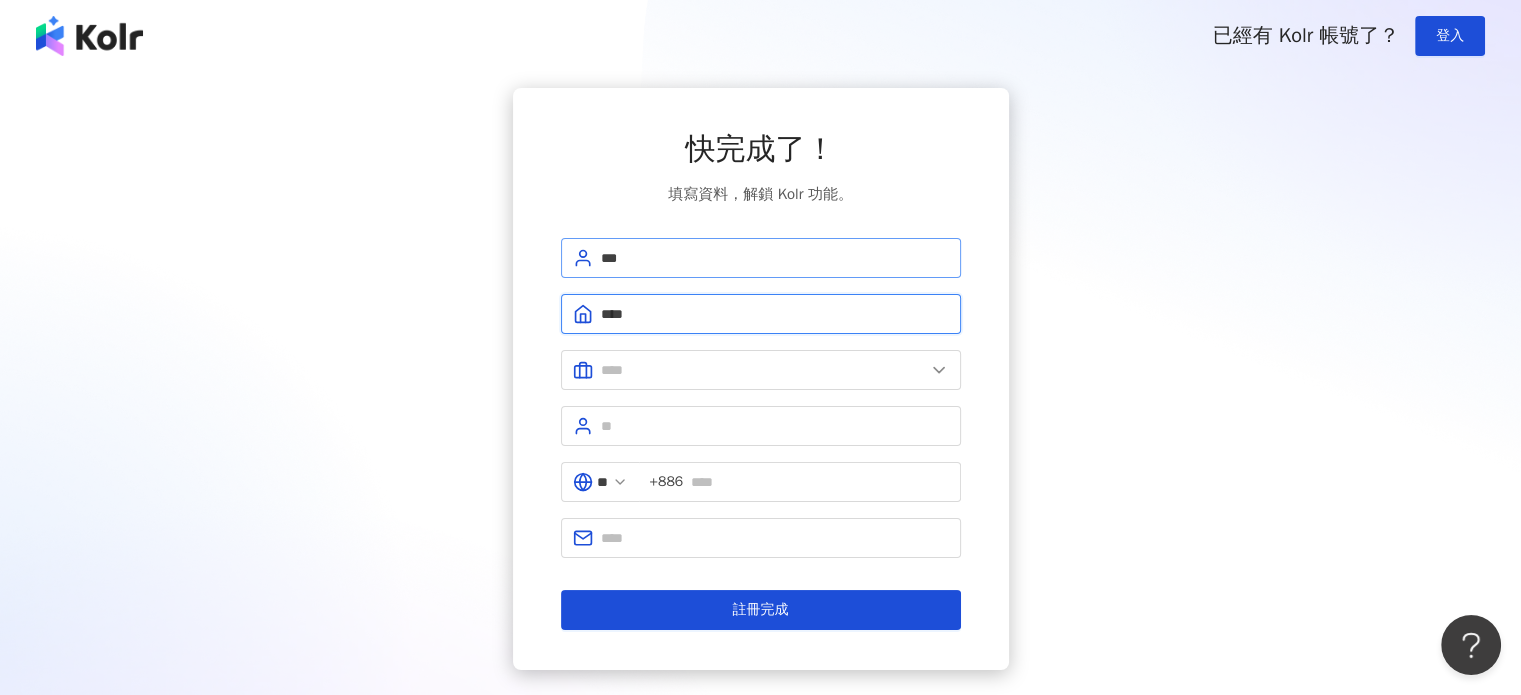 type on "****" 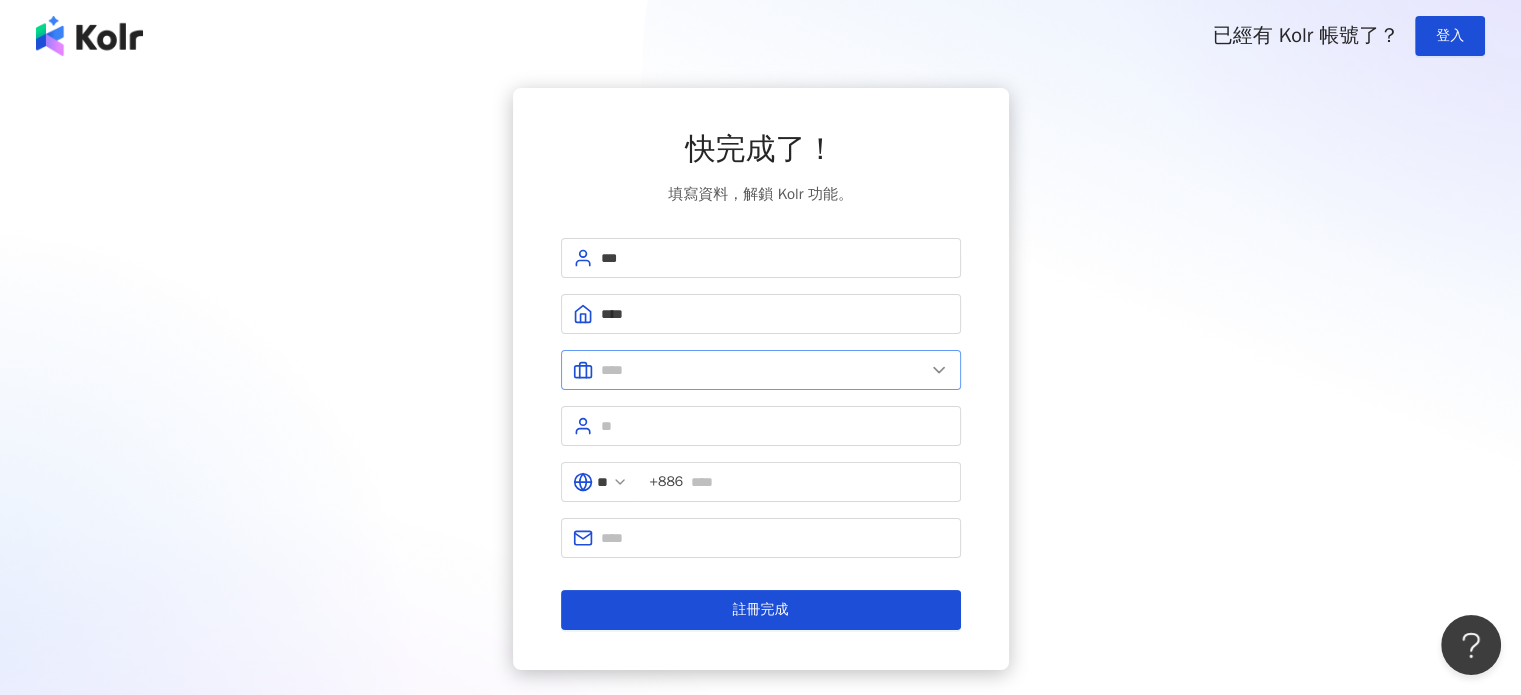 click at bounding box center [761, 370] 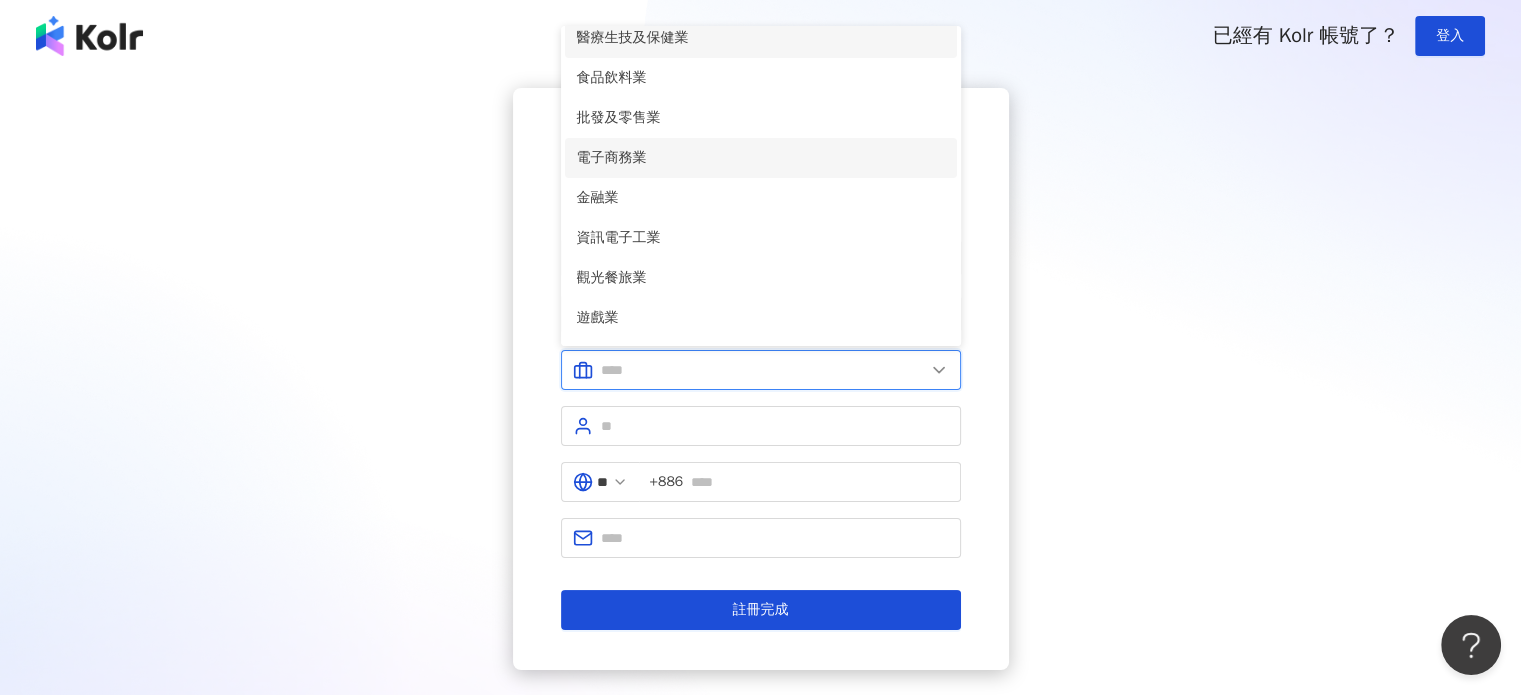 scroll, scrollTop: 0, scrollLeft: 0, axis: both 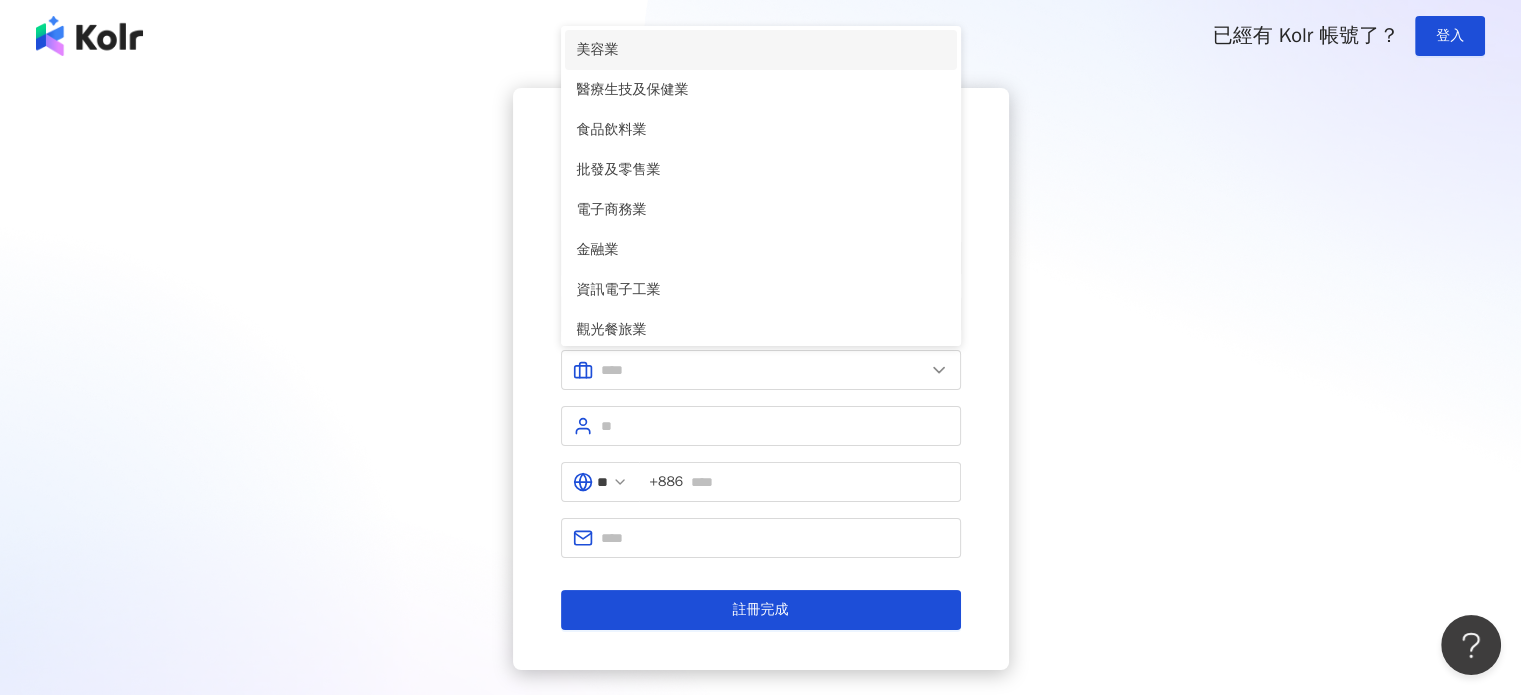 click on "美容業" at bounding box center (761, 50) 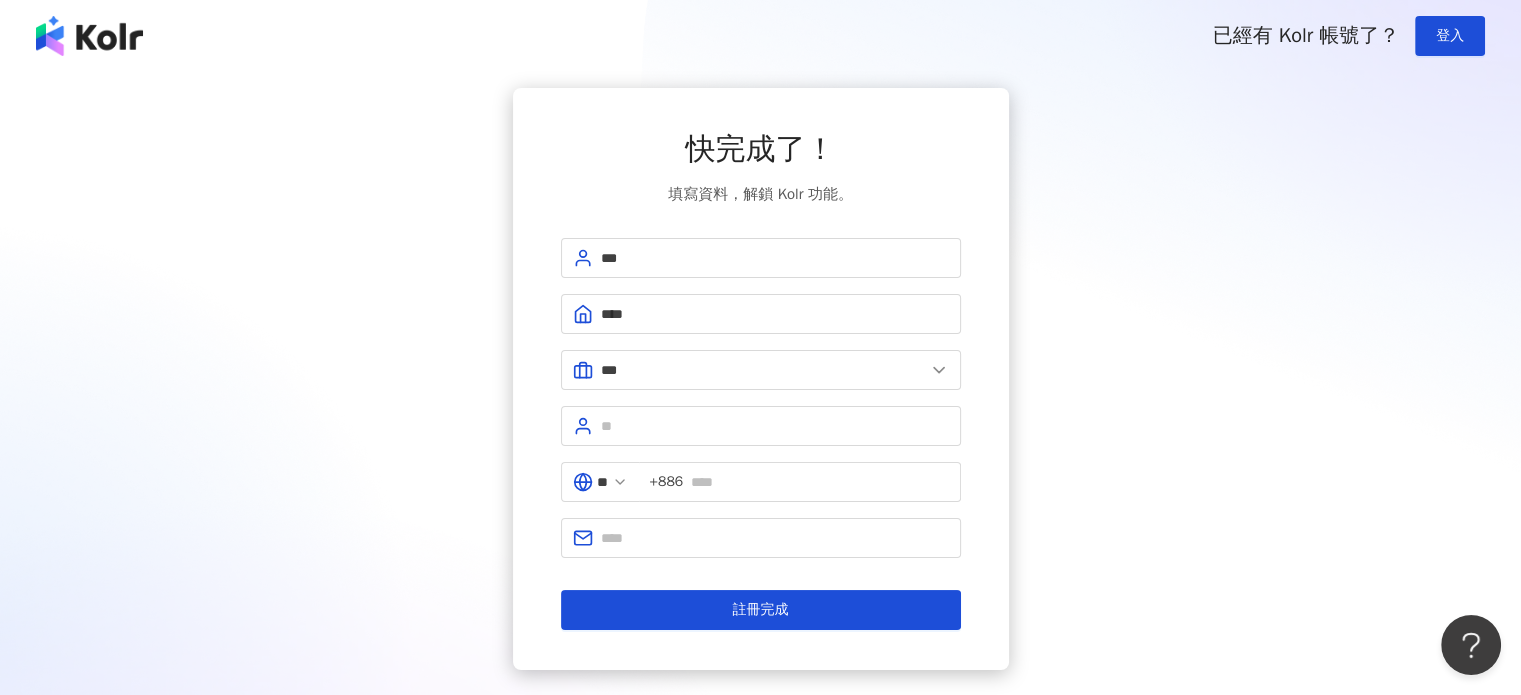 click on "*** **** *** 美容業 醫療生技及保健業 食品飲料業 批發及零售業 電子商務業 金融業 資訊電子工業 觀光餐旅業 遊戲業 通訊業 娛樂媒體業 教育業 政府及社服業 廣告行銷業 營造及不動產業 其他 資訊軟體業 其他製造業 ** +886 註冊完成" at bounding box center (761, 434) 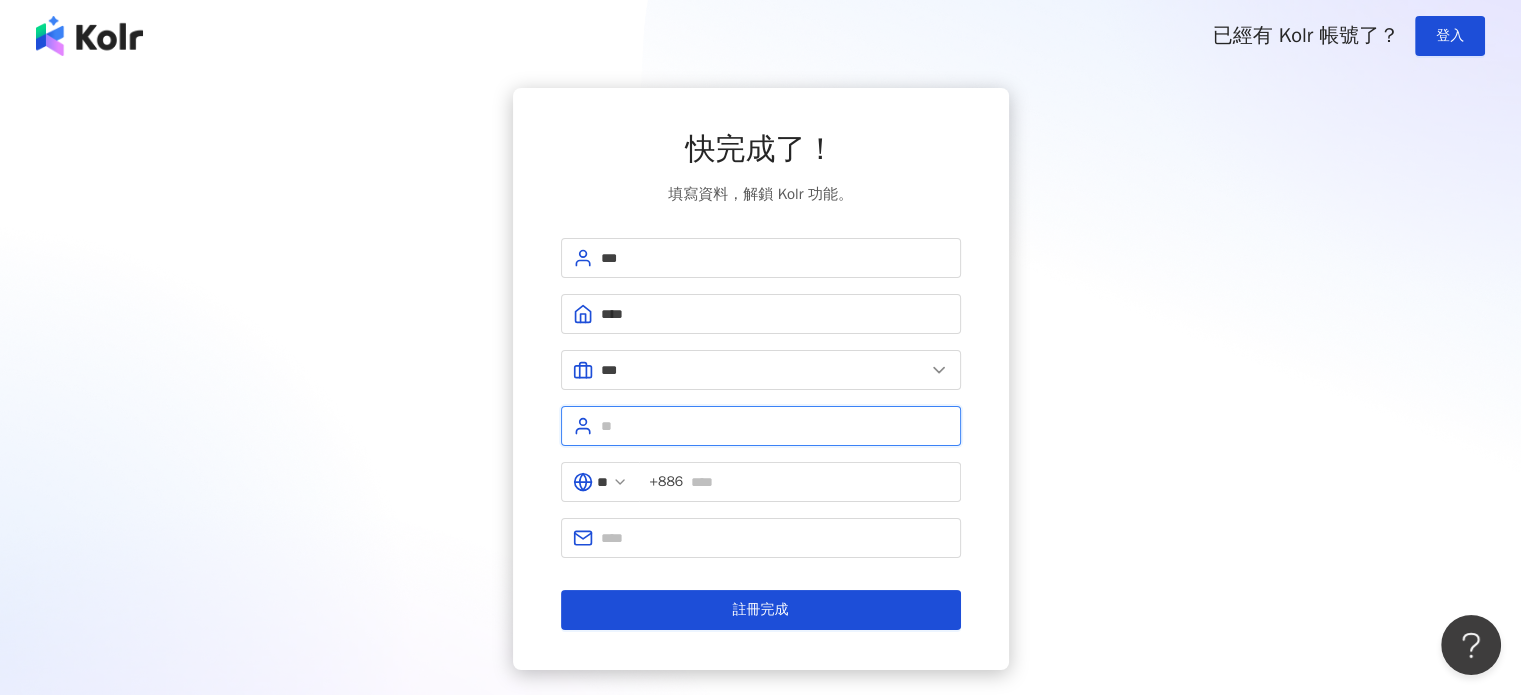 click at bounding box center [775, 426] 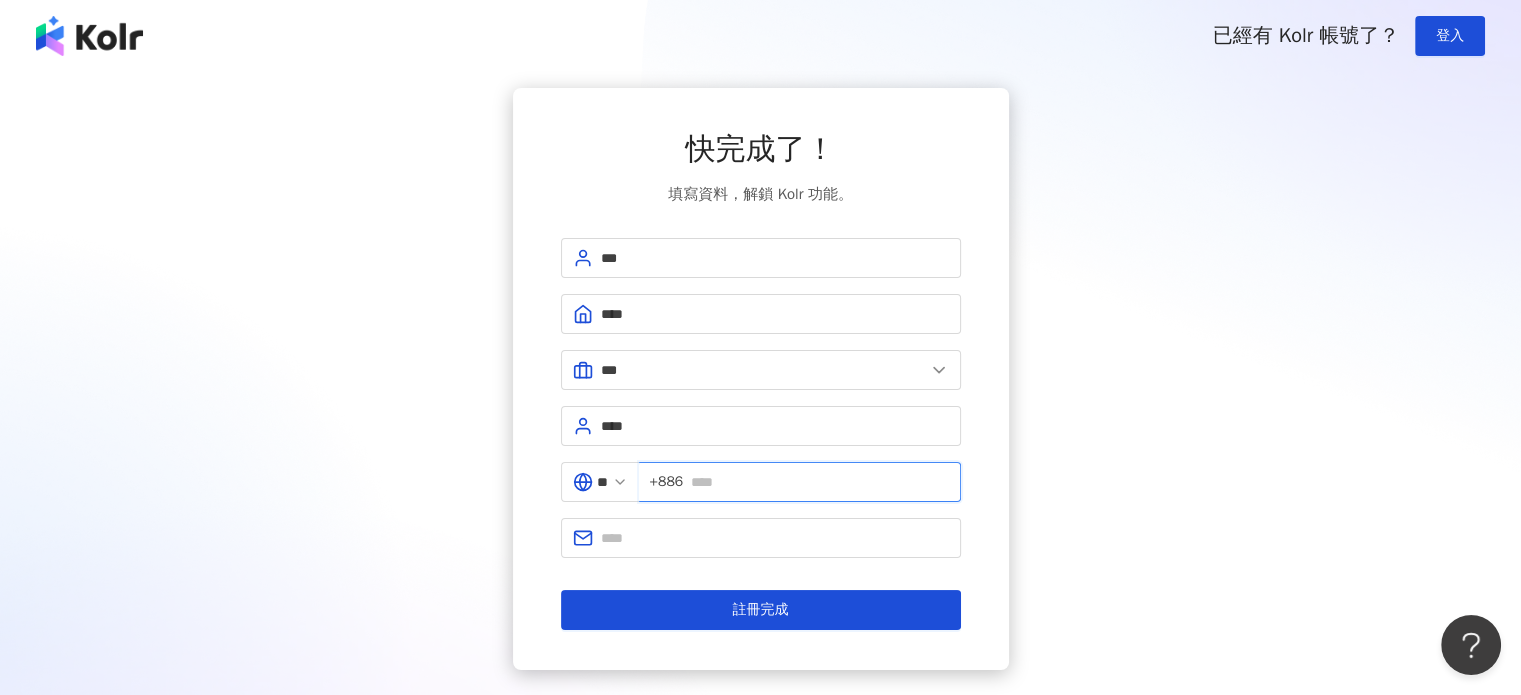 click at bounding box center (819, 482) 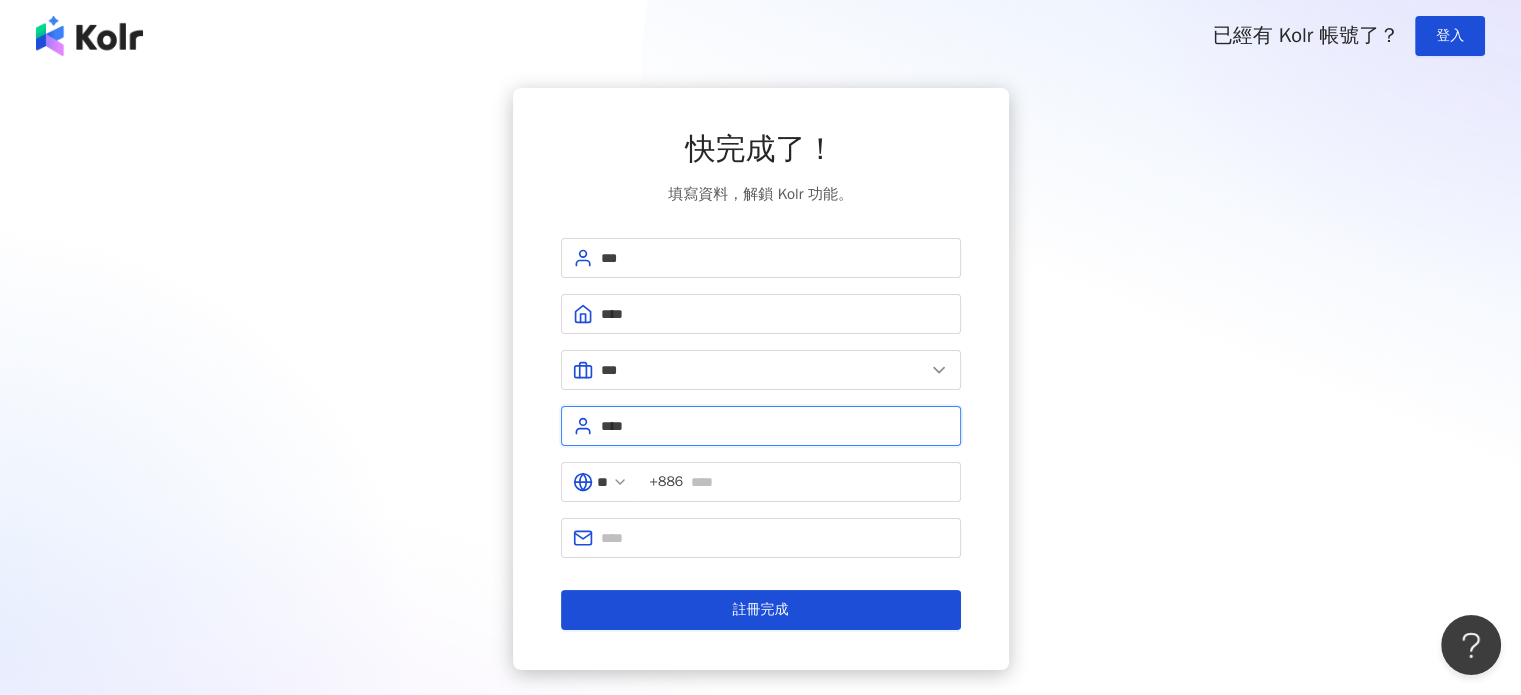 click on "****" at bounding box center [775, 426] 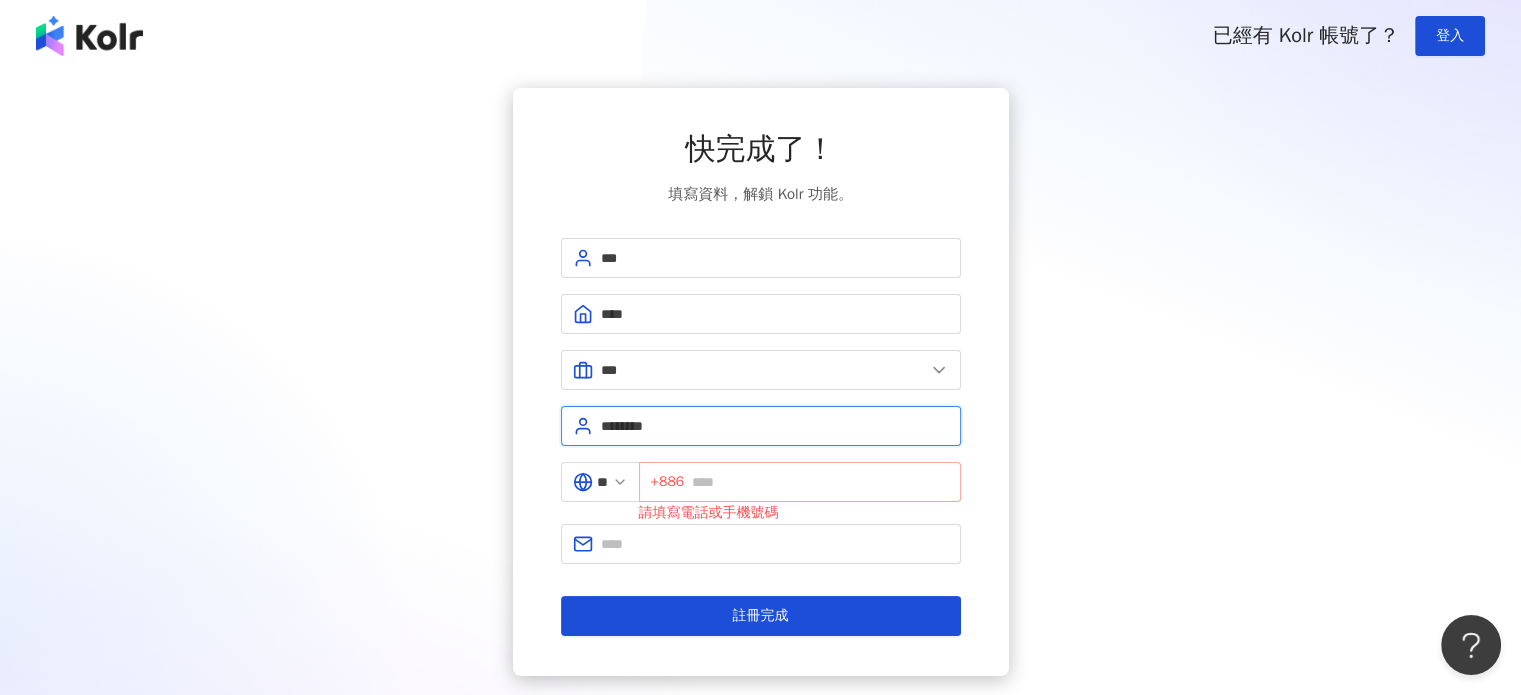 type on "********" 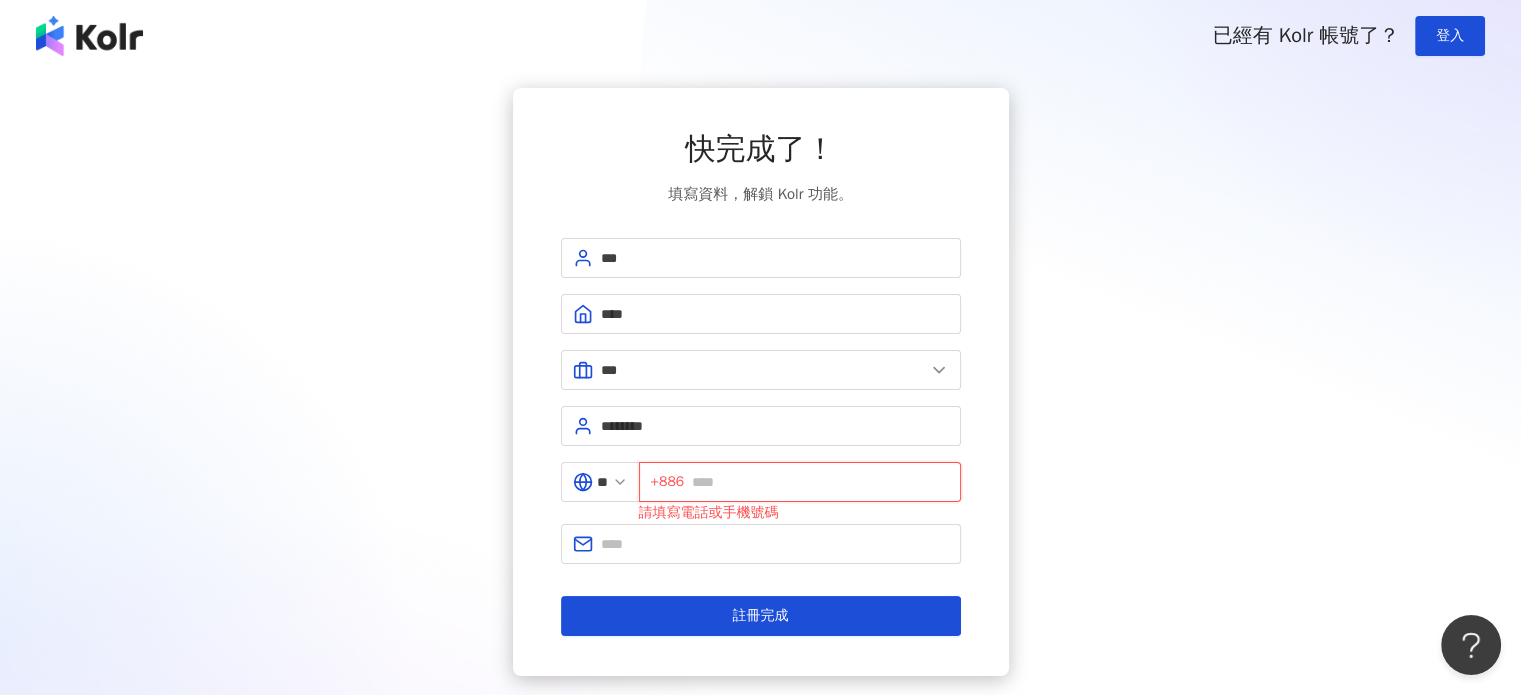 click at bounding box center (820, 482) 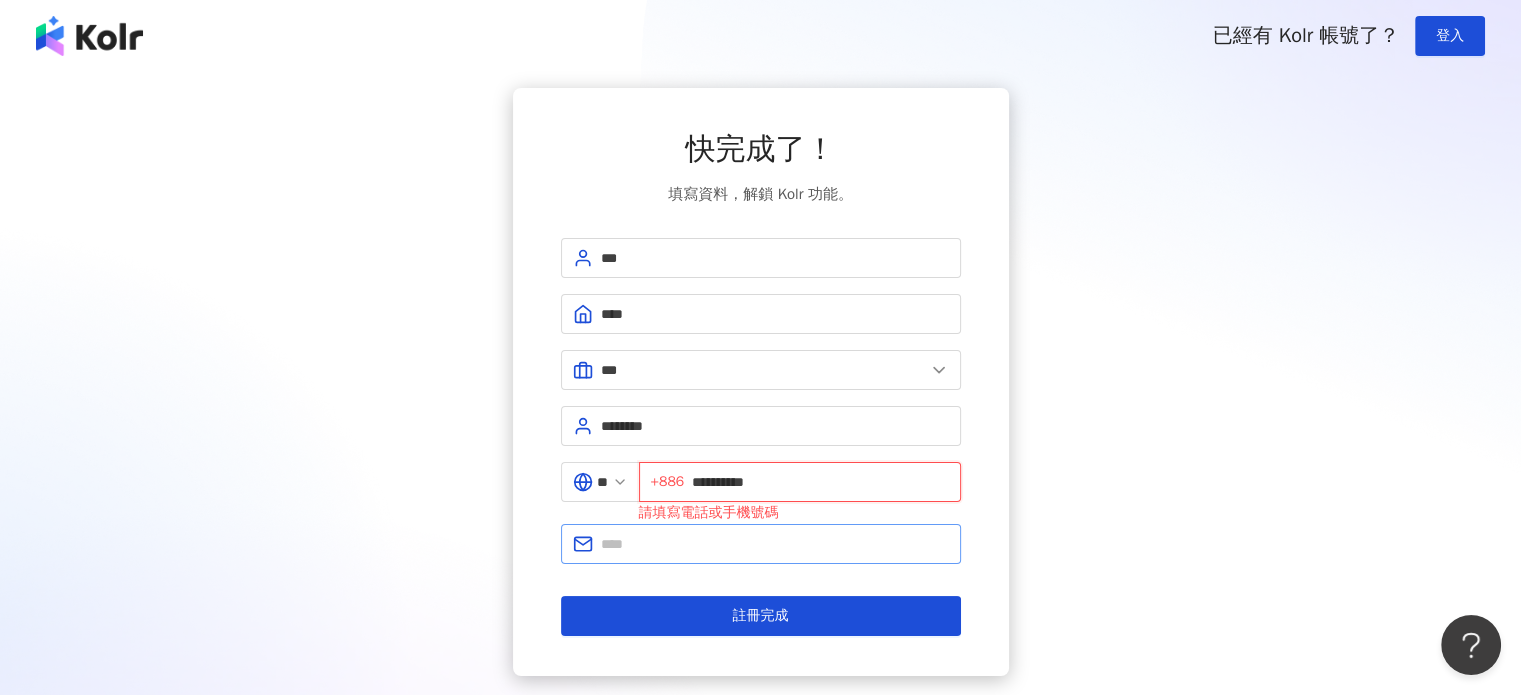 type on "**********" 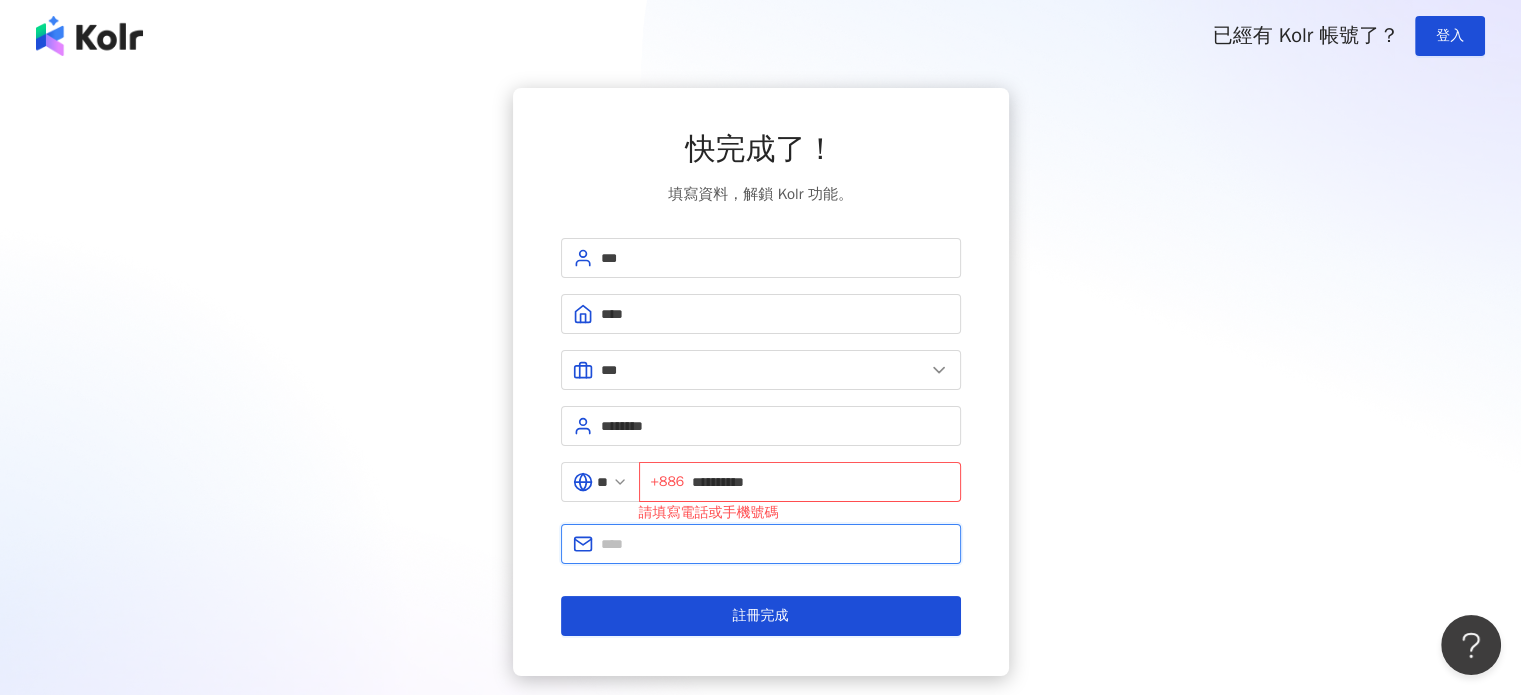 click at bounding box center (775, 544) 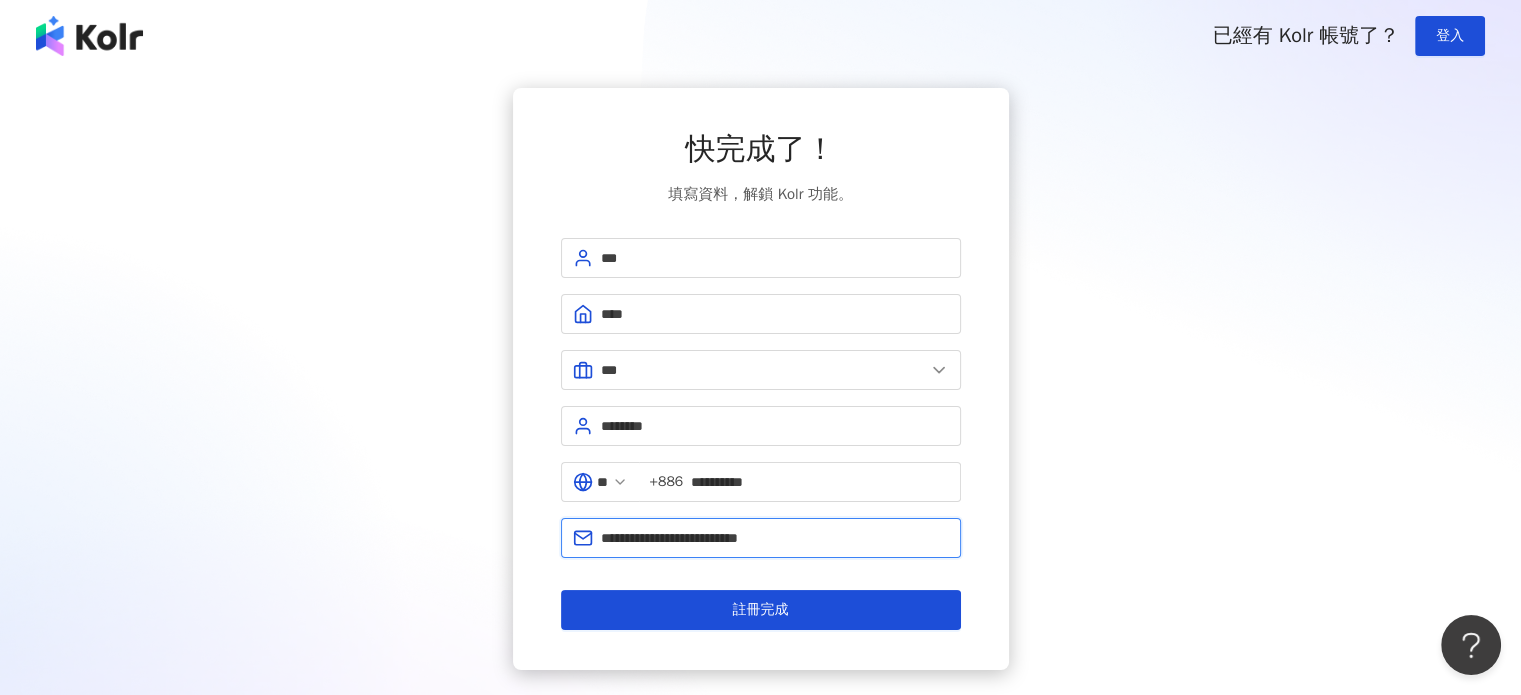 click on "**********" at bounding box center (775, 538) 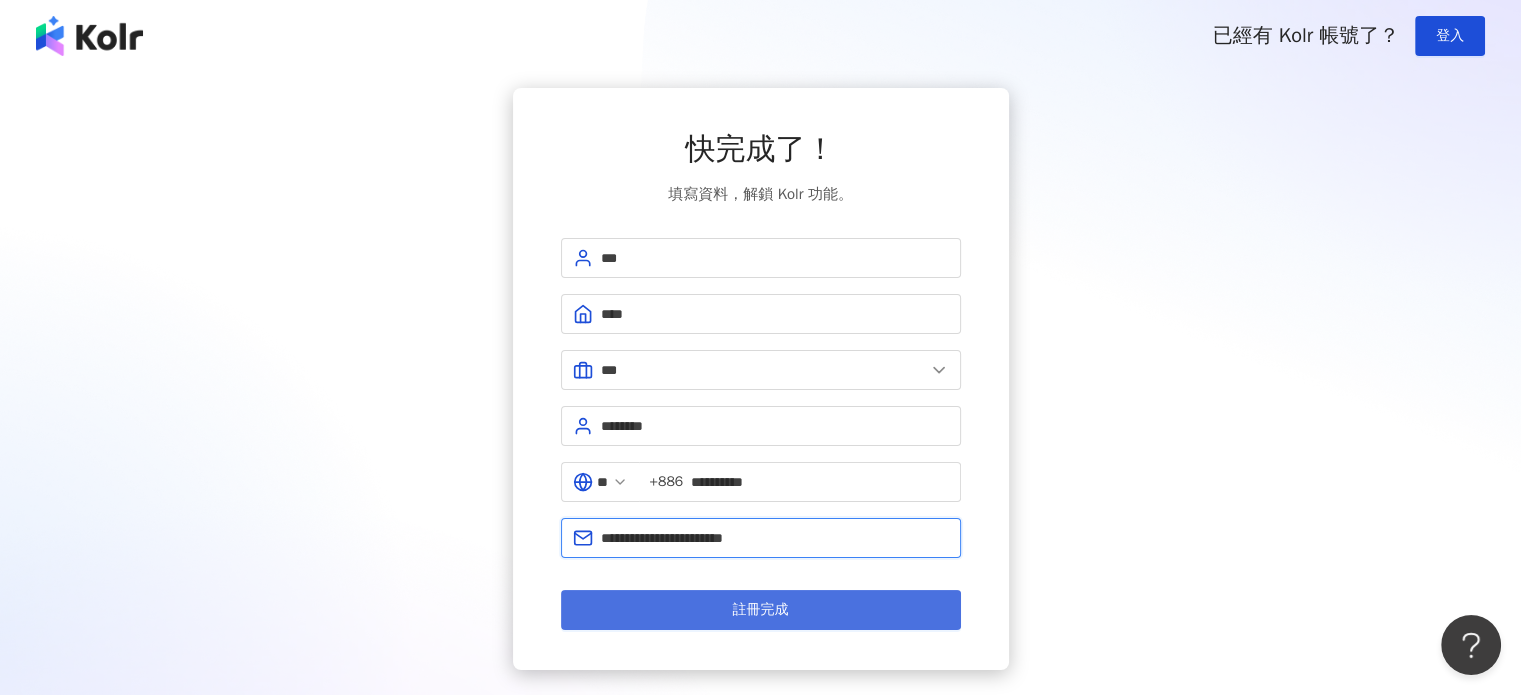 type on "**********" 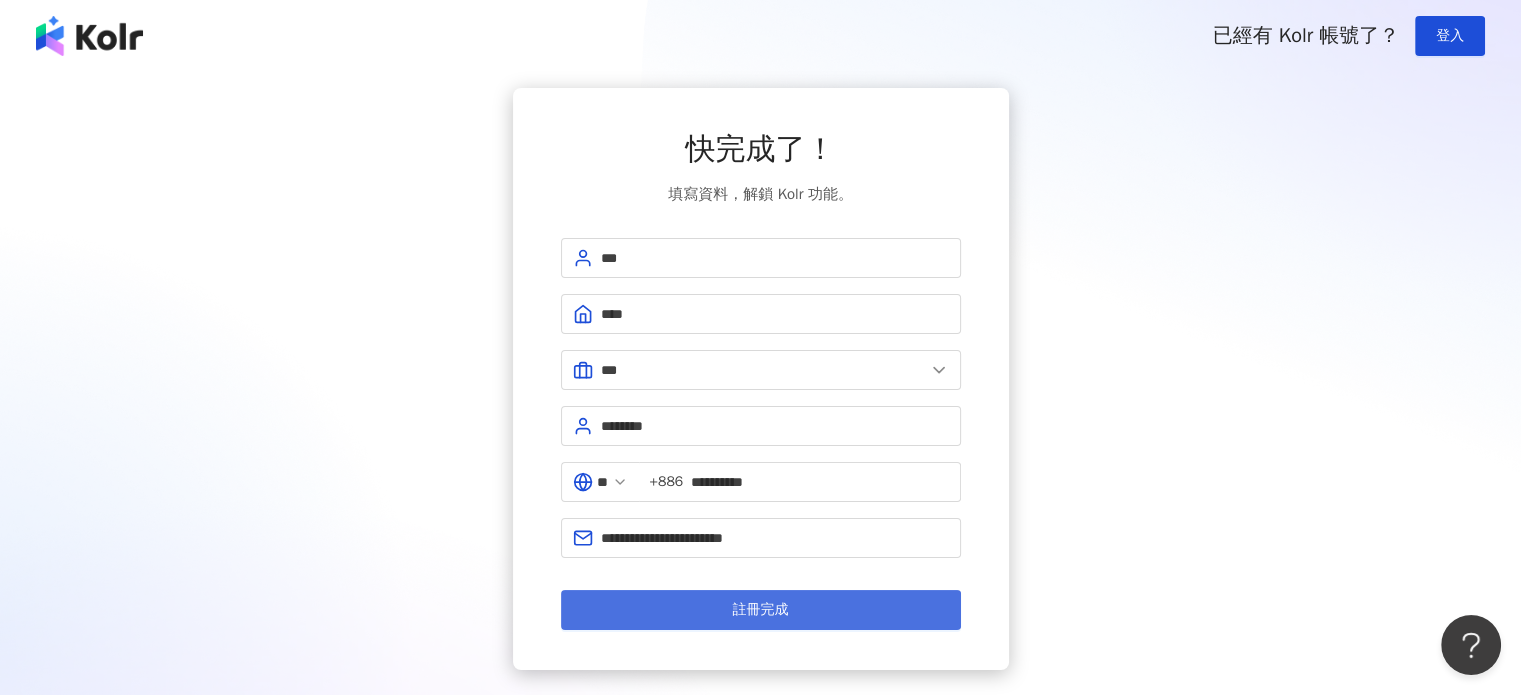click on "註冊完成" at bounding box center (761, 610) 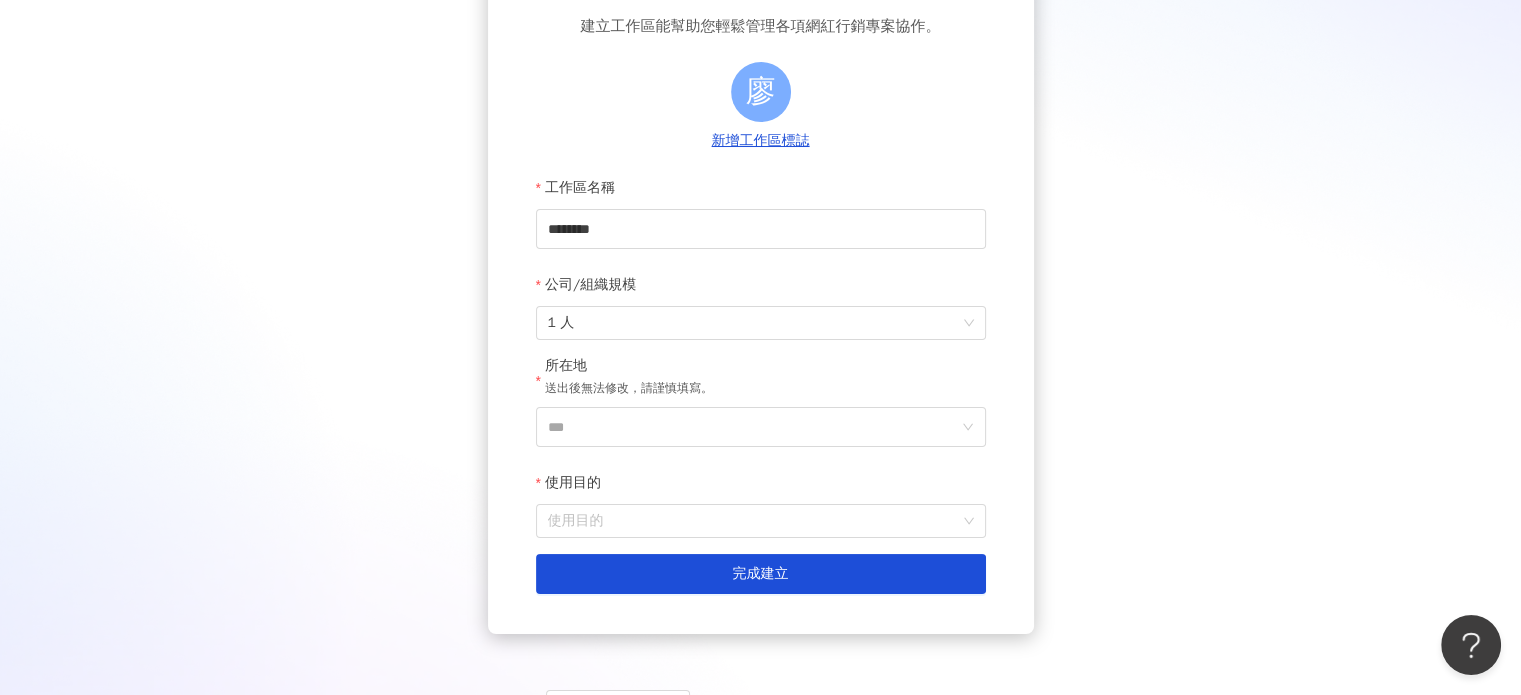 scroll, scrollTop: 200, scrollLeft: 0, axis: vertical 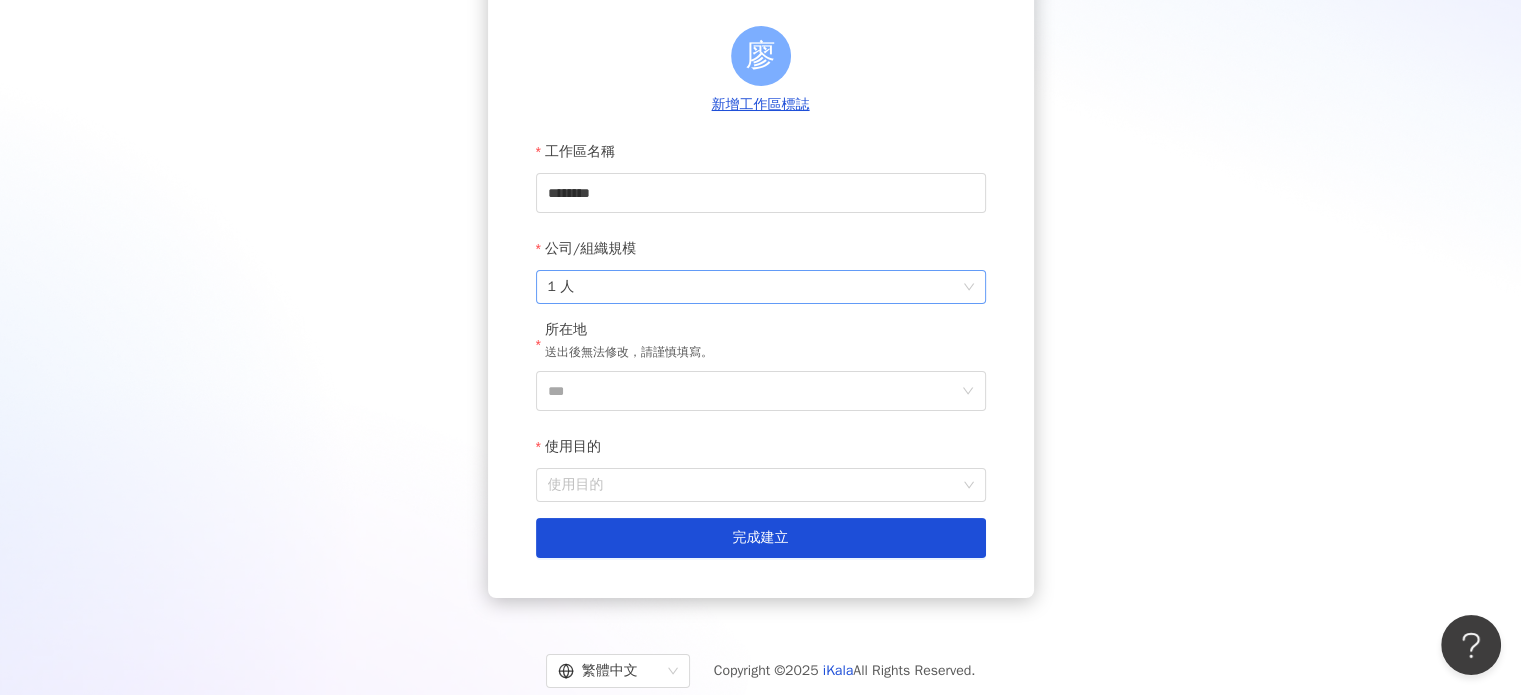 click on "1 人" at bounding box center [761, 287] 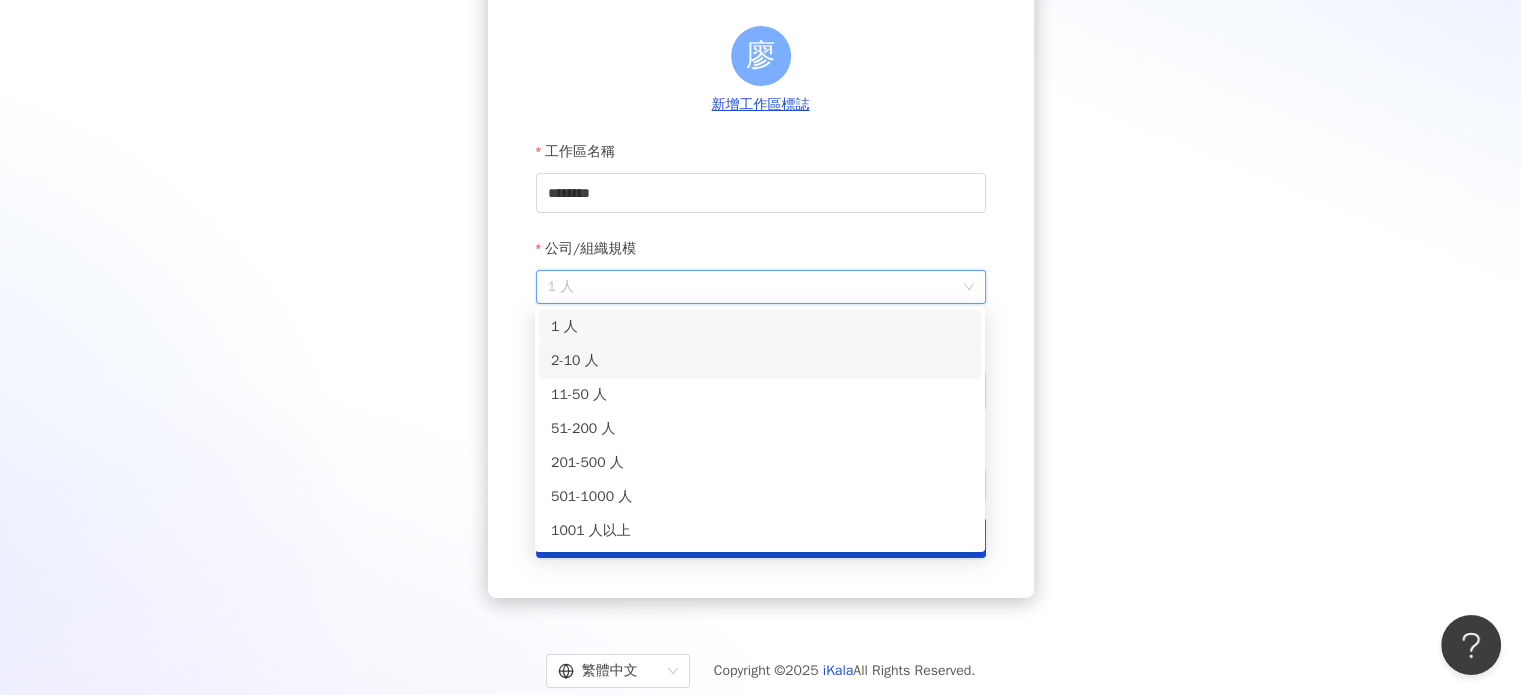 click on "2-10 人" at bounding box center (760, 361) 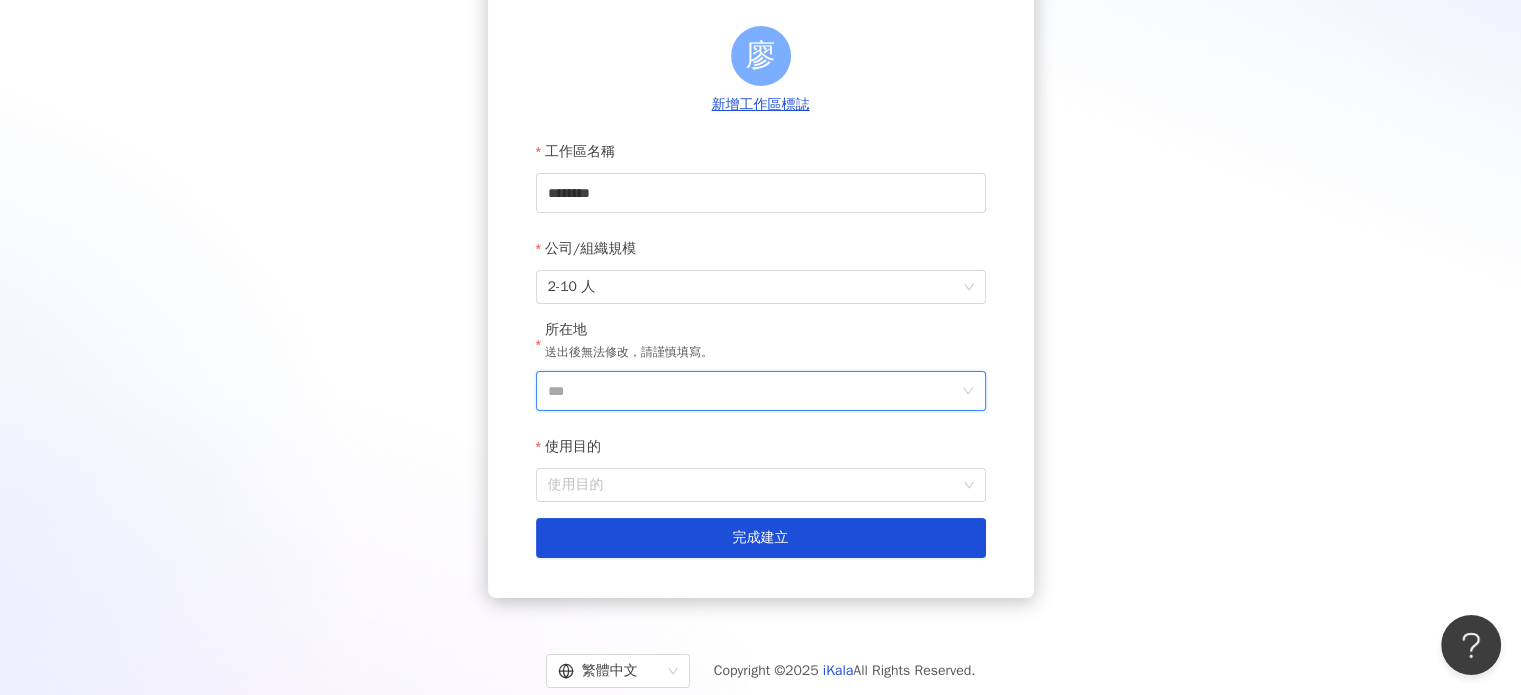 click on "***" at bounding box center (753, 391) 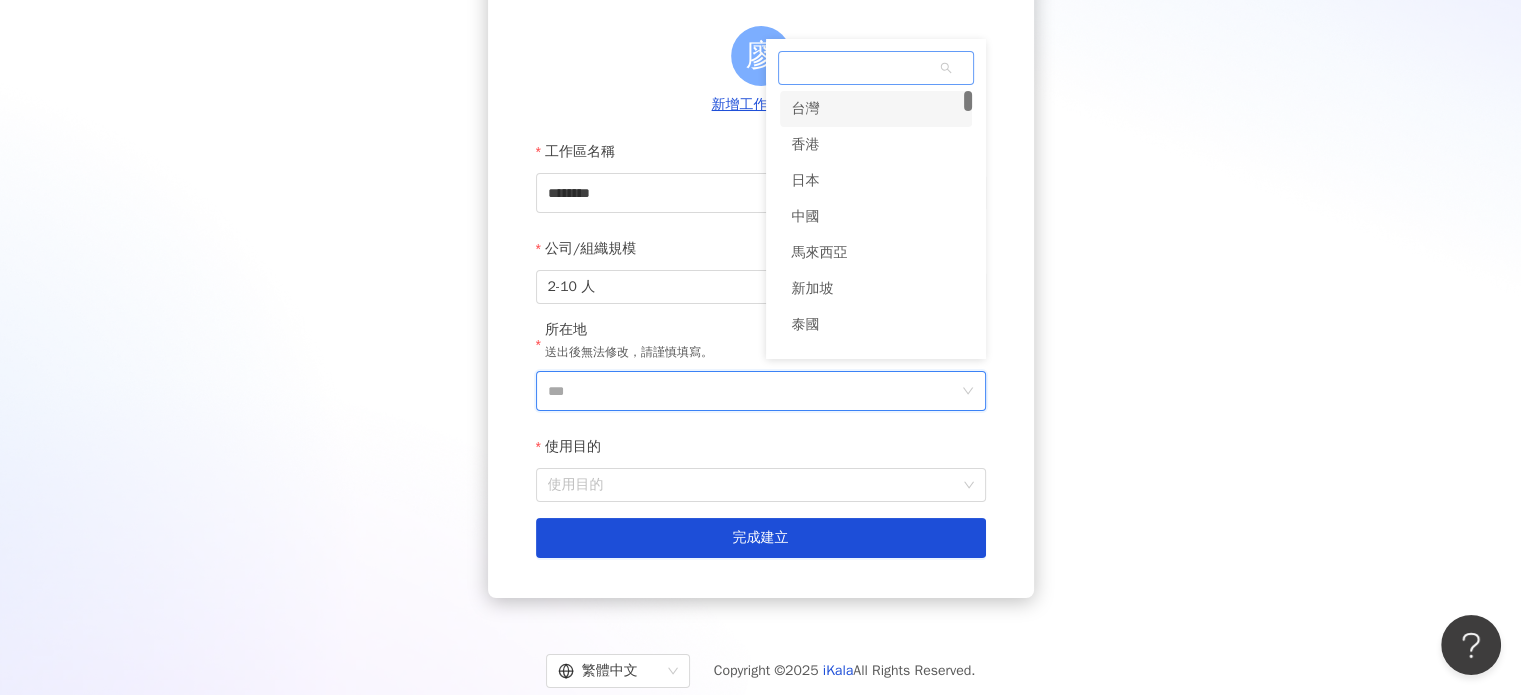 click on "台灣" at bounding box center (876, 109) 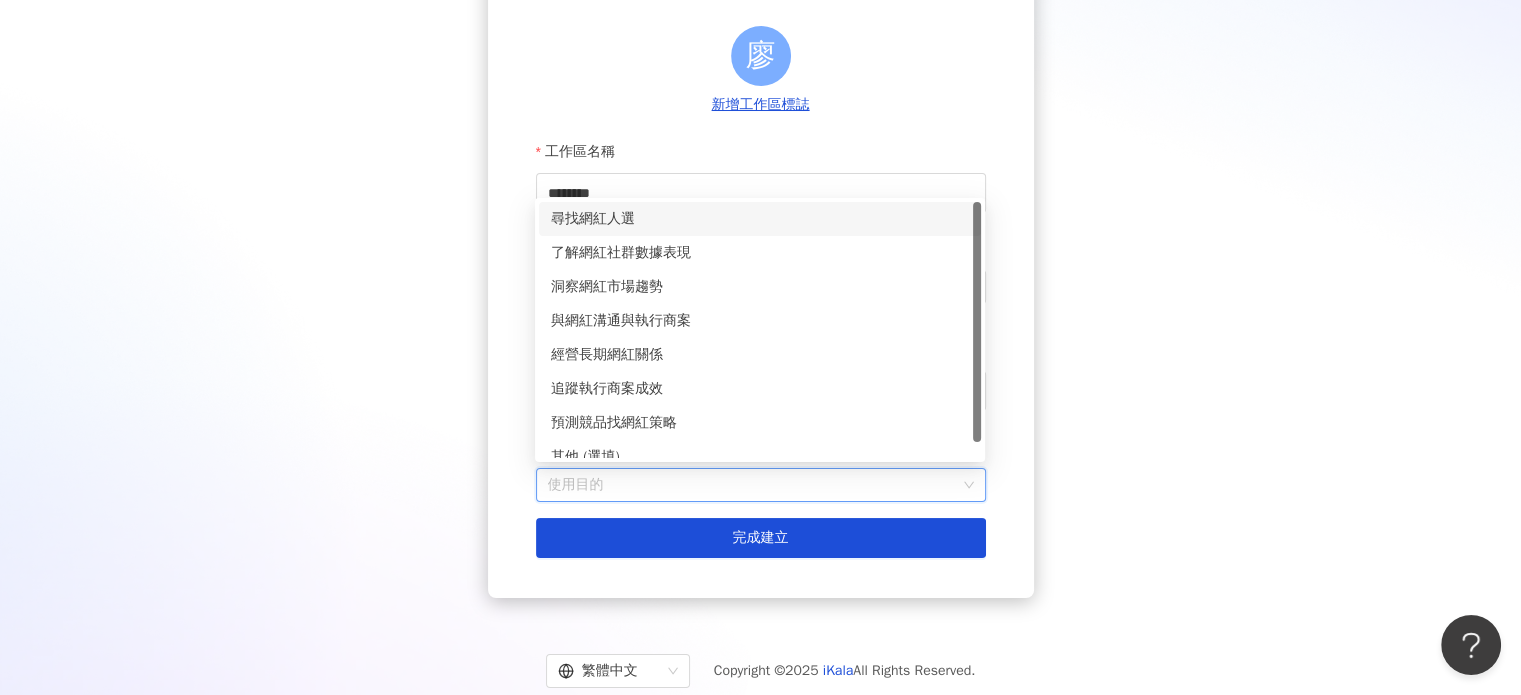 click on "使用目的" at bounding box center (761, 485) 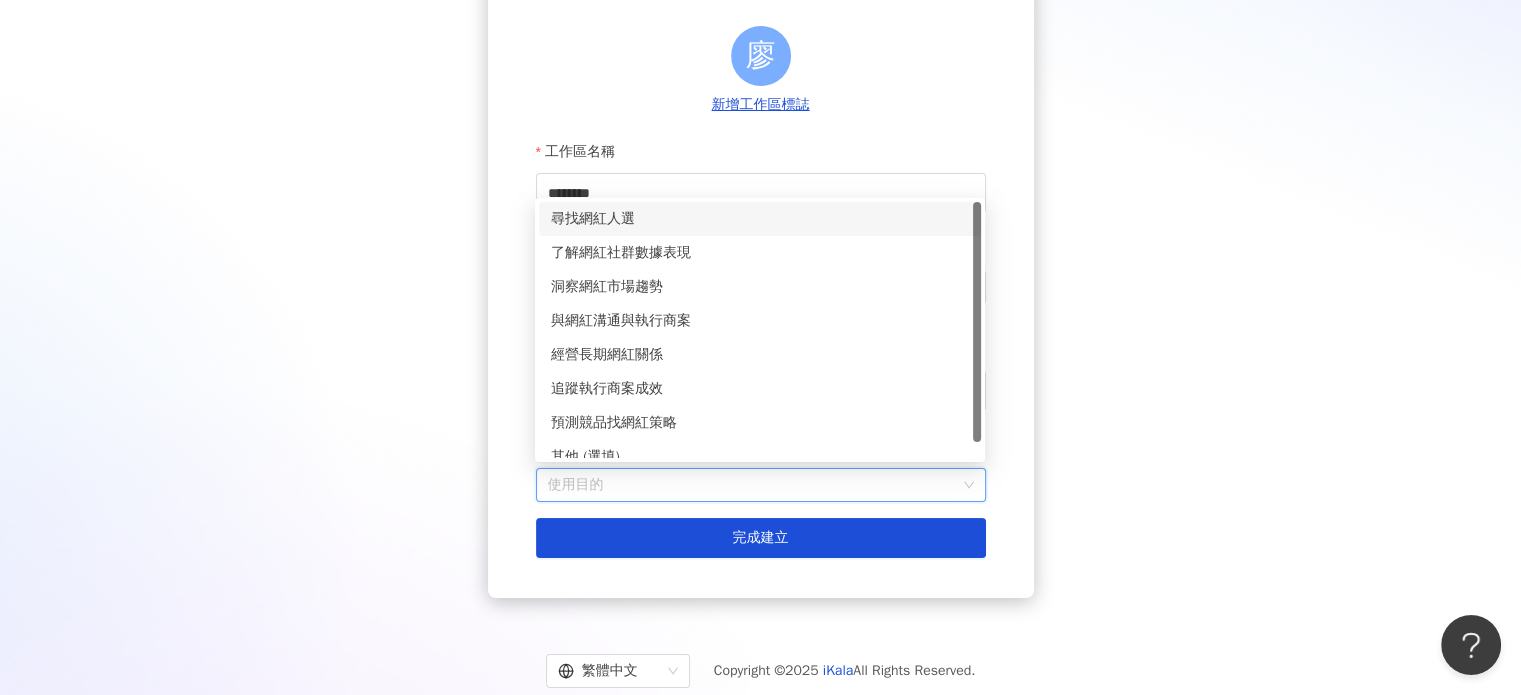 click on "尋找網紅人選" at bounding box center [760, 219] 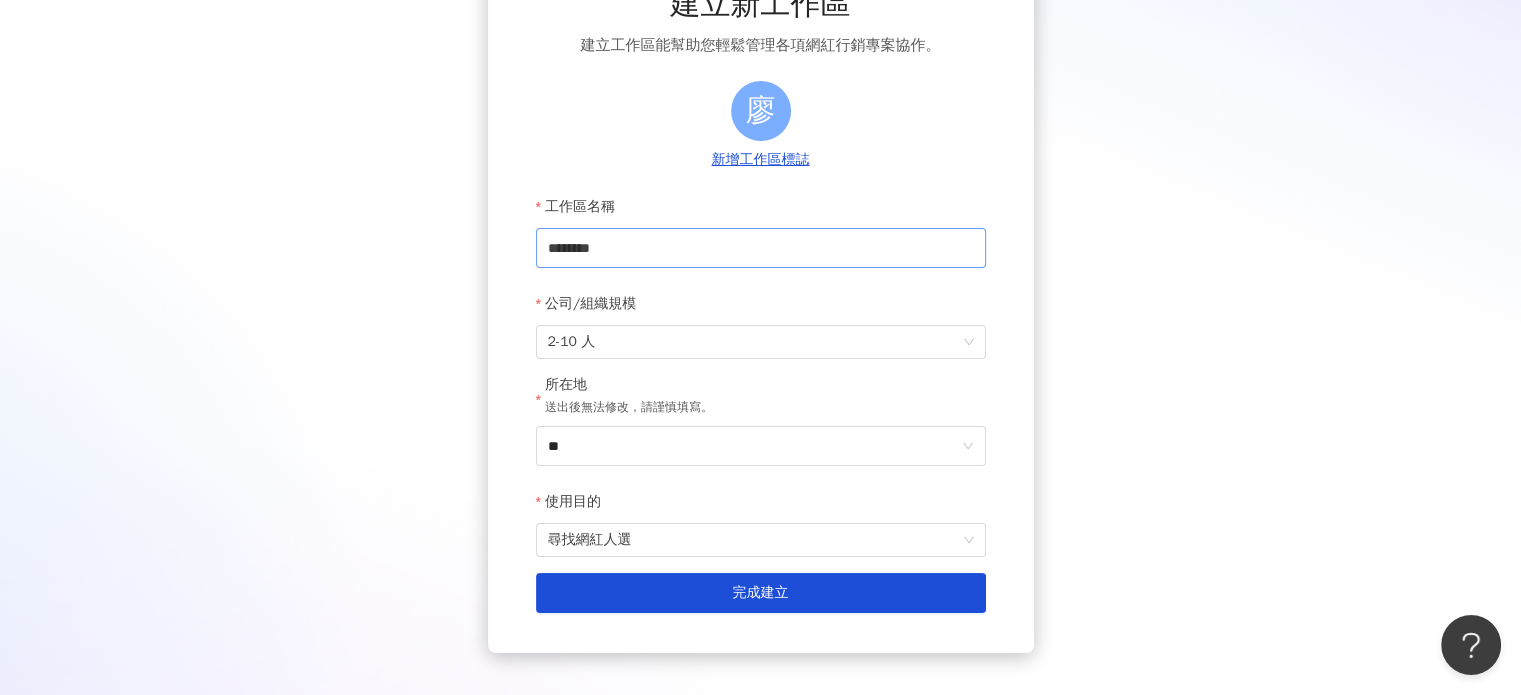 scroll, scrollTop: 100, scrollLeft: 0, axis: vertical 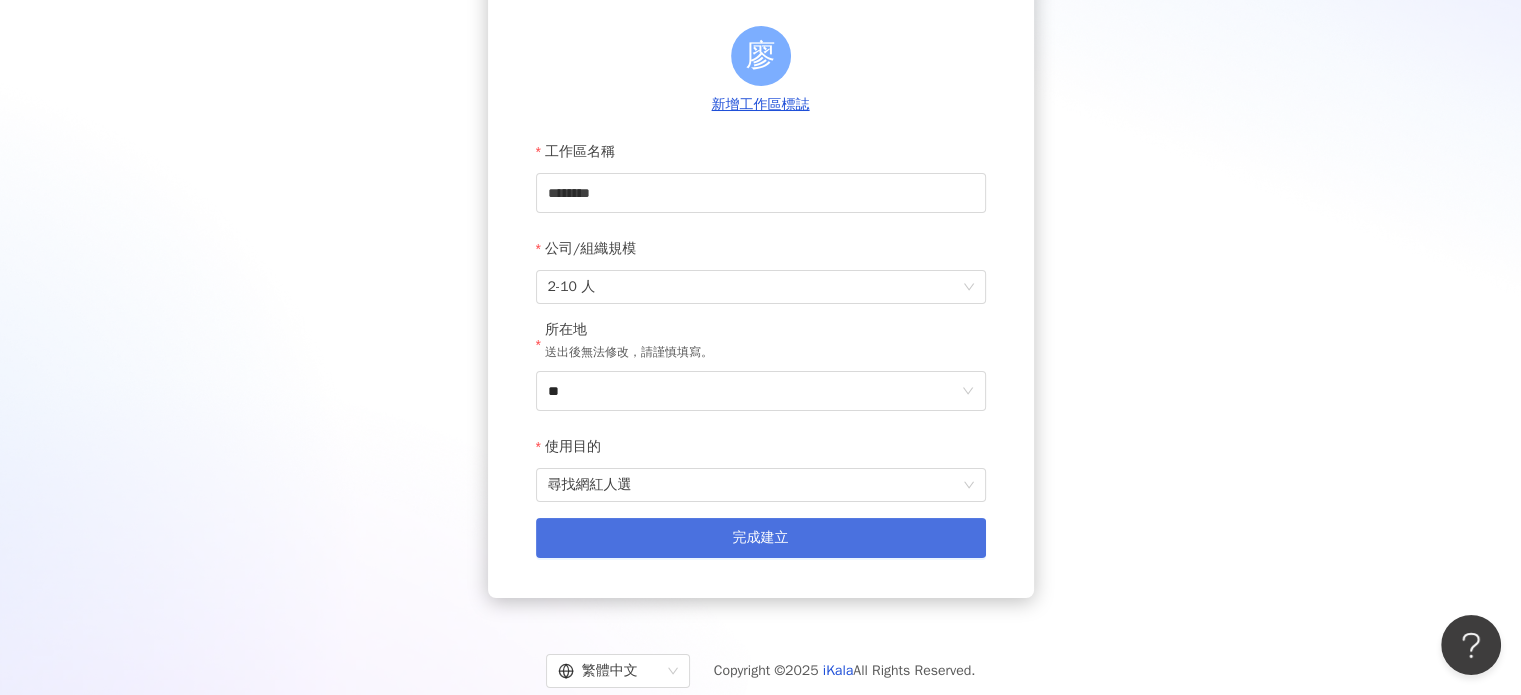 click on "完成建立" at bounding box center (761, 538) 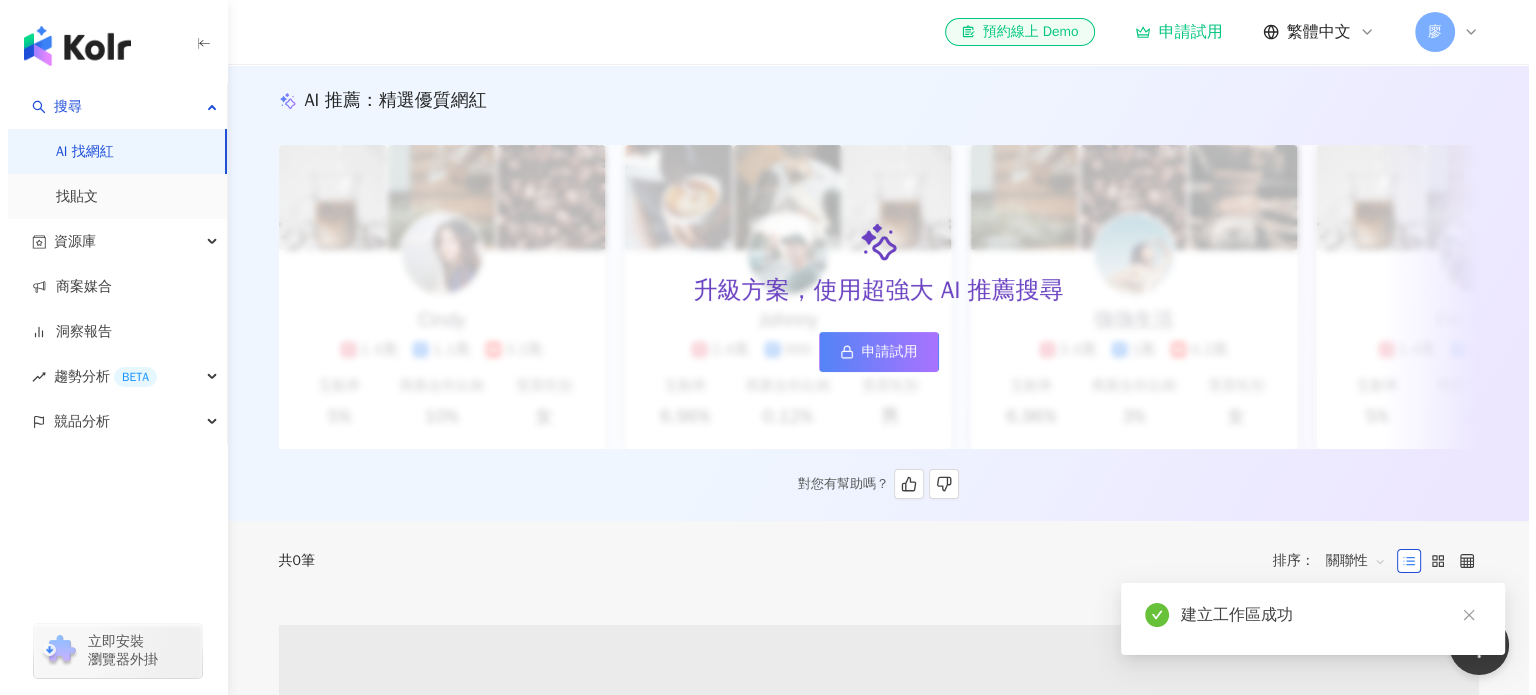 scroll, scrollTop: 0, scrollLeft: 0, axis: both 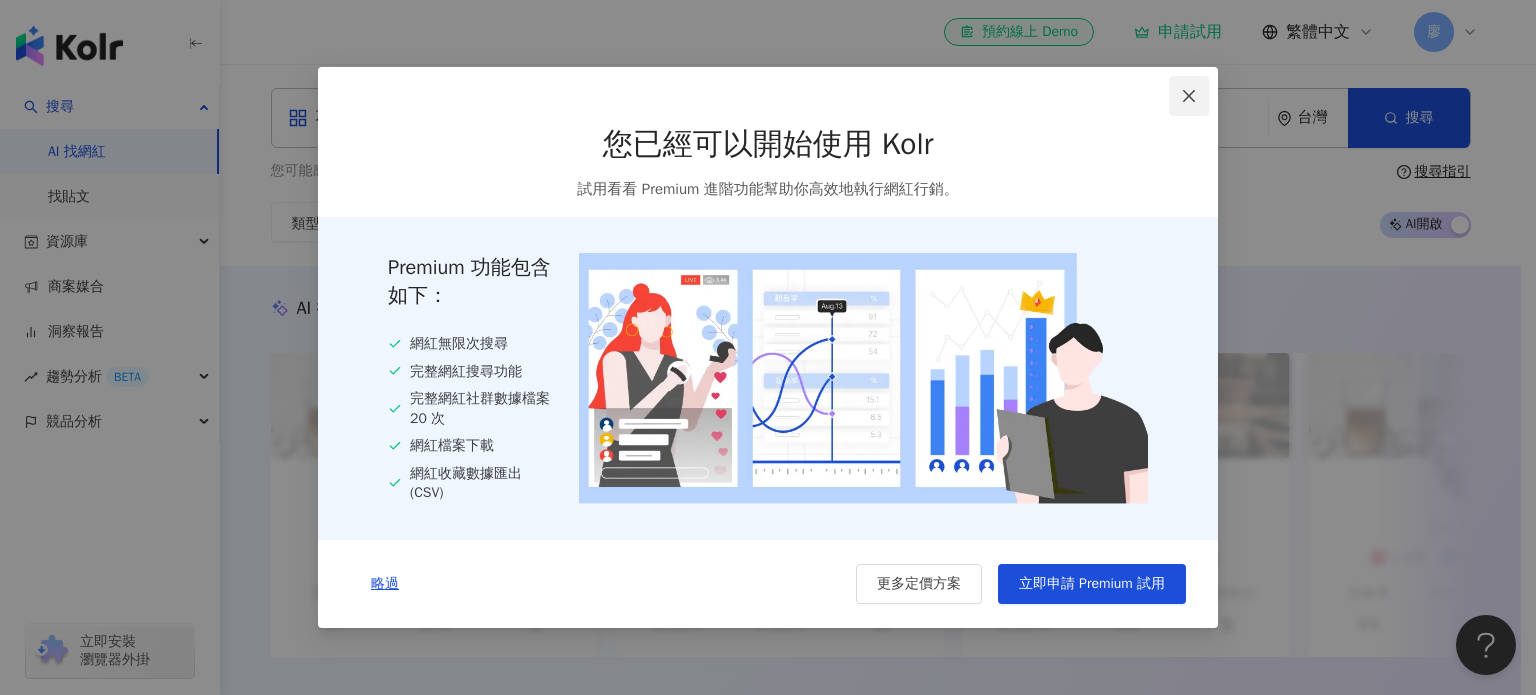 click 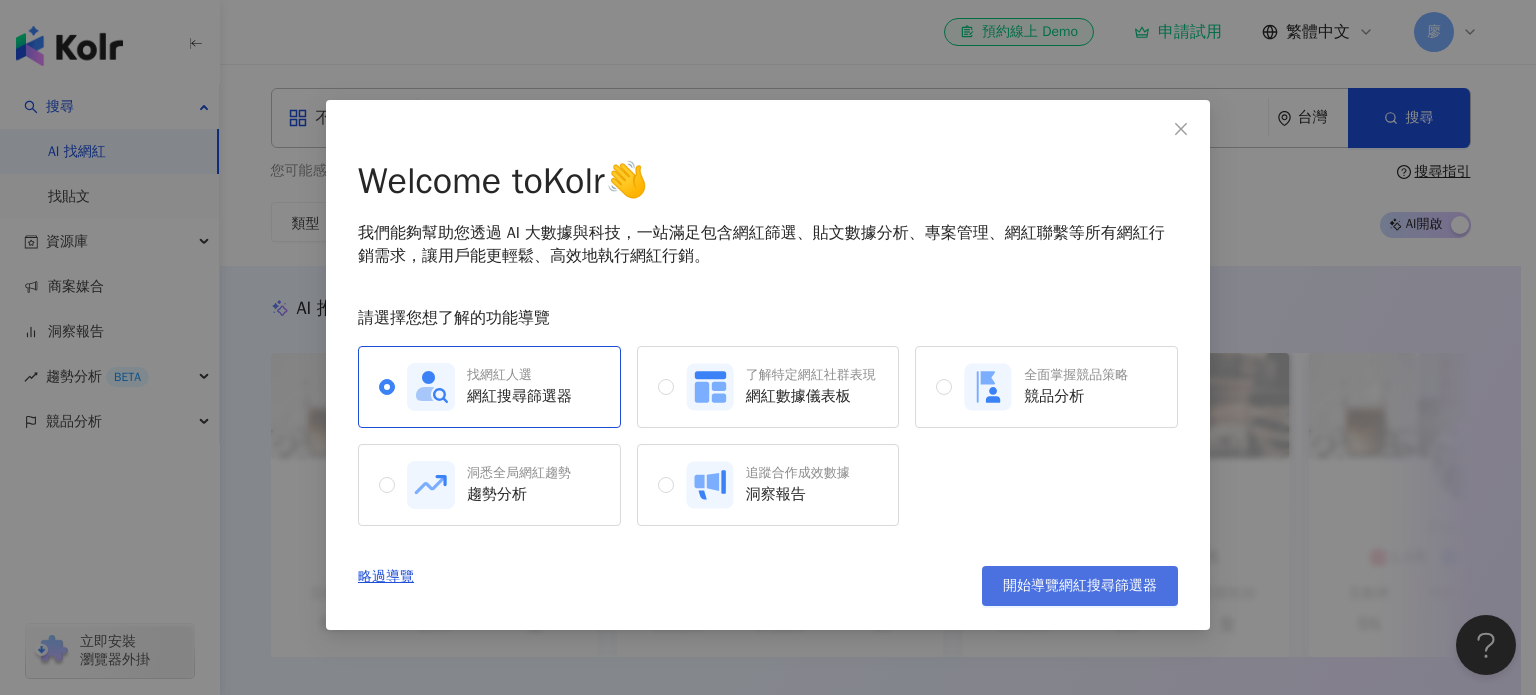 click on "開始導覽網紅搜尋篩選器" at bounding box center (1080, 586) 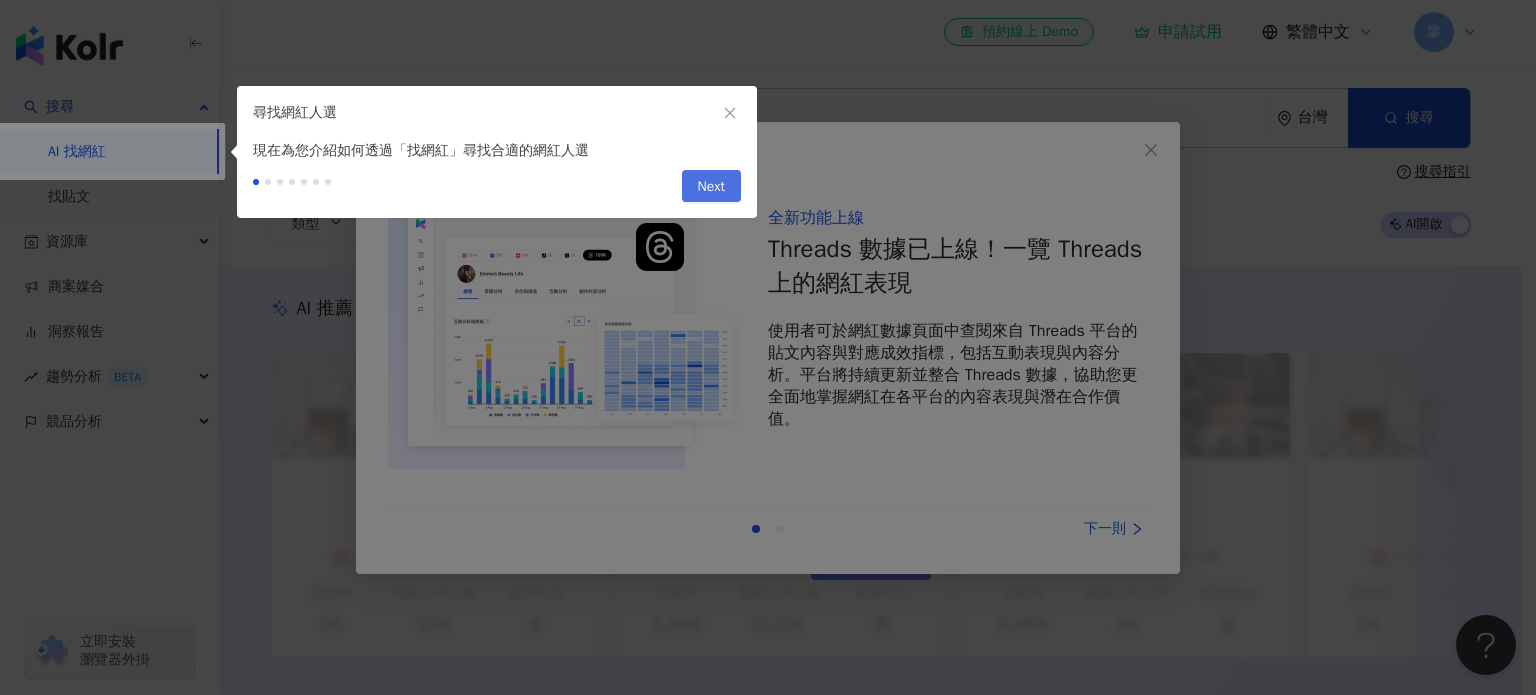 click on "Next" at bounding box center [711, 187] 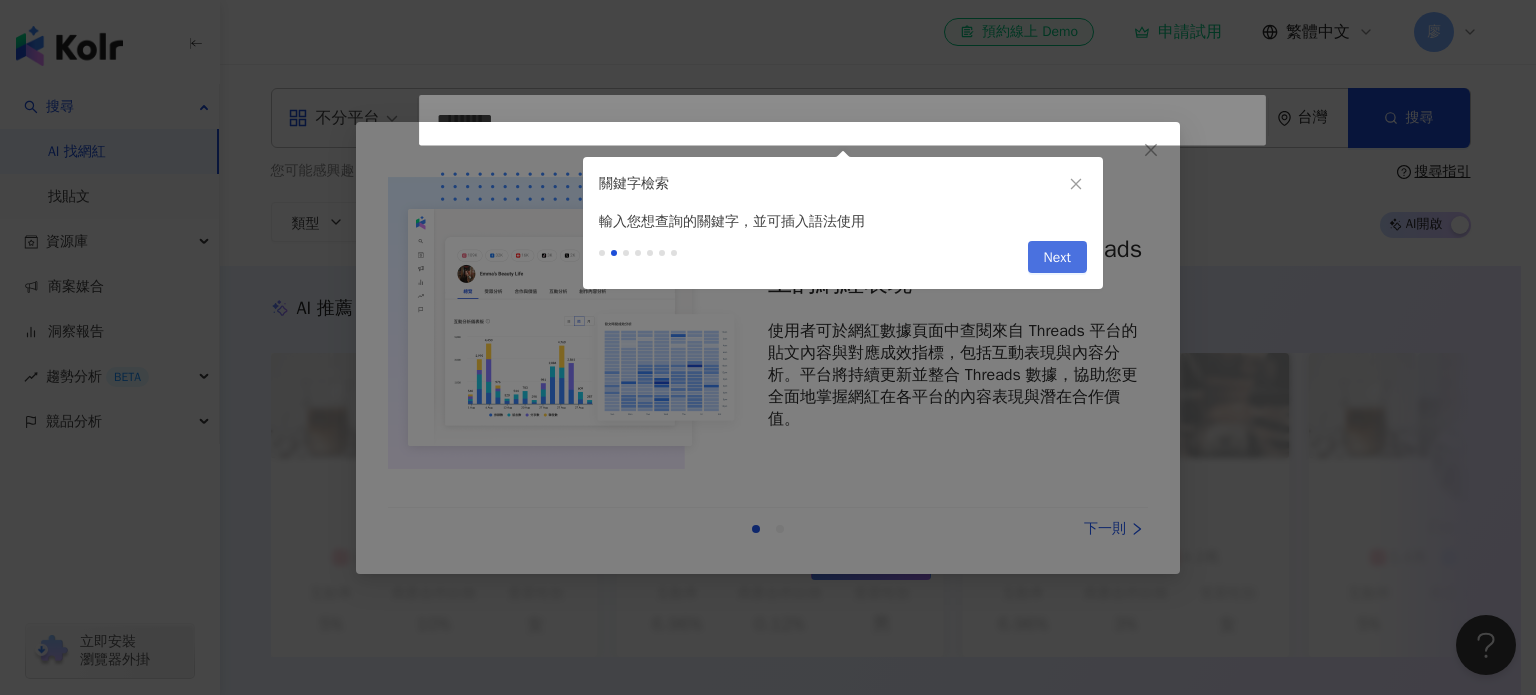 click on "Next" at bounding box center [1057, 258] 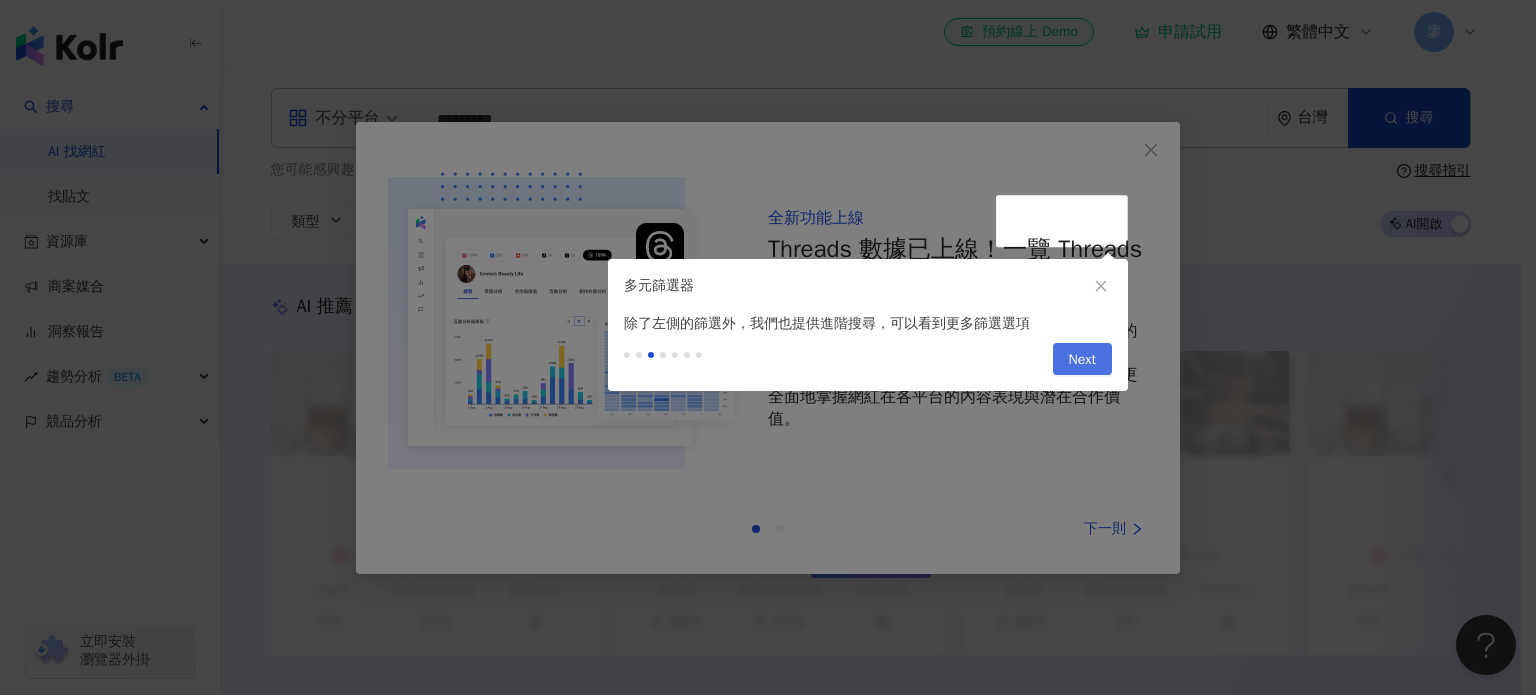 type 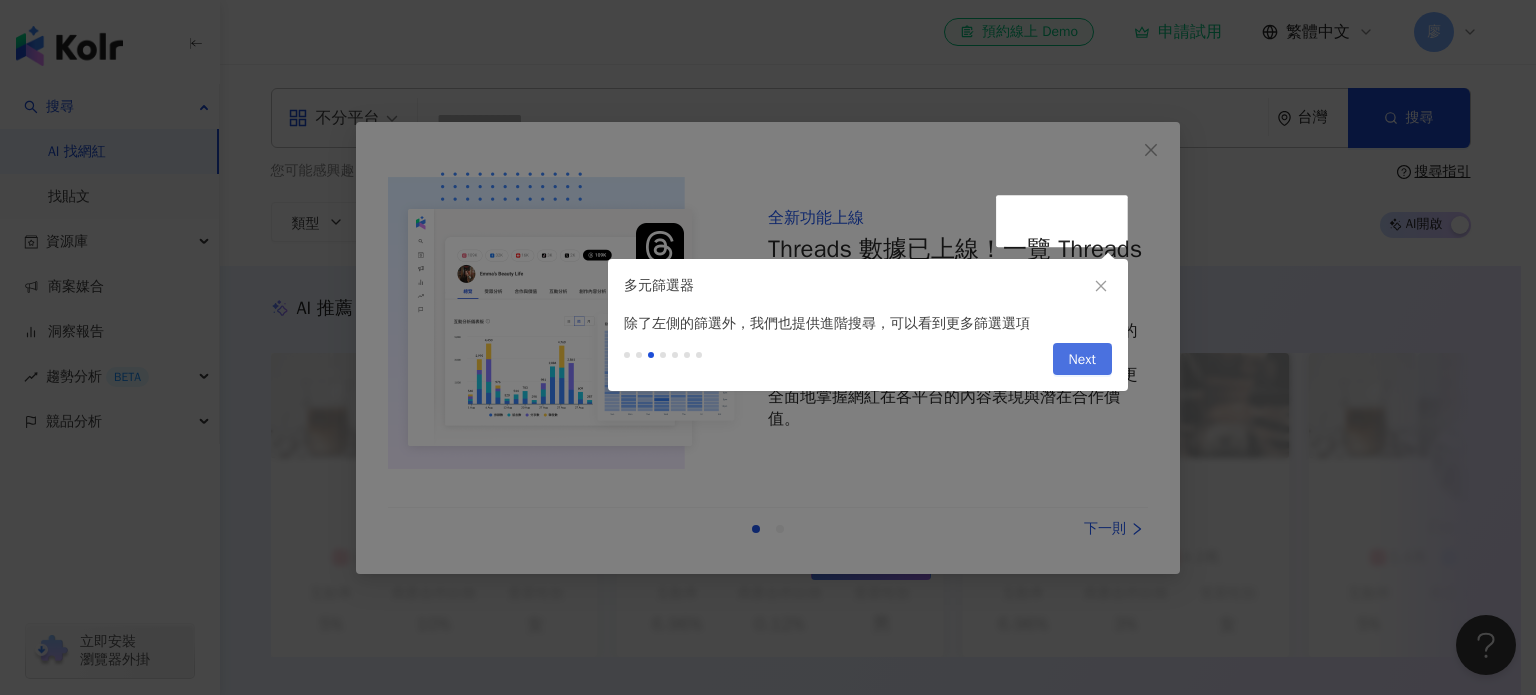 click on "Next" at bounding box center [1082, 360] 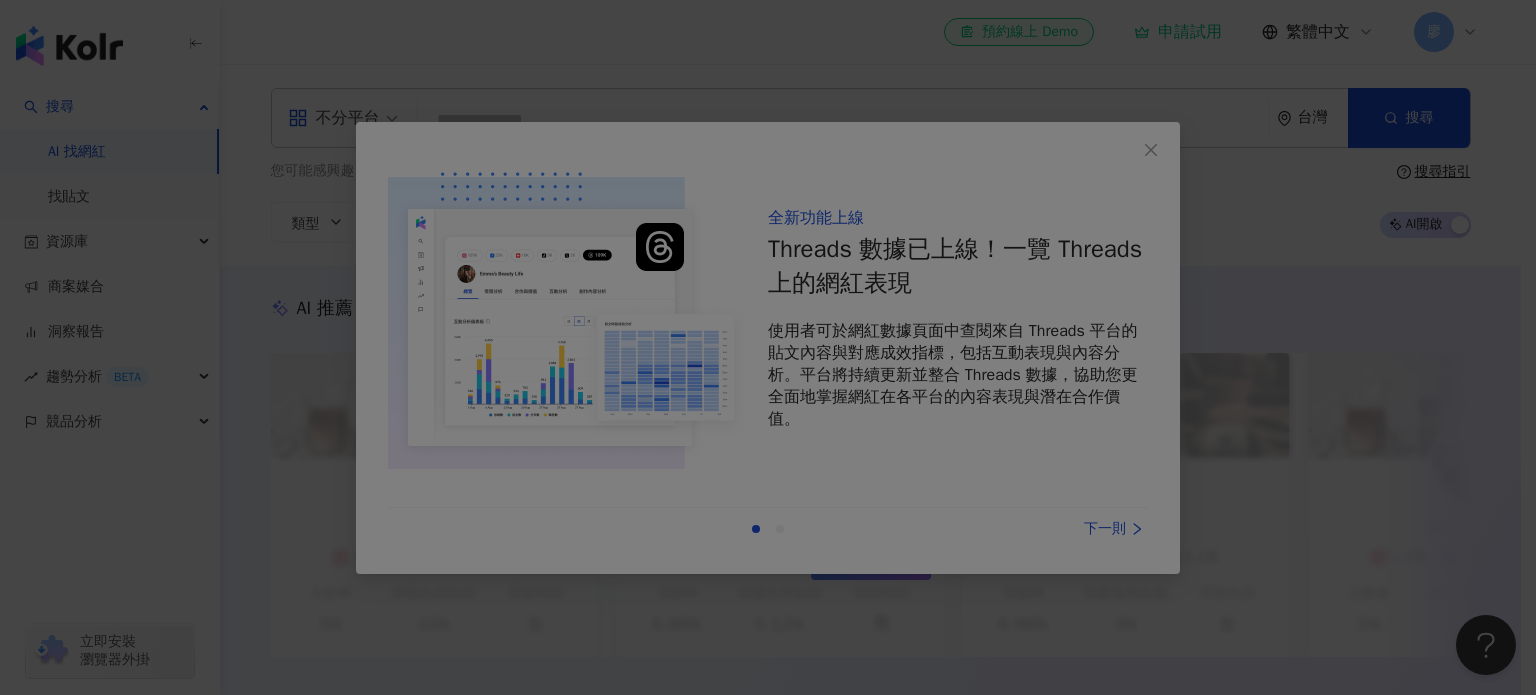 click at bounding box center [768, 347] 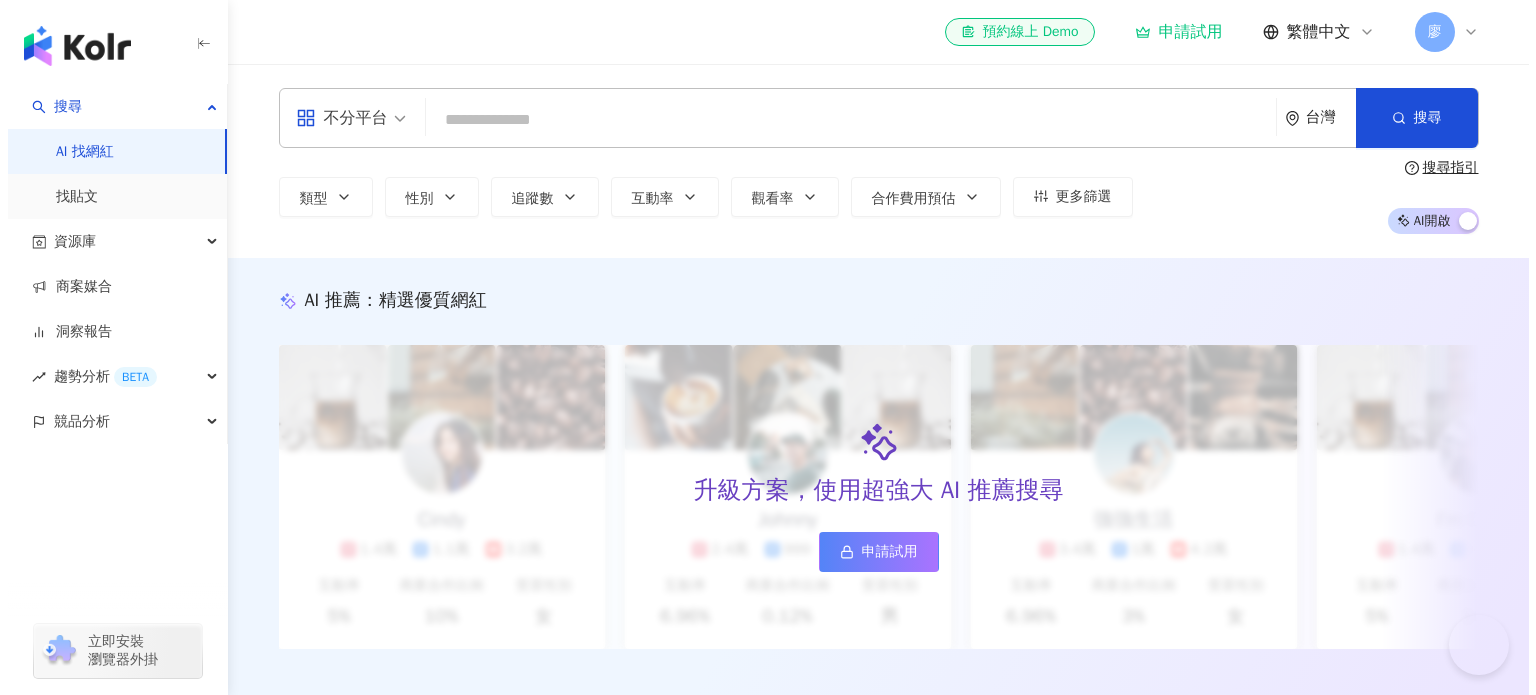 scroll, scrollTop: 0, scrollLeft: 0, axis: both 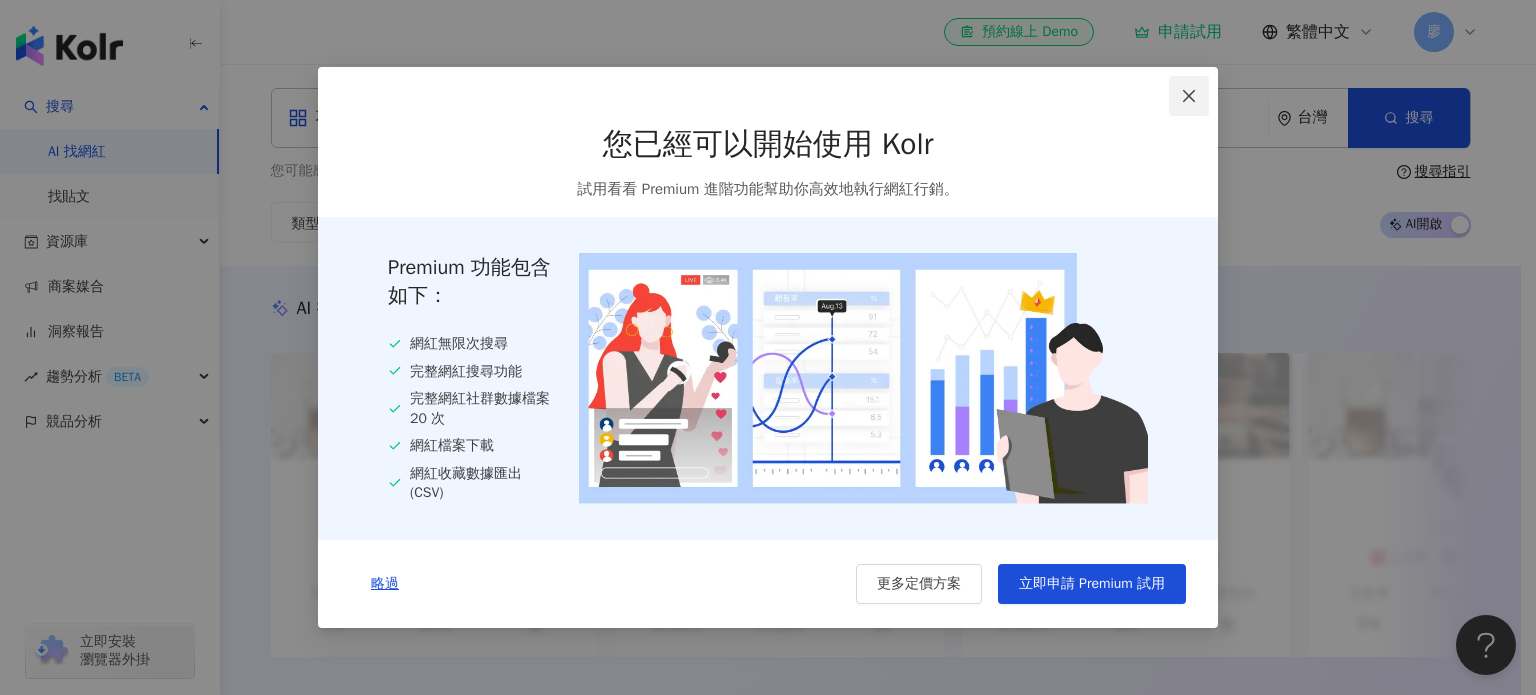 click 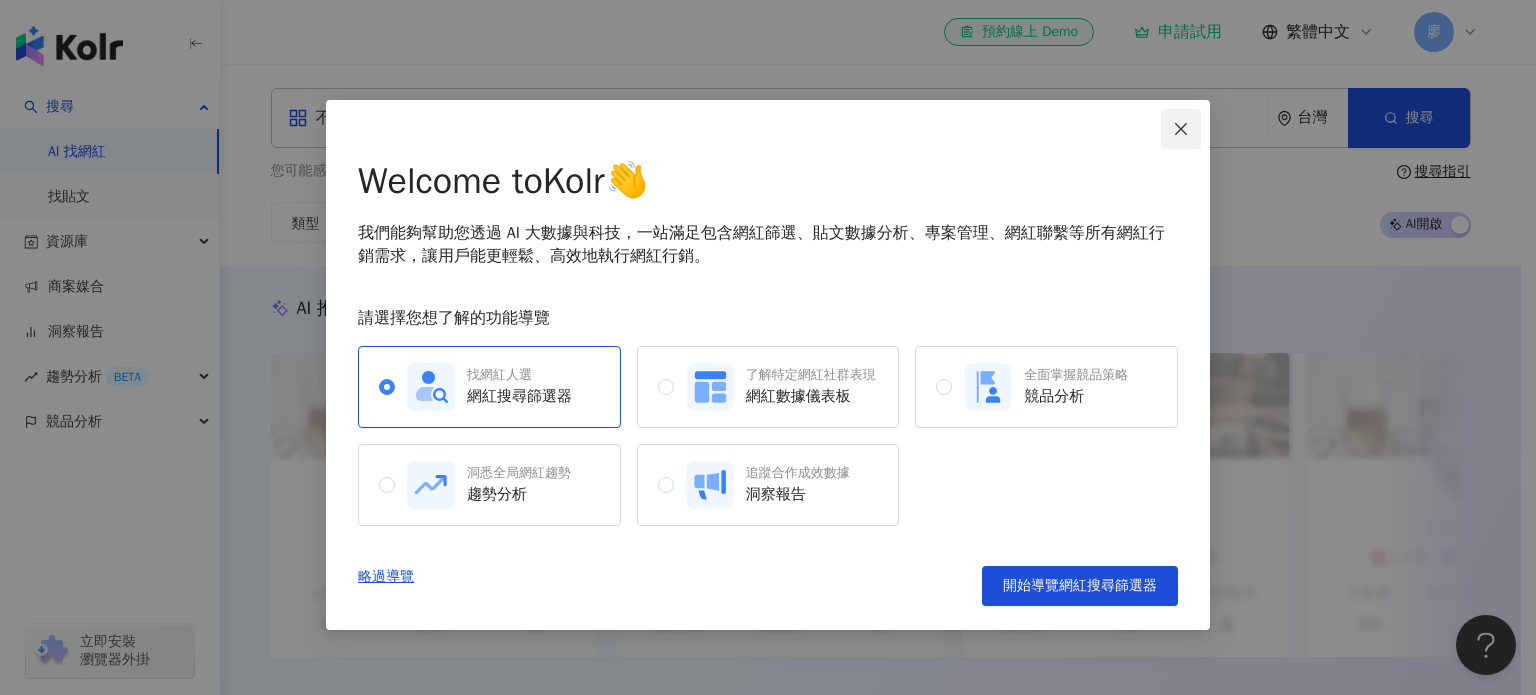 click 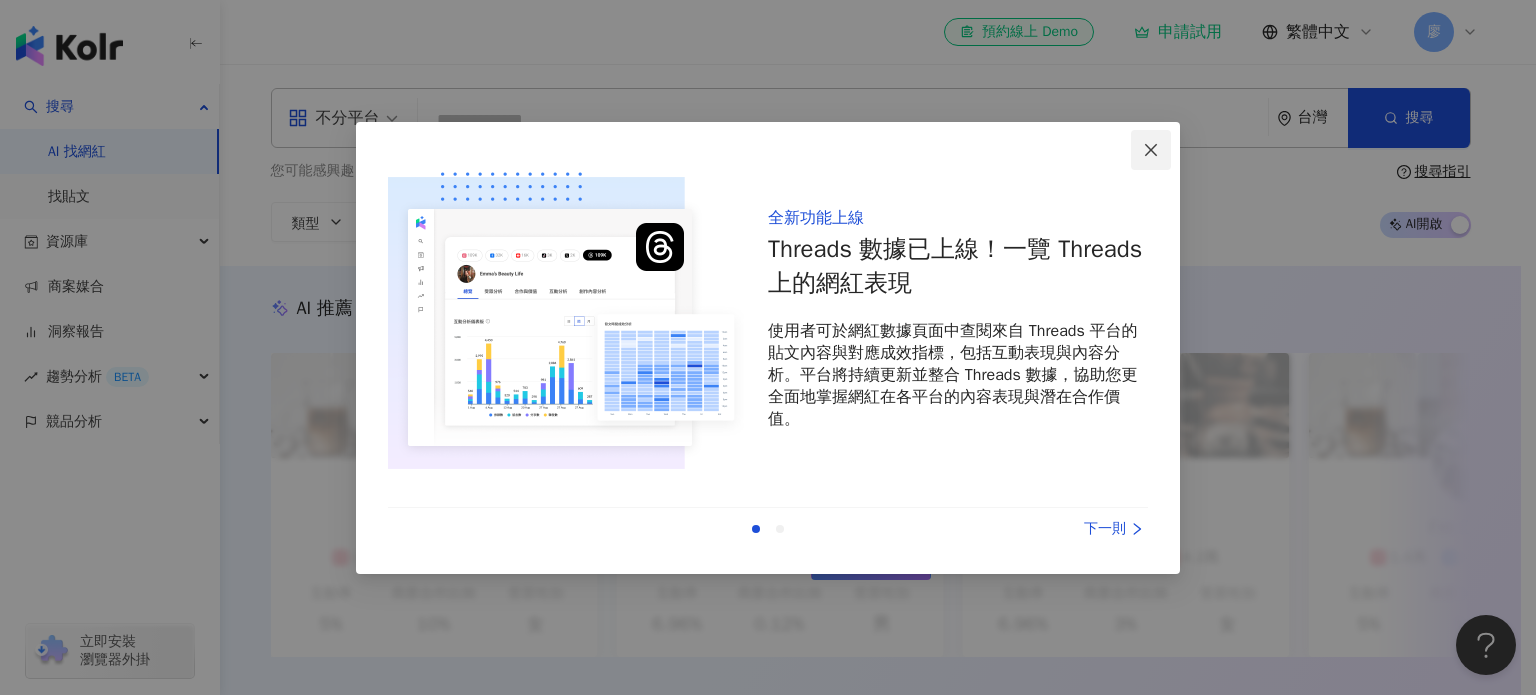 click 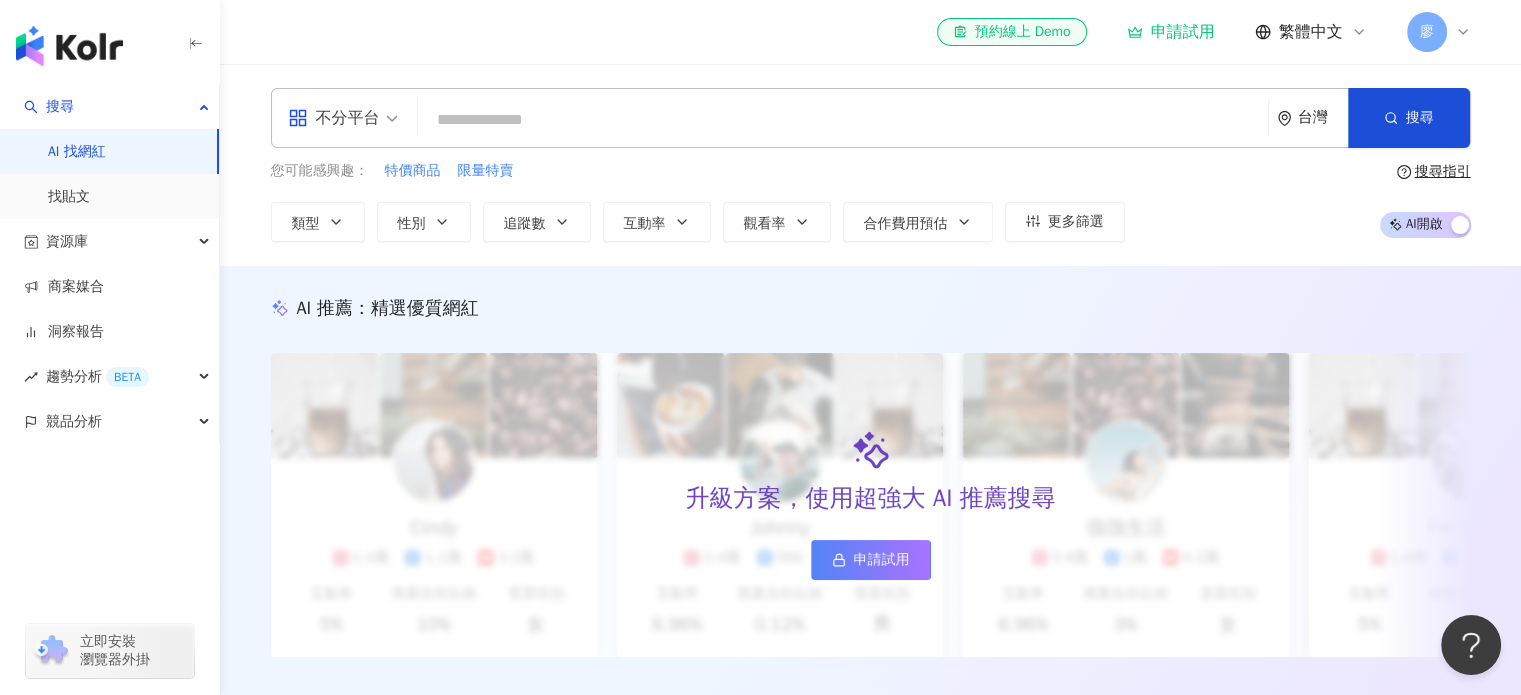click on "不分平台" at bounding box center (334, 118) 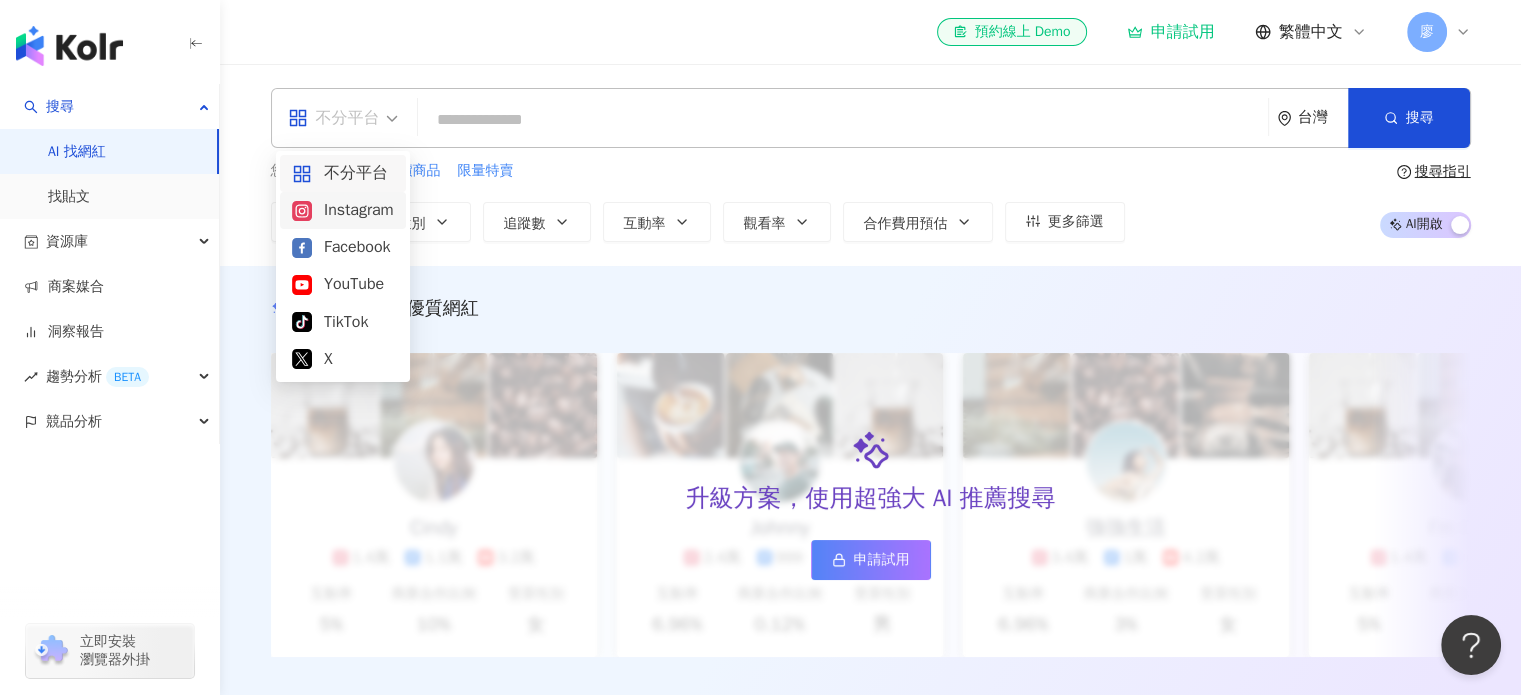 click on "Instagram" at bounding box center (343, 210) 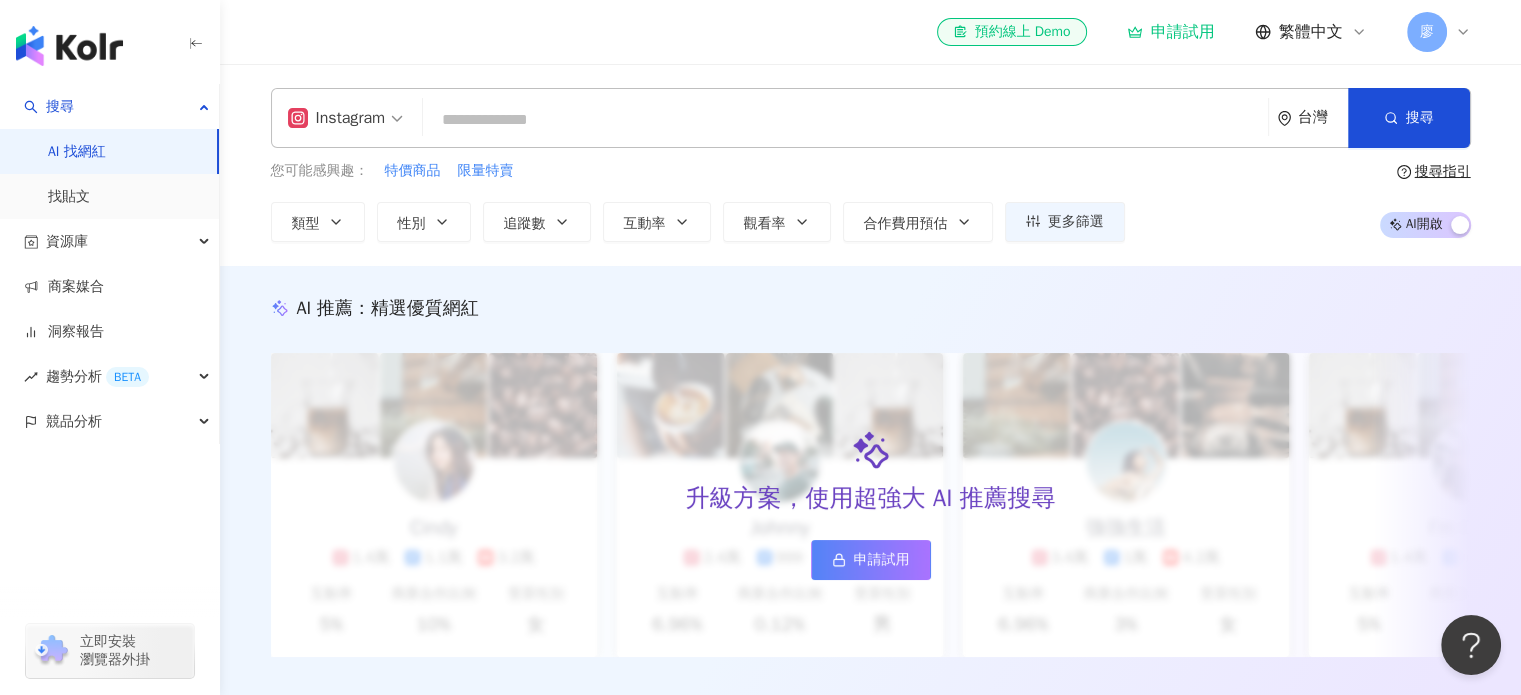 click on "Instagram" at bounding box center [337, 118] 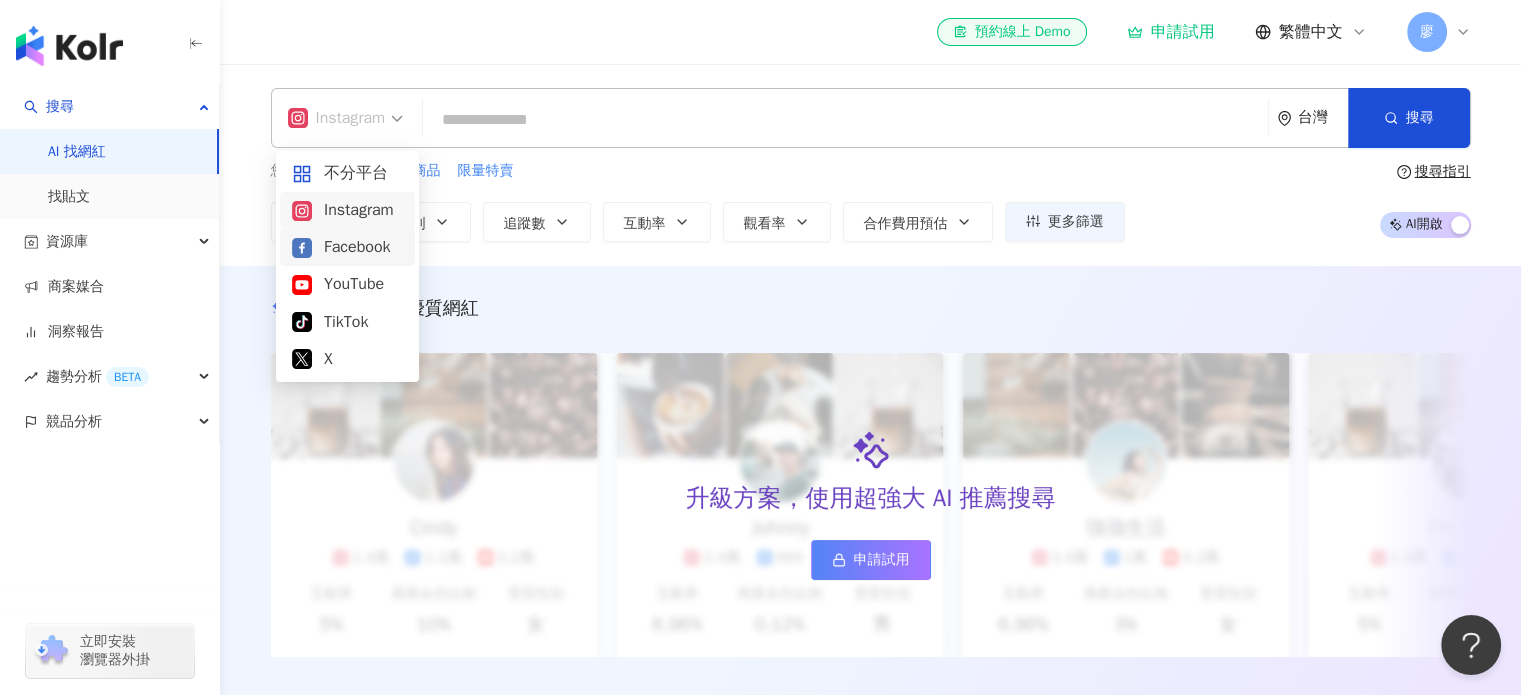 click on "Facebook" at bounding box center (347, 247) 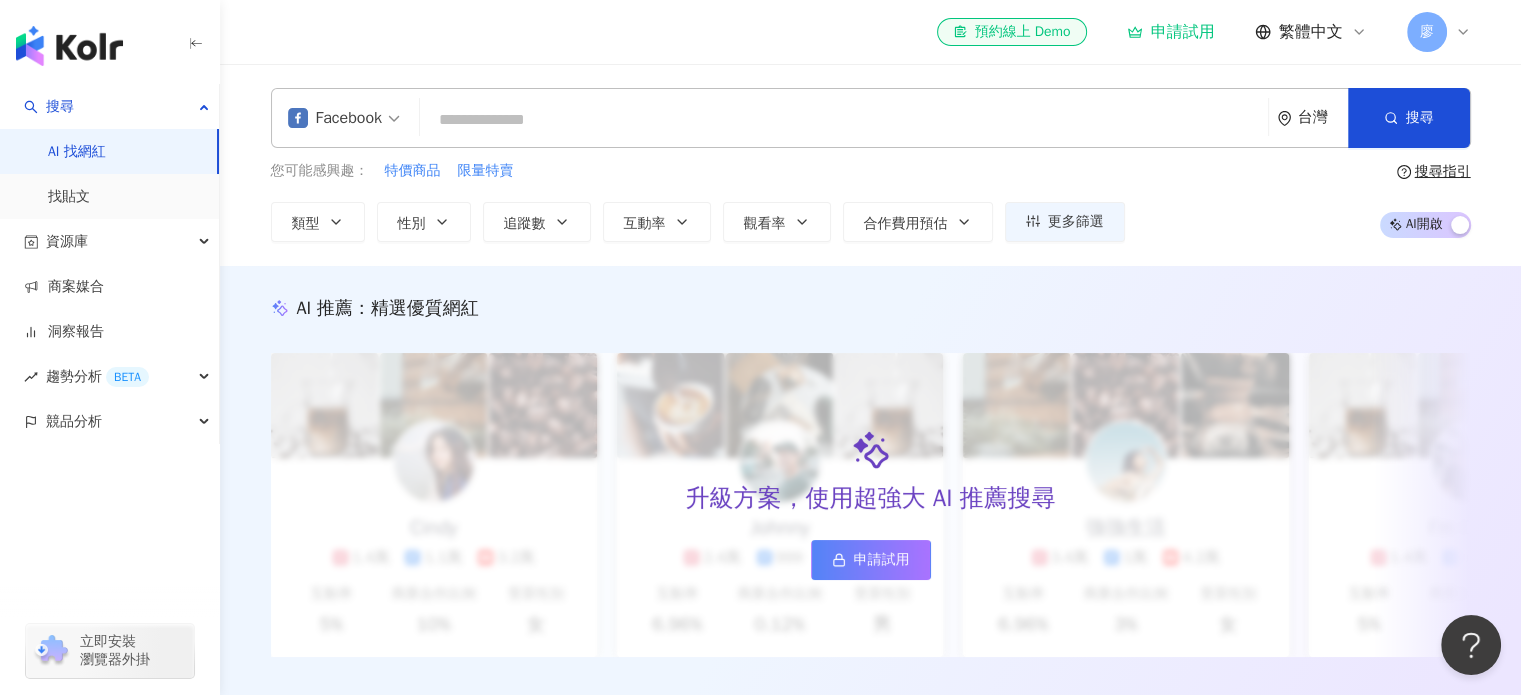 click at bounding box center (844, 120) 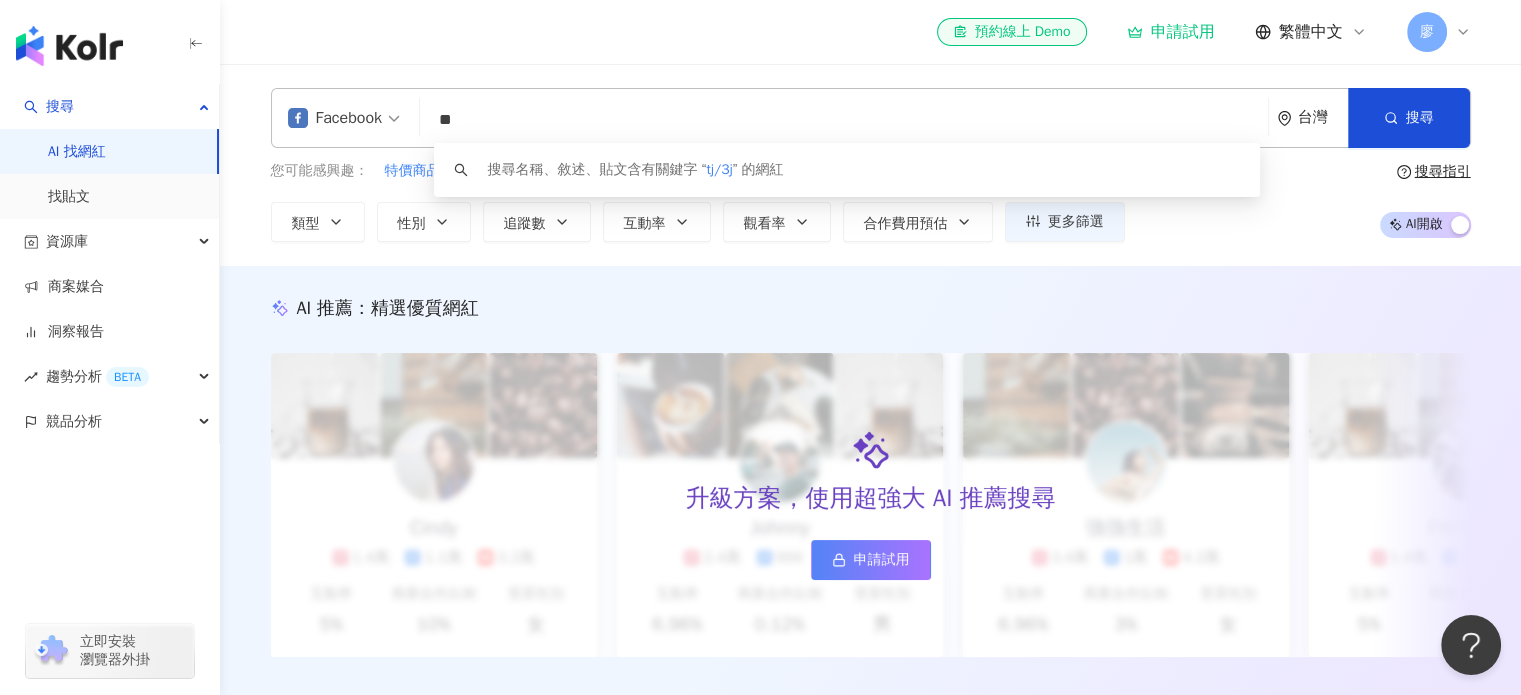 type on "*" 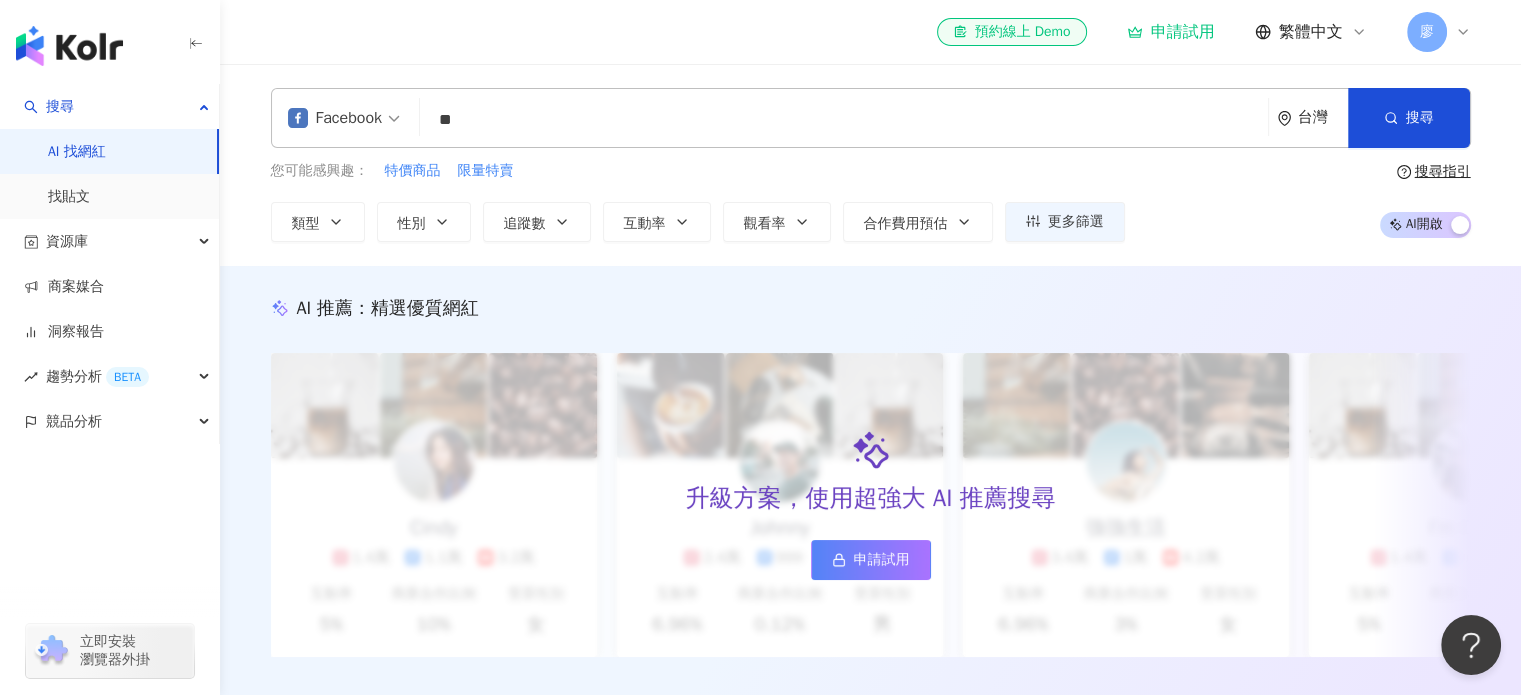 type on "*" 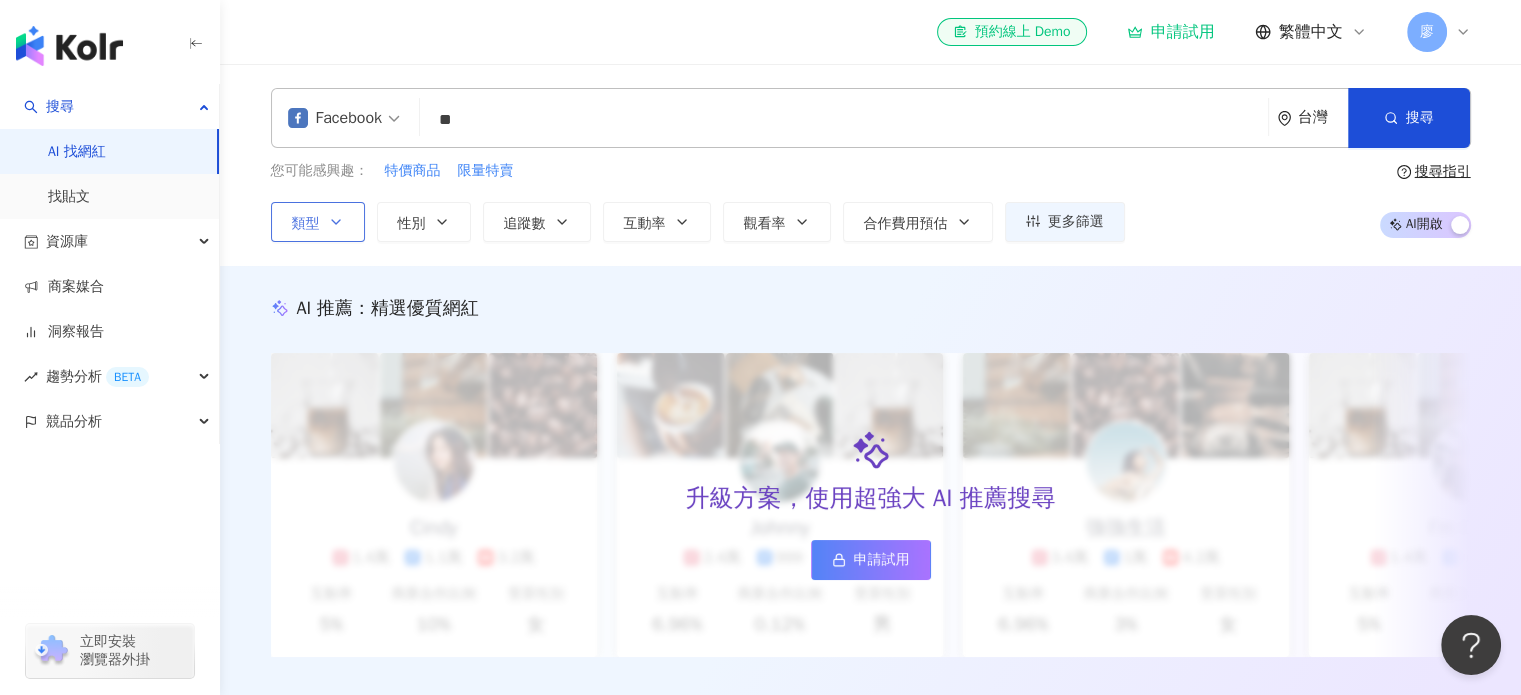 type on "**" 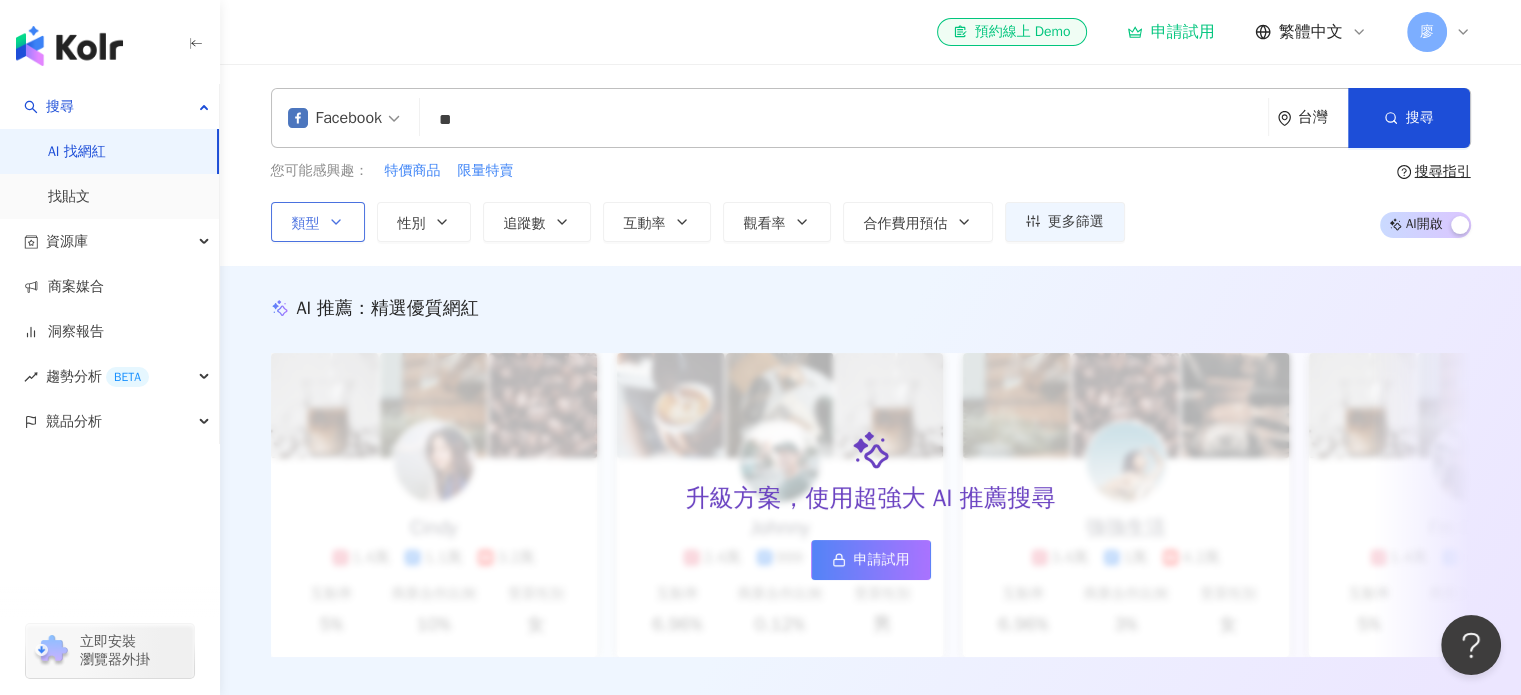 click on "類型" at bounding box center [318, 222] 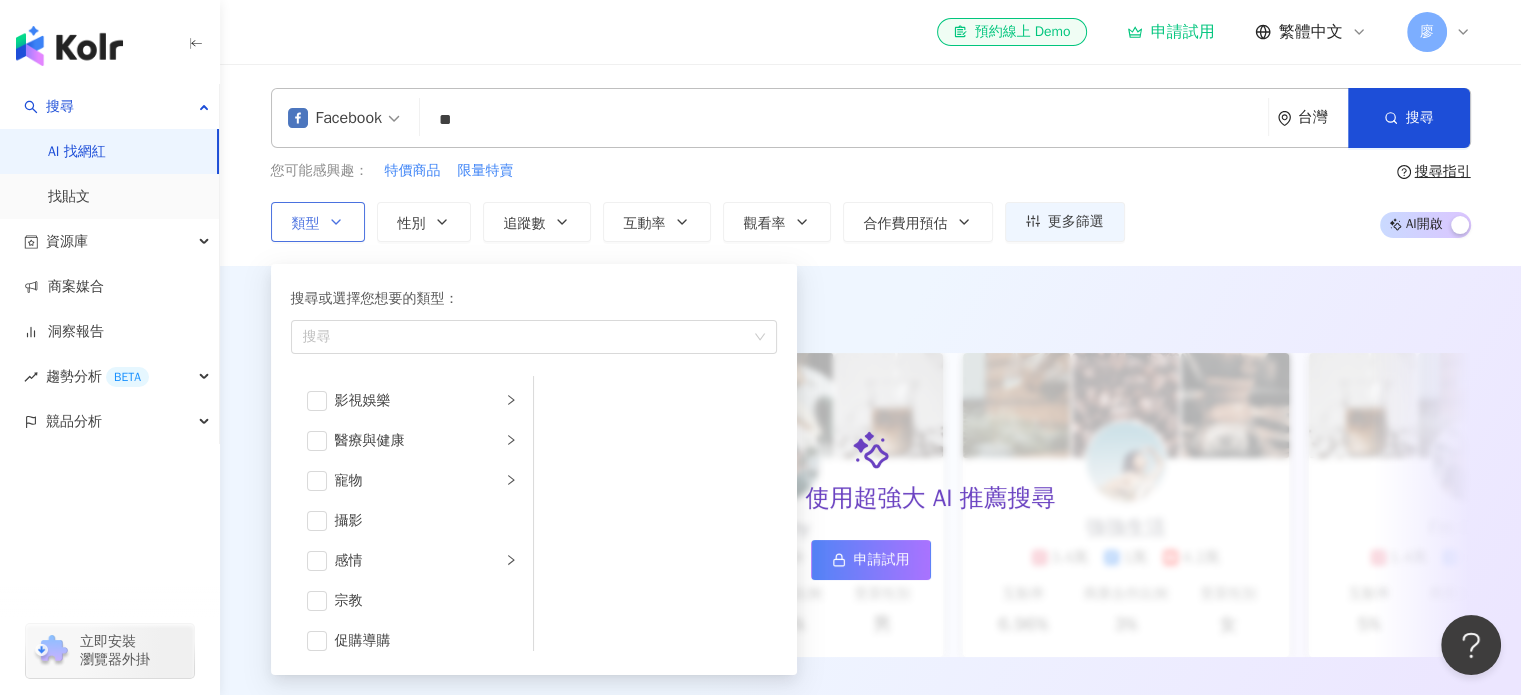 scroll, scrollTop: 500, scrollLeft: 0, axis: vertical 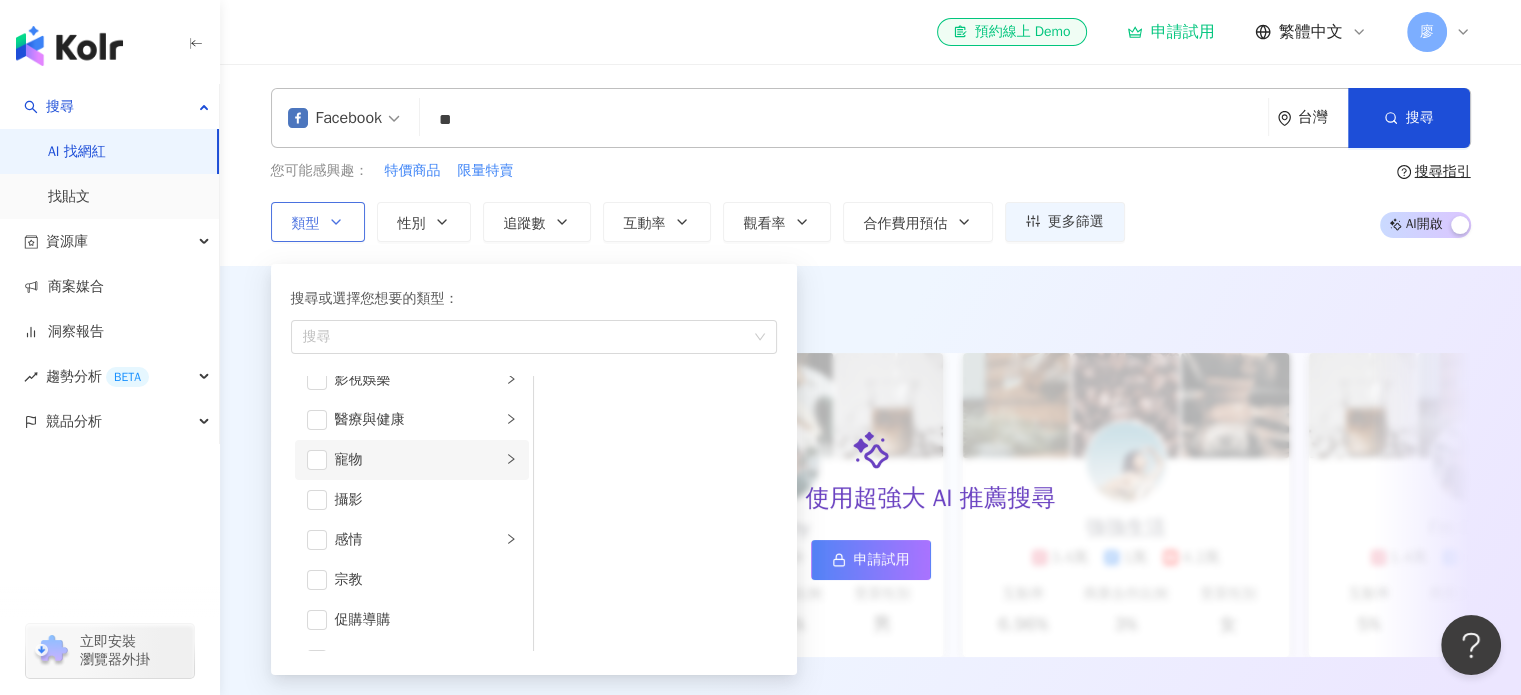 click on "寵物" at bounding box center (418, 460) 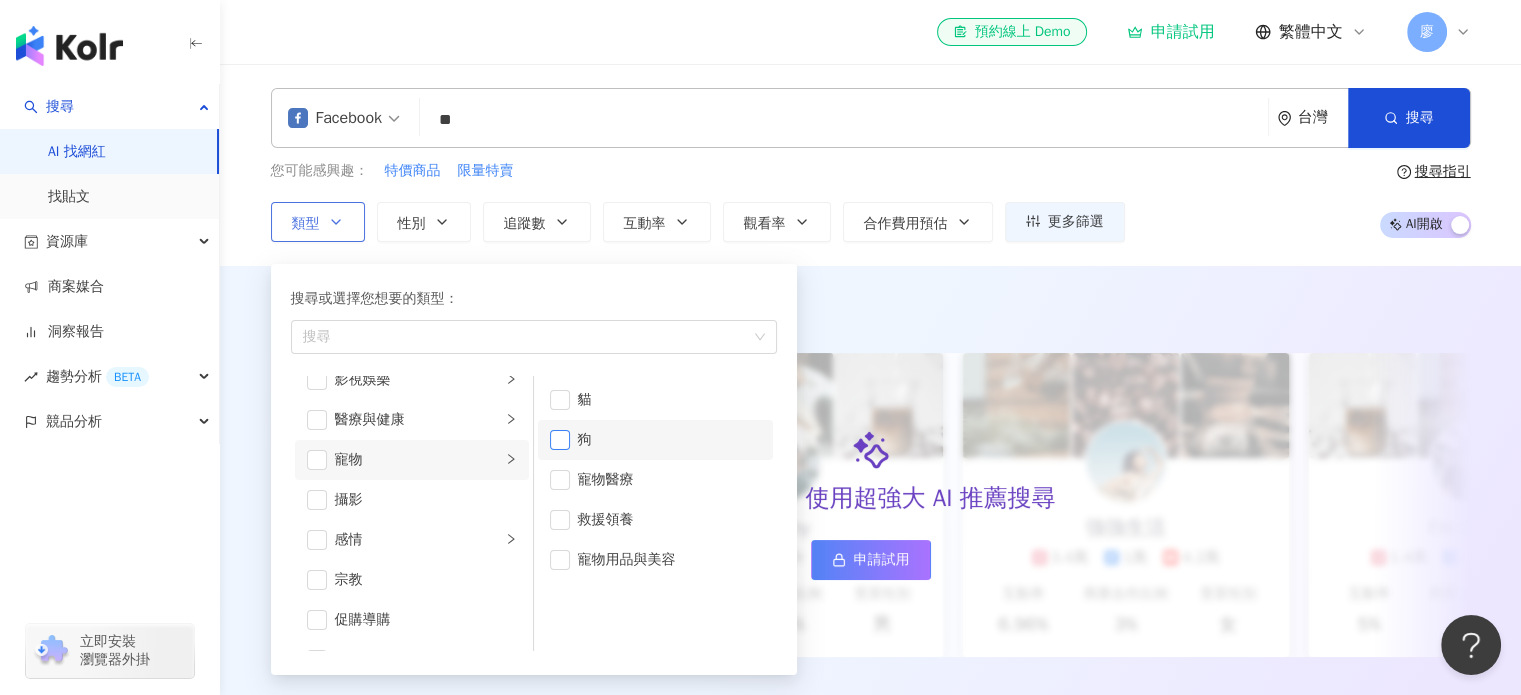 click at bounding box center (560, 440) 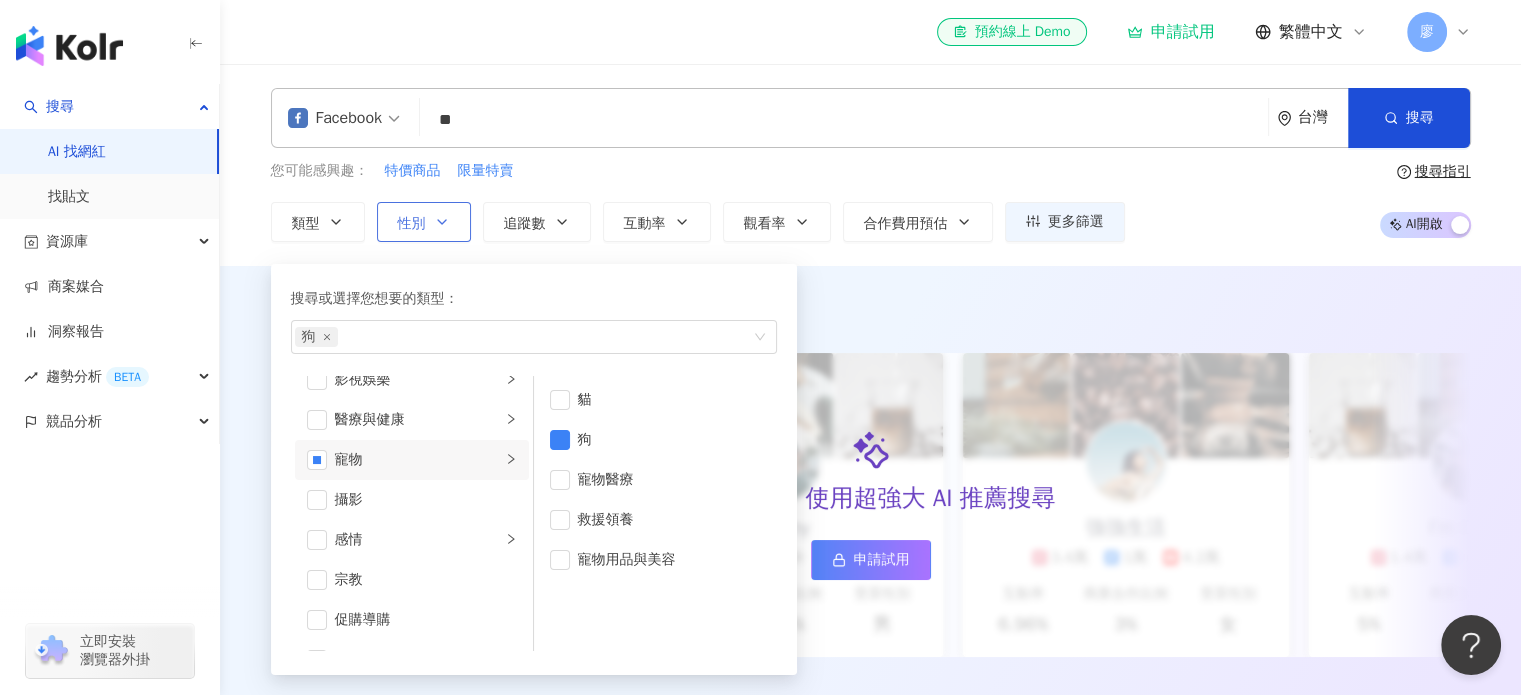 click on "性別" at bounding box center (424, 222) 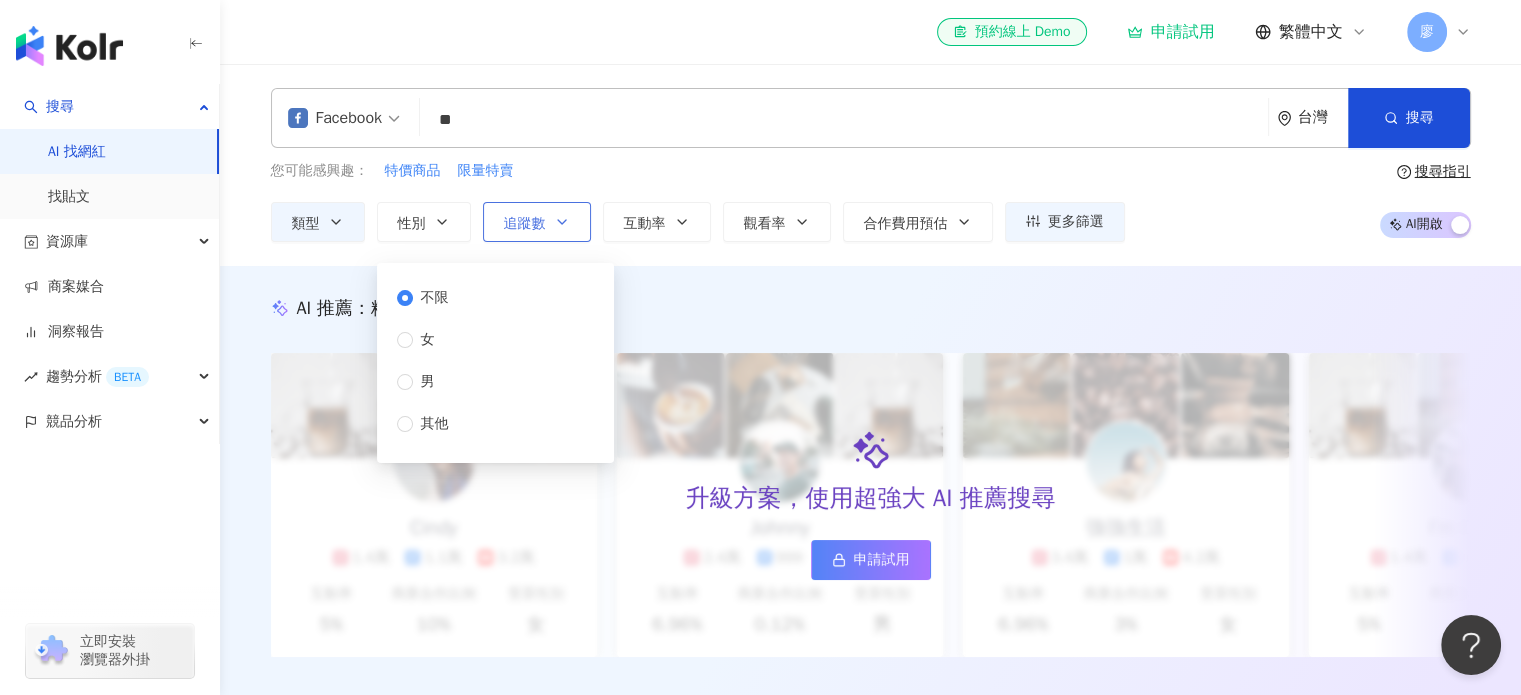 click on "追蹤數" at bounding box center (525, 224) 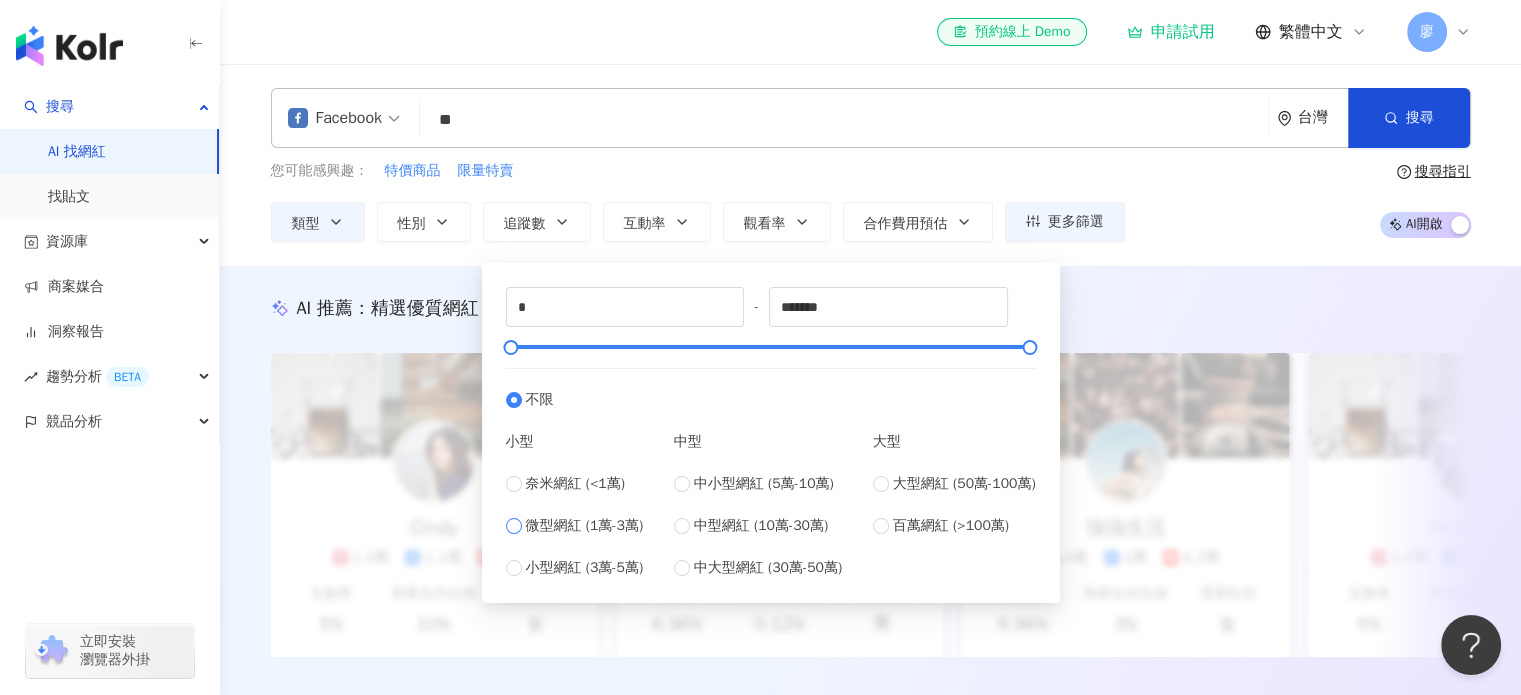 click on "微型網紅 (1萬-3萬)" at bounding box center (585, 526) 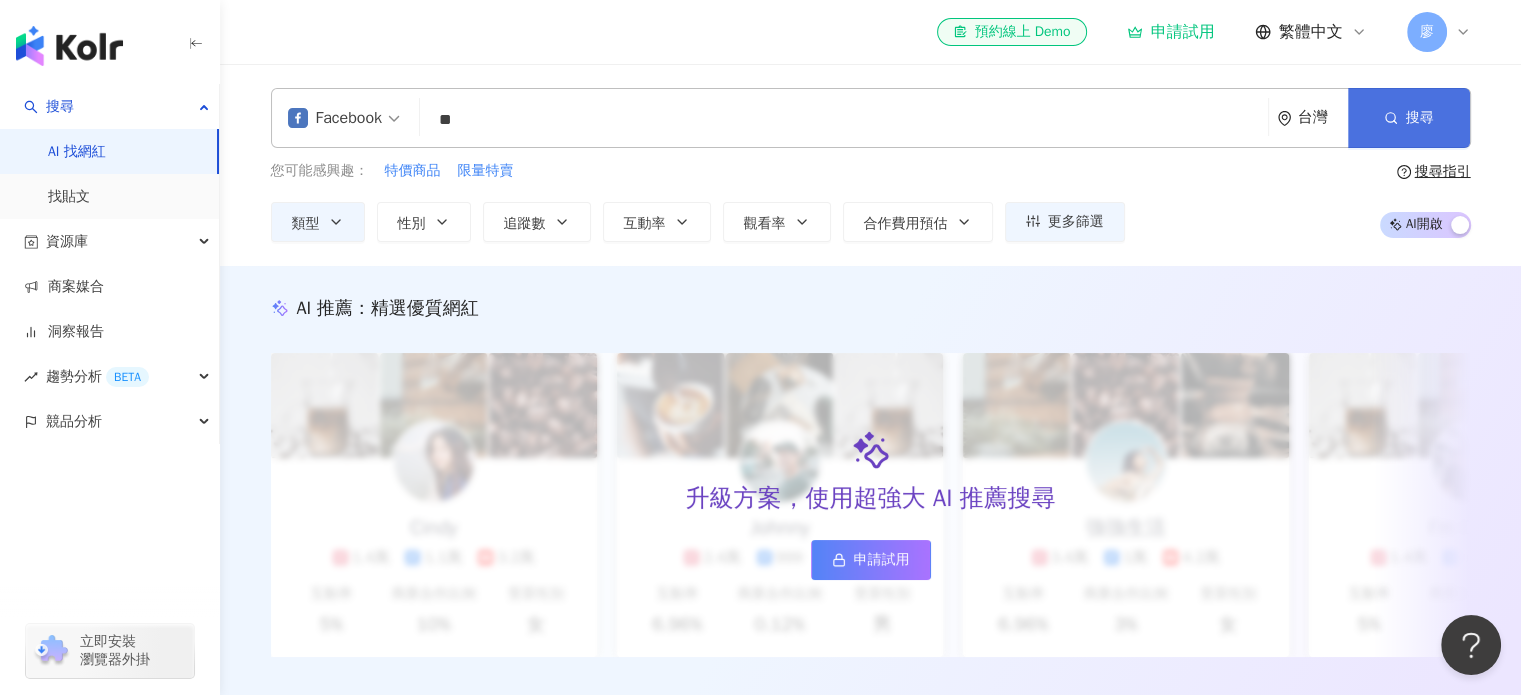 click 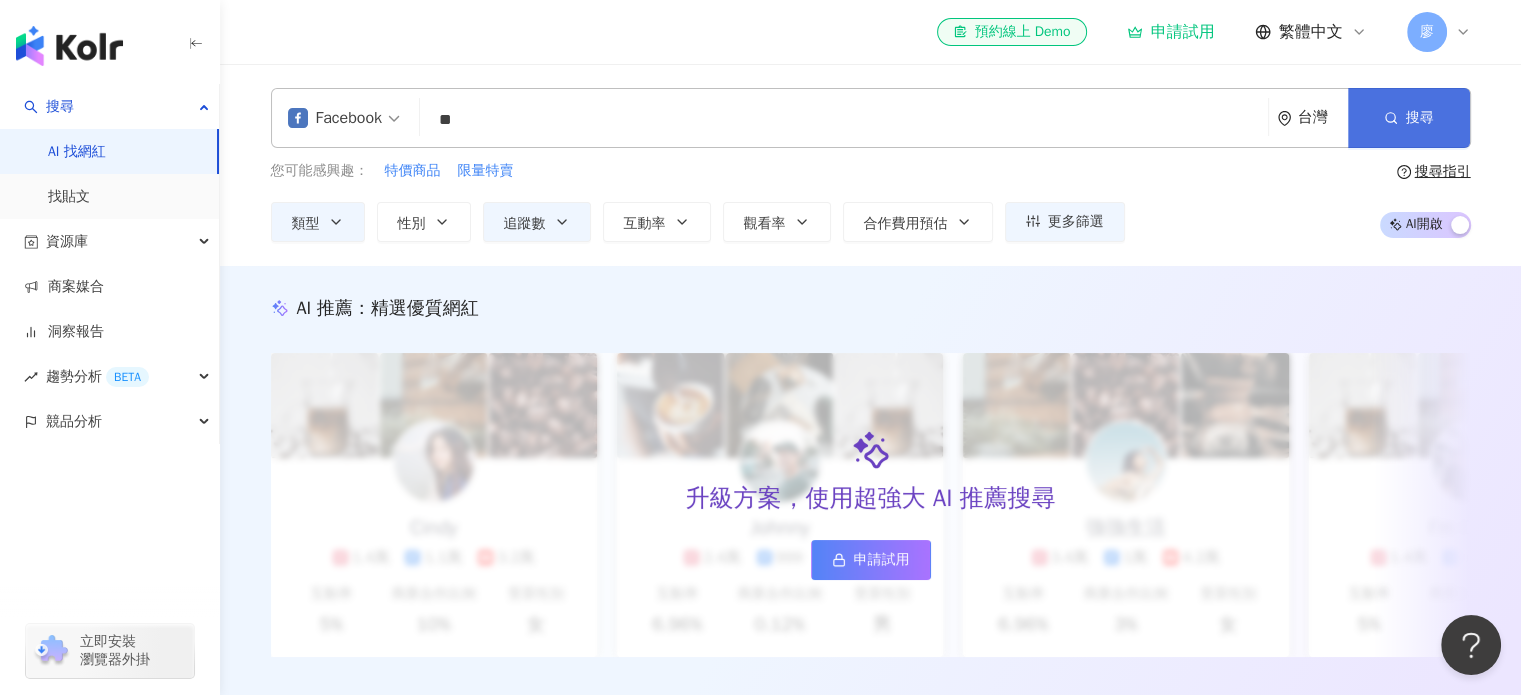 click at bounding box center (1391, 117) 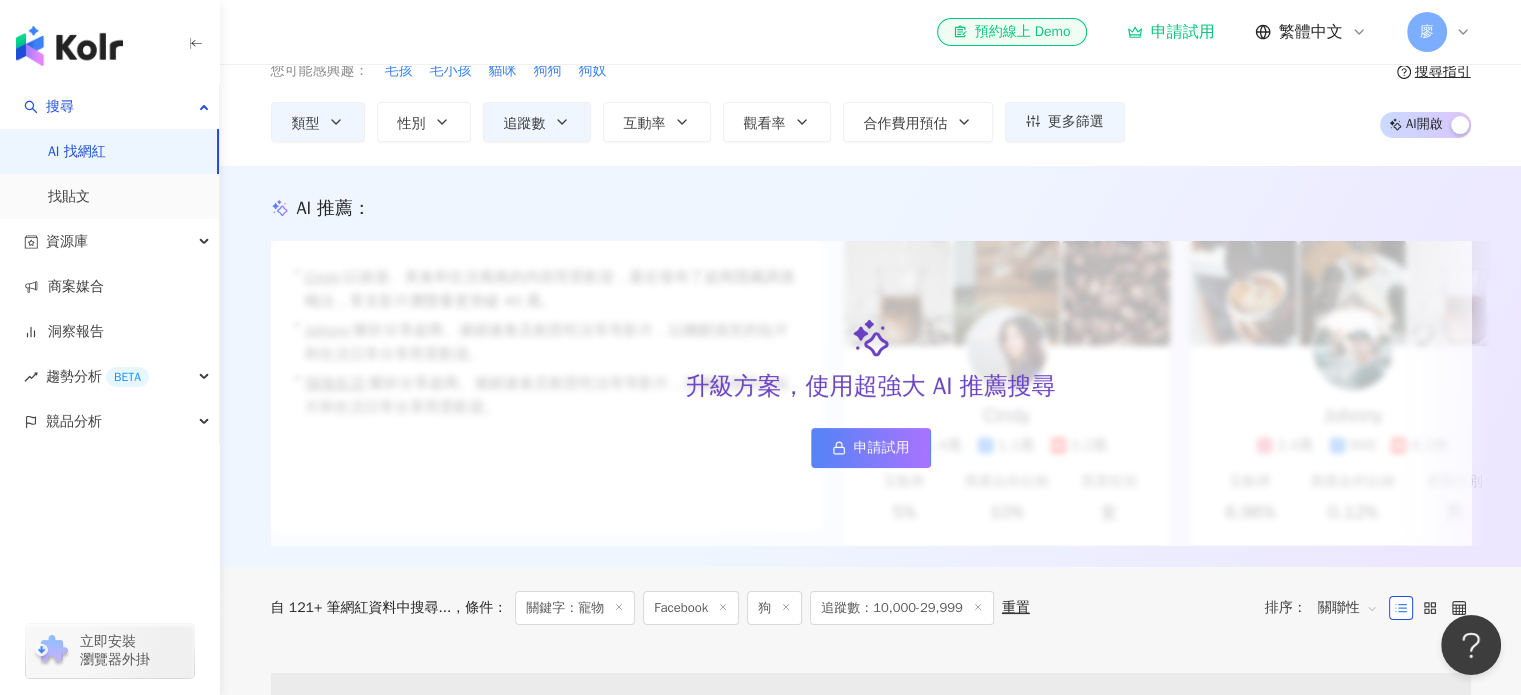 scroll, scrollTop: 0, scrollLeft: 0, axis: both 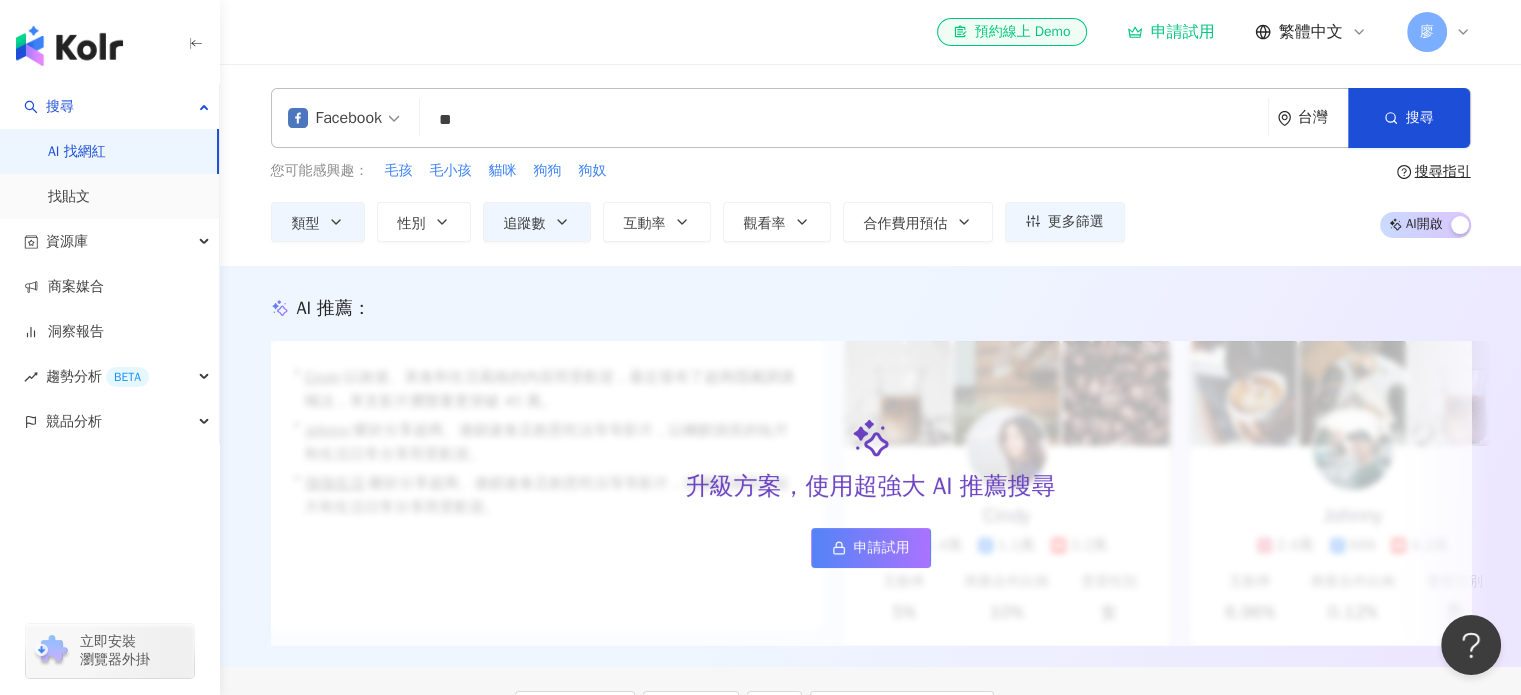 click on "**" at bounding box center [844, 120] 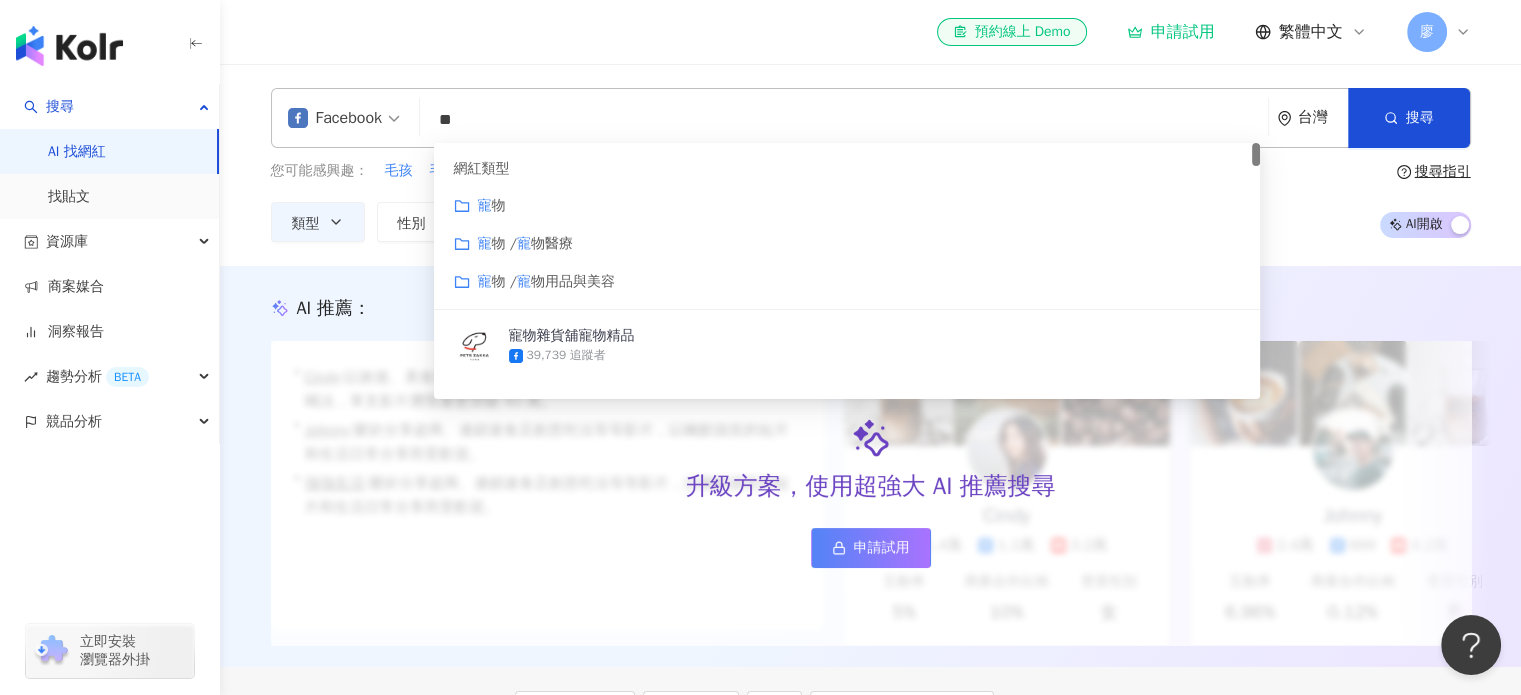 type on "*" 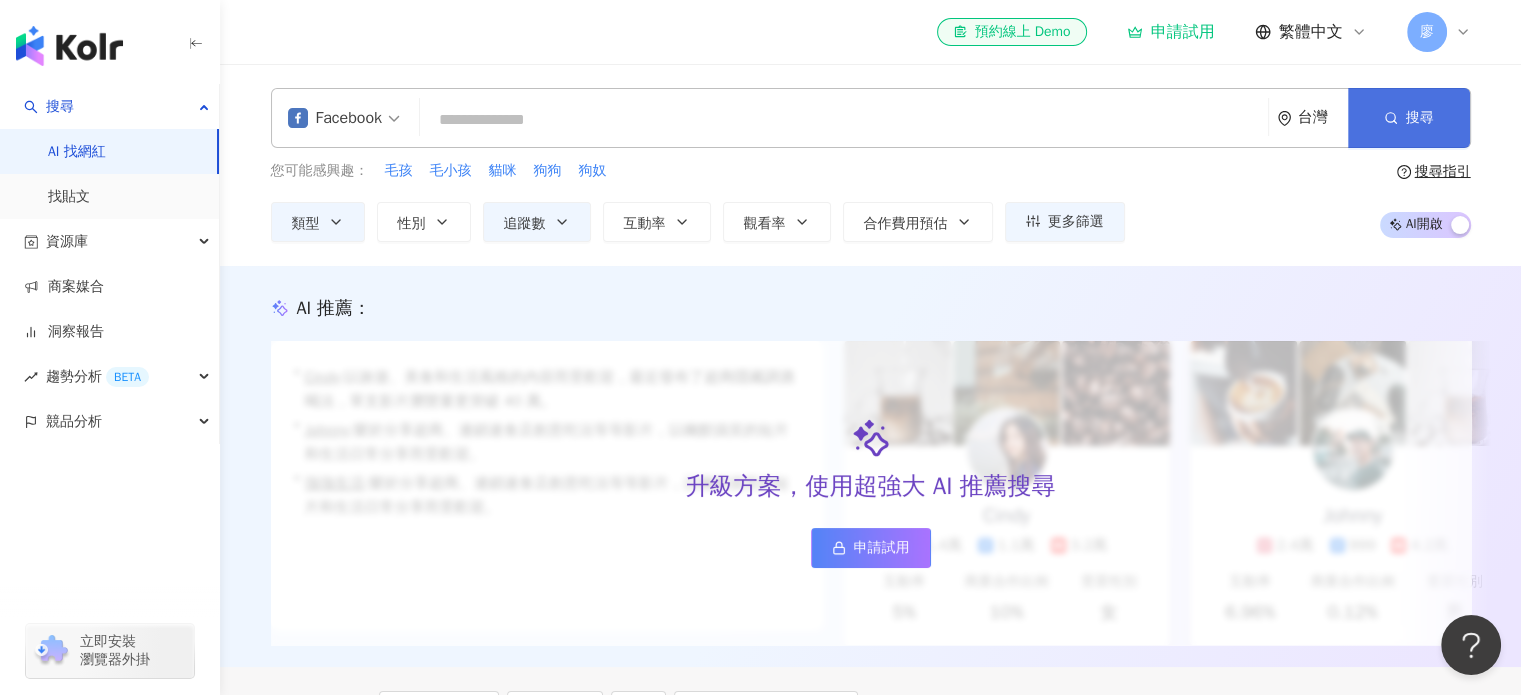 type 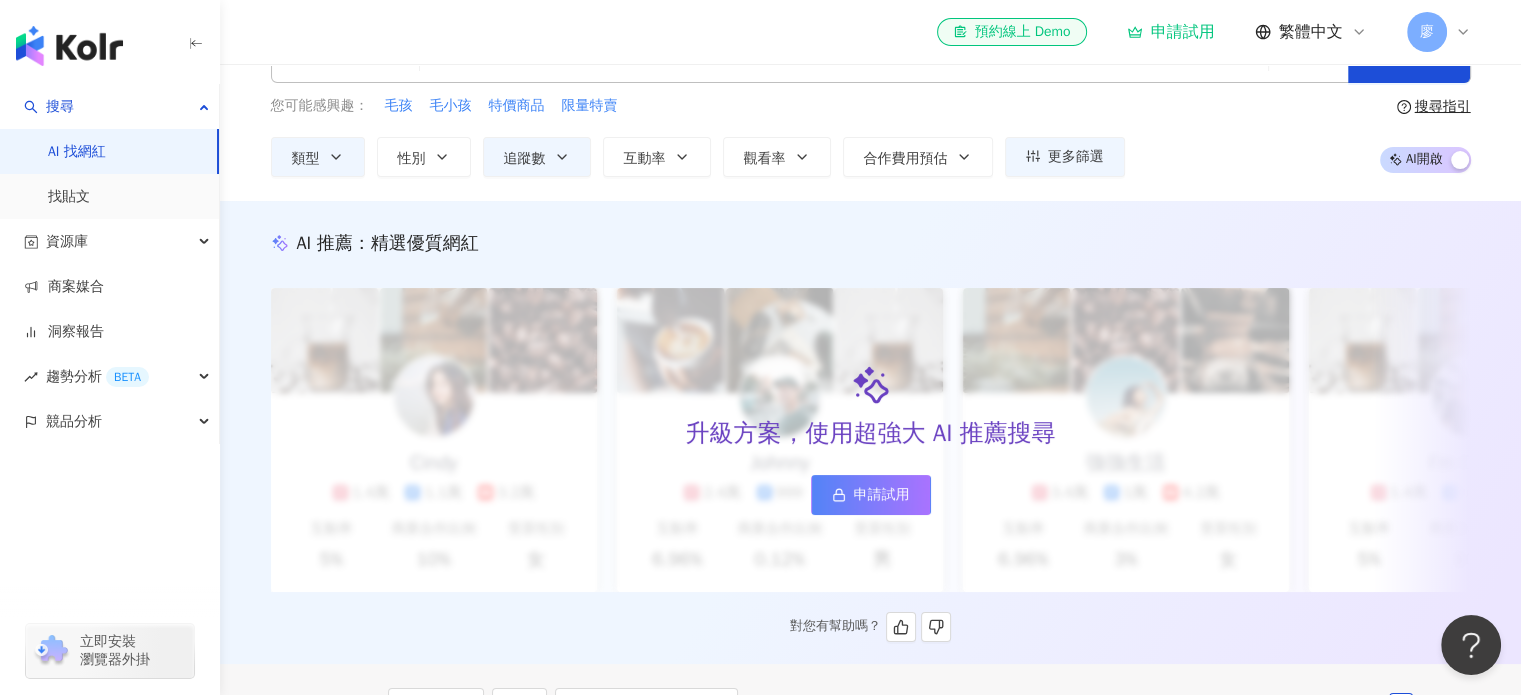 scroll, scrollTop: 100, scrollLeft: 0, axis: vertical 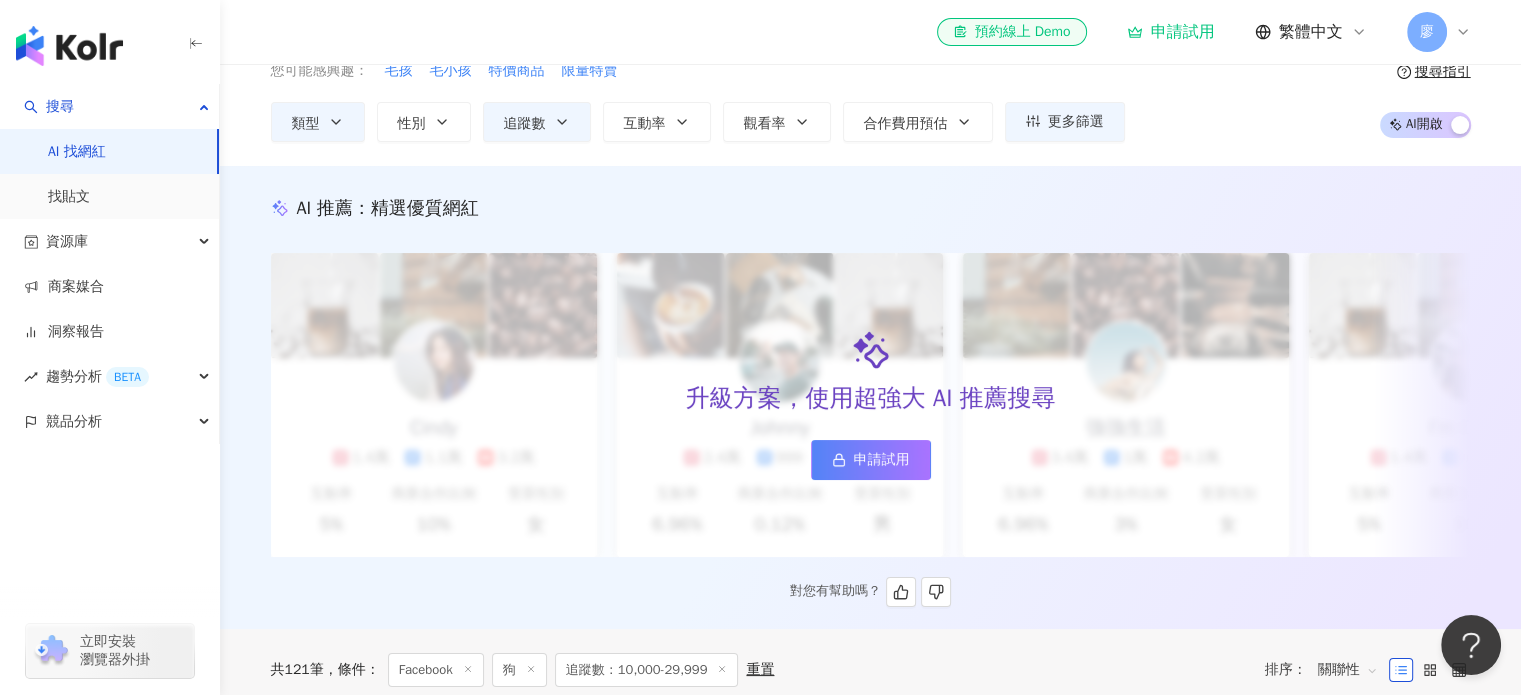 click at bounding box center [839, 459] 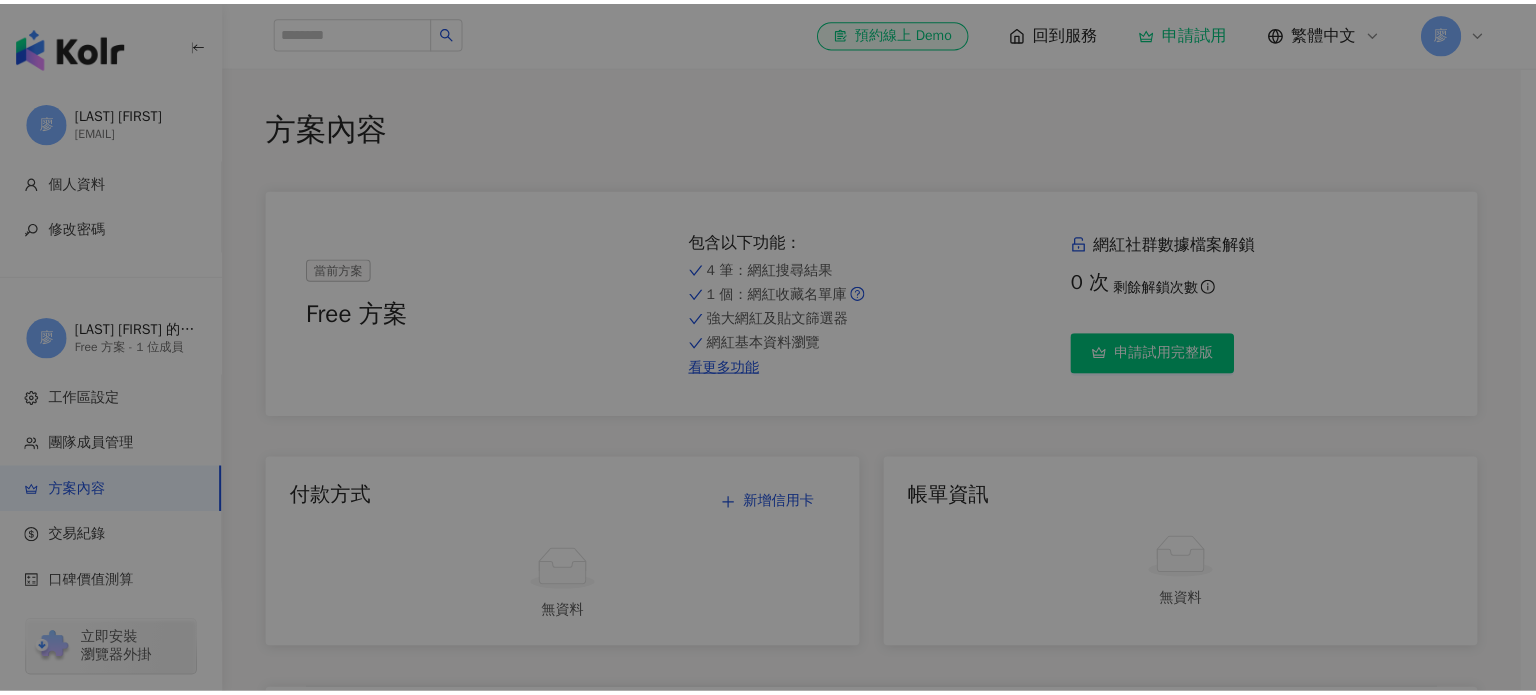scroll, scrollTop: 0, scrollLeft: 0, axis: both 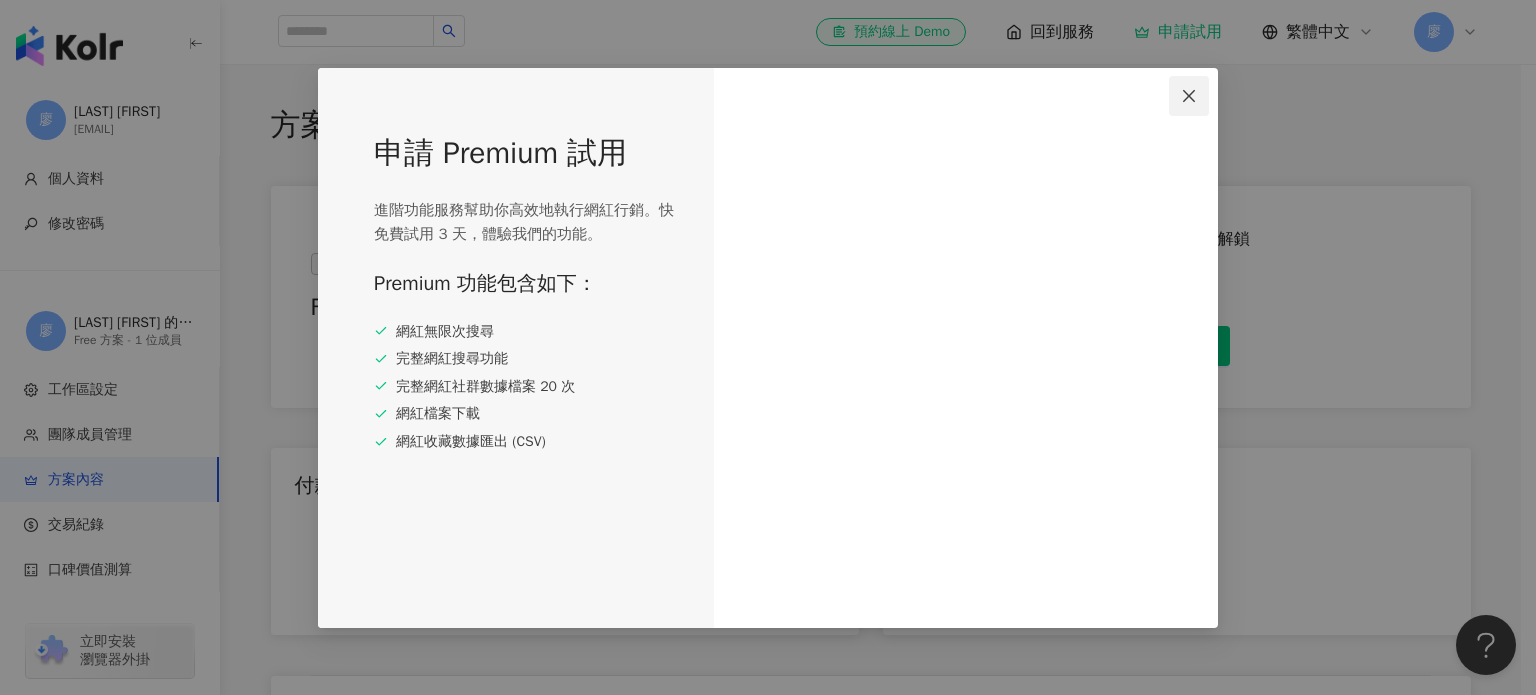click 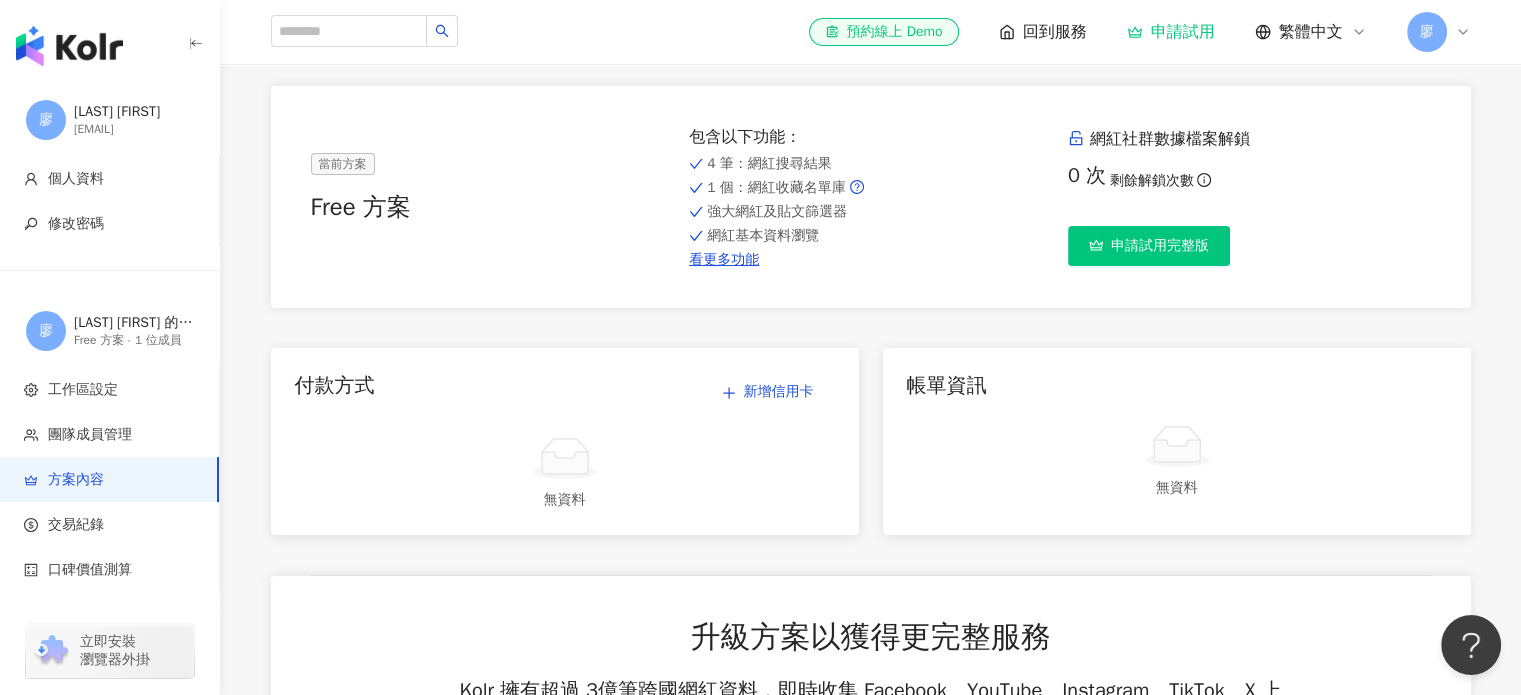 scroll, scrollTop: 0, scrollLeft: 0, axis: both 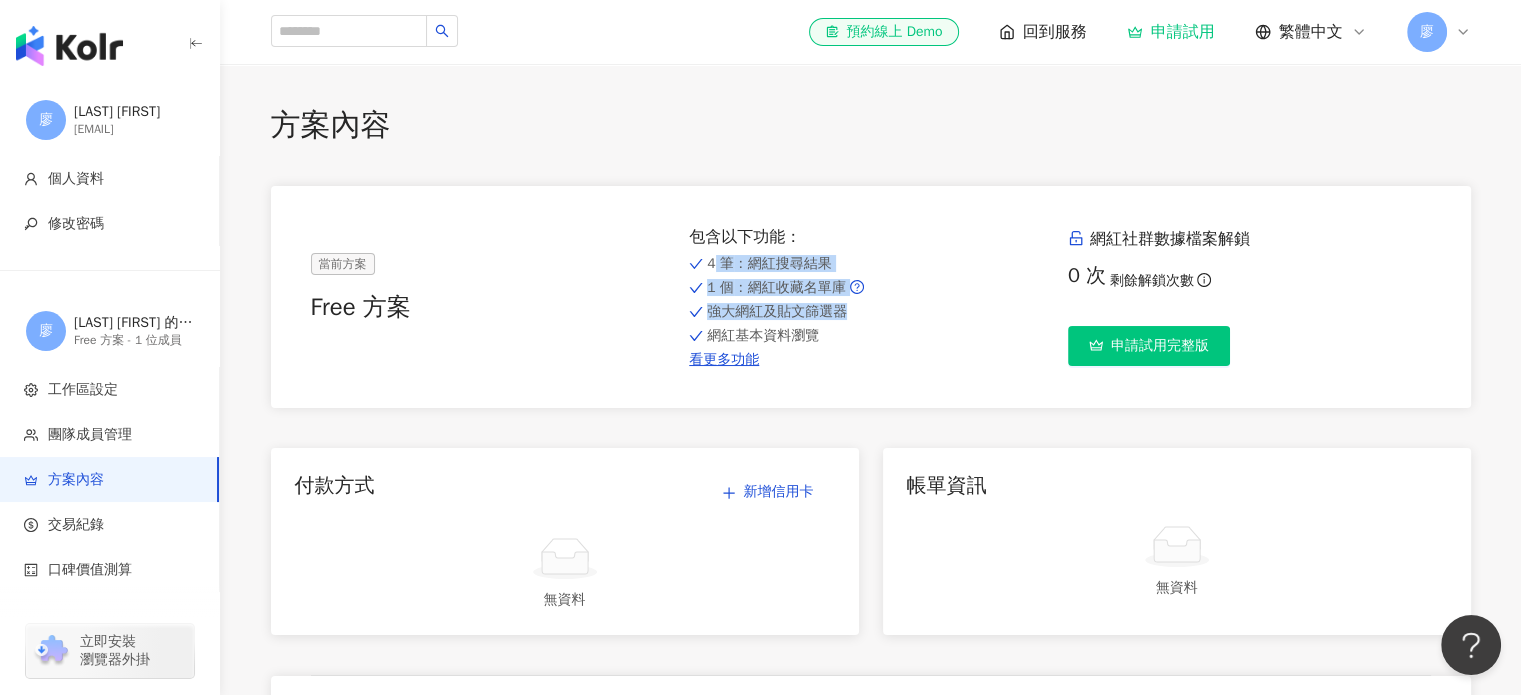 drag, startPoint x: 701, startPoint y: 266, endPoint x: 860, endPoint y: 304, distance: 163.47783 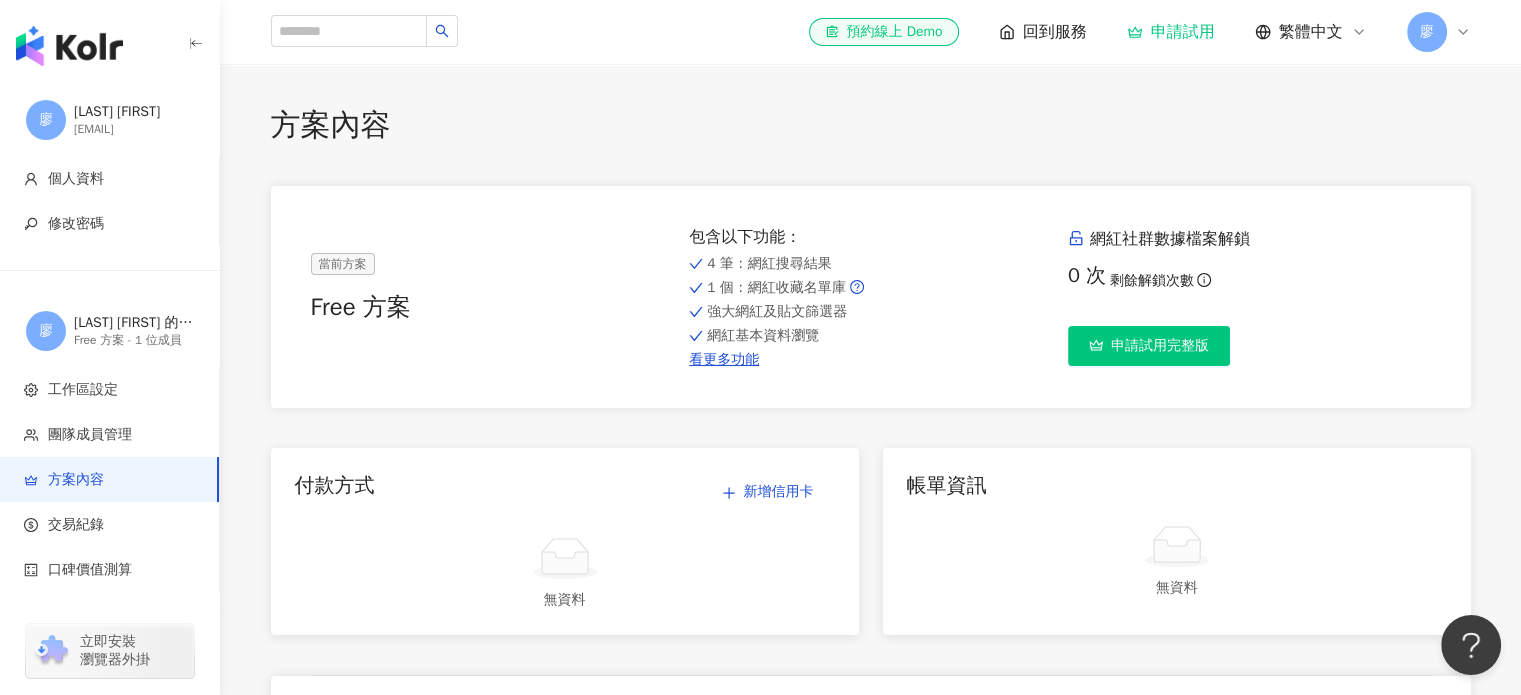 click on "Free 方案" at bounding box center [492, 308] 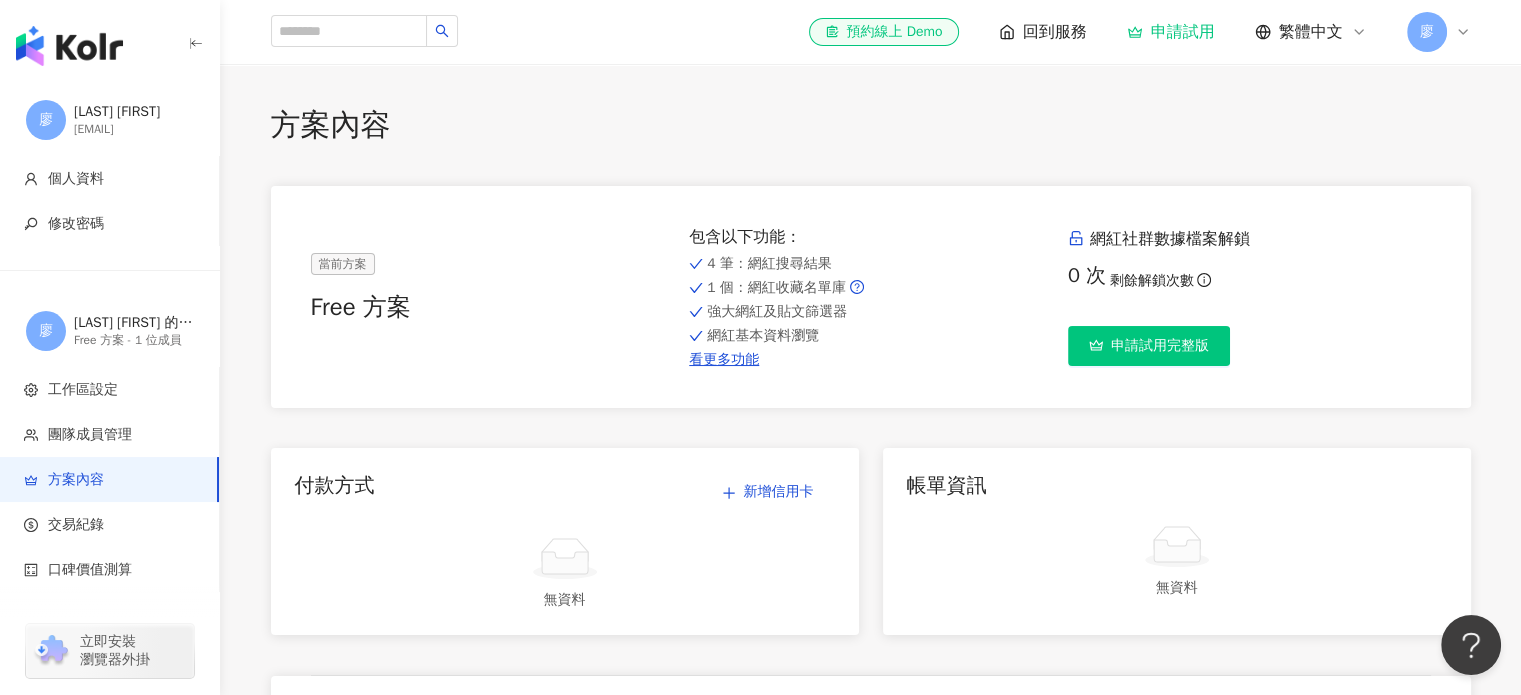 scroll, scrollTop: 0, scrollLeft: 0, axis: both 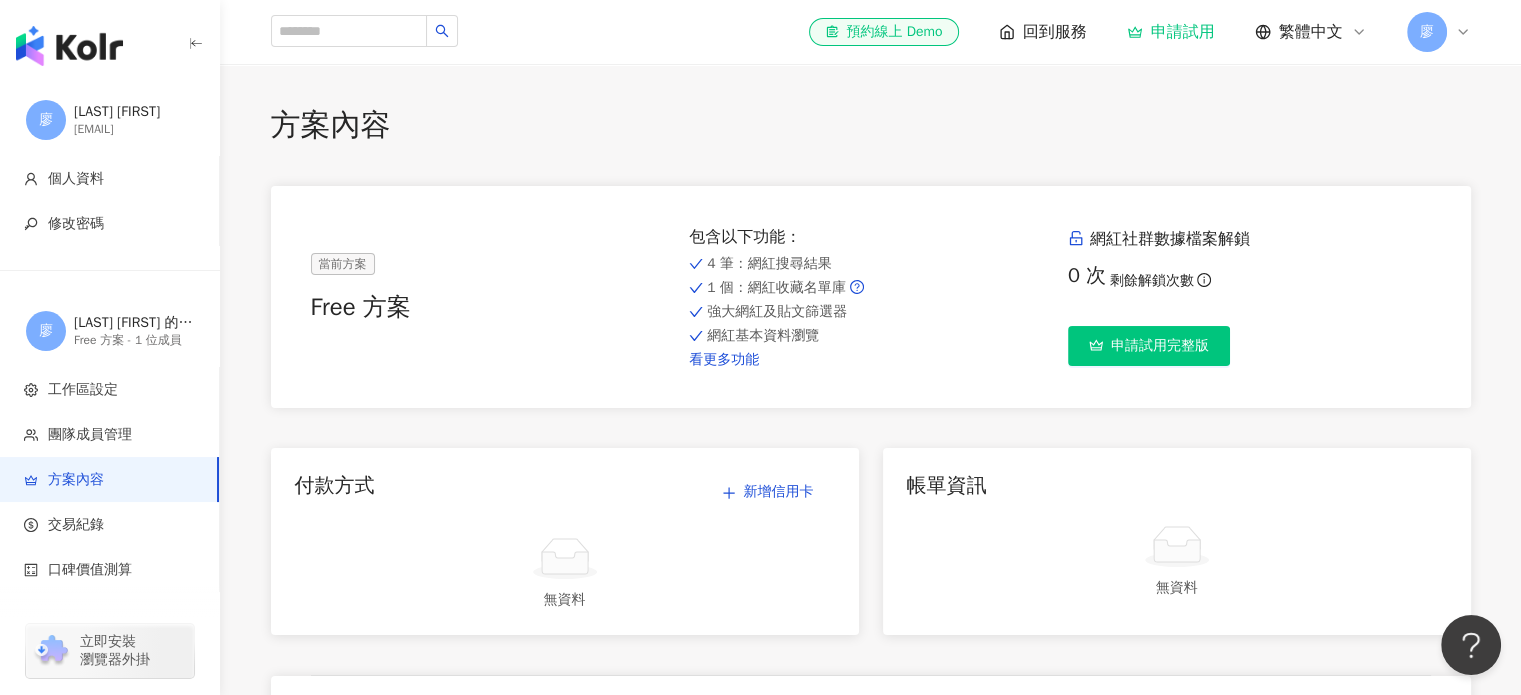 click on "看更多功能" at bounding box center (870, 360) 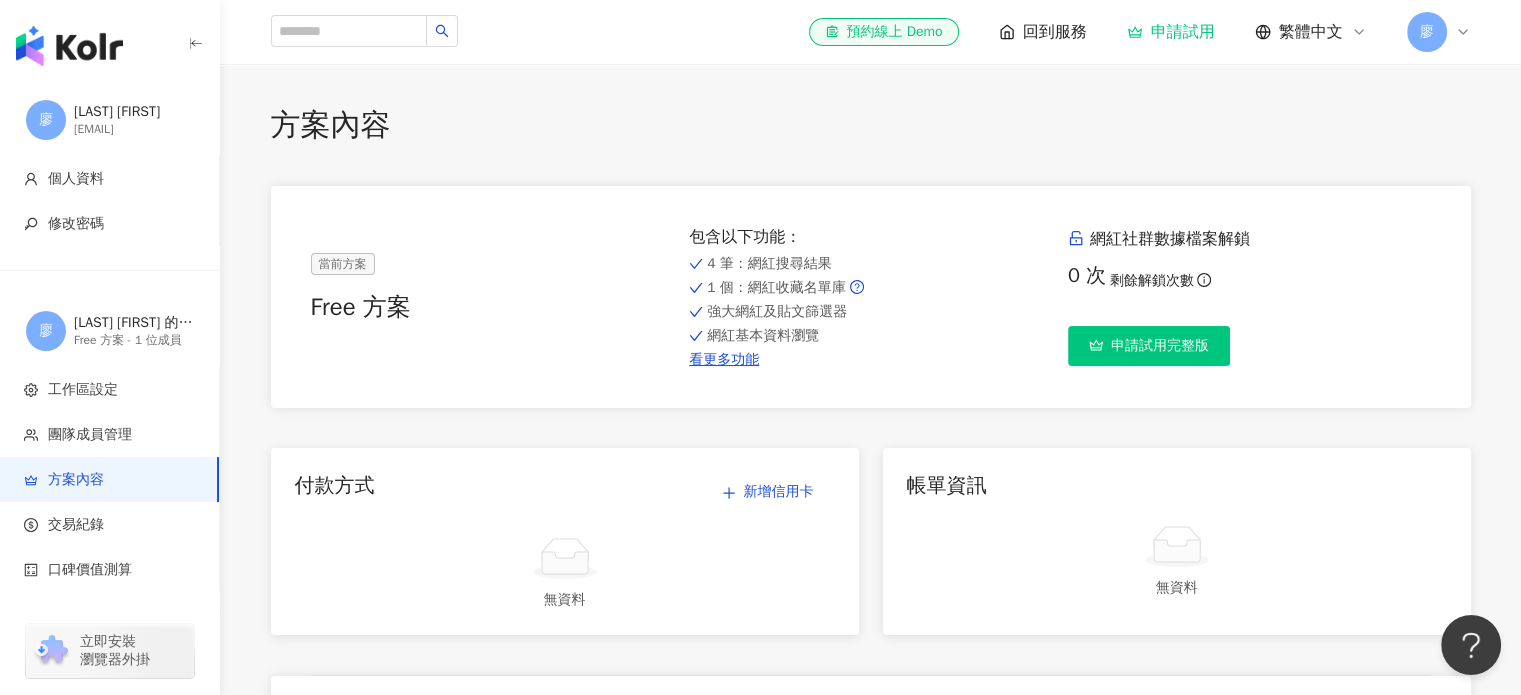 click on "回到服務" at bounding box center (1055, 32) 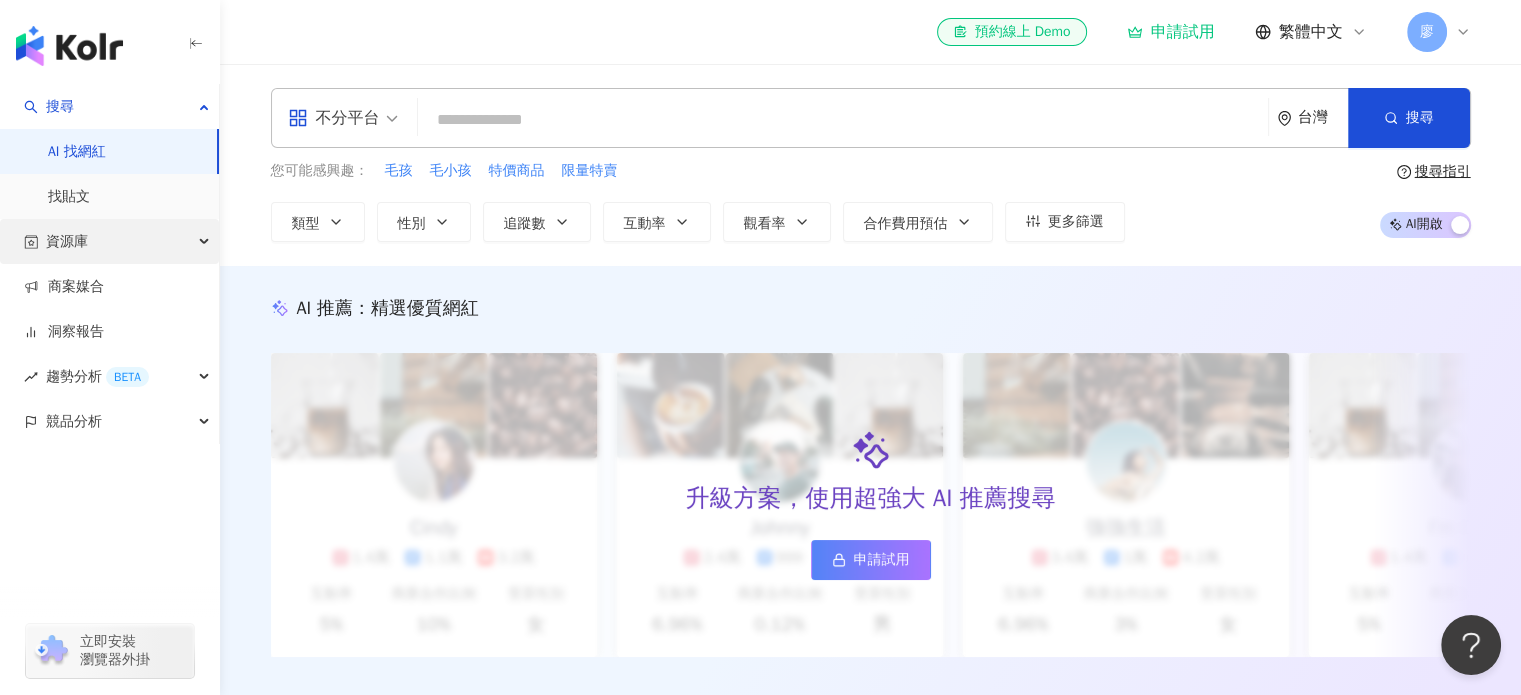 click on "資源庫" at bounding box center [109, 241] 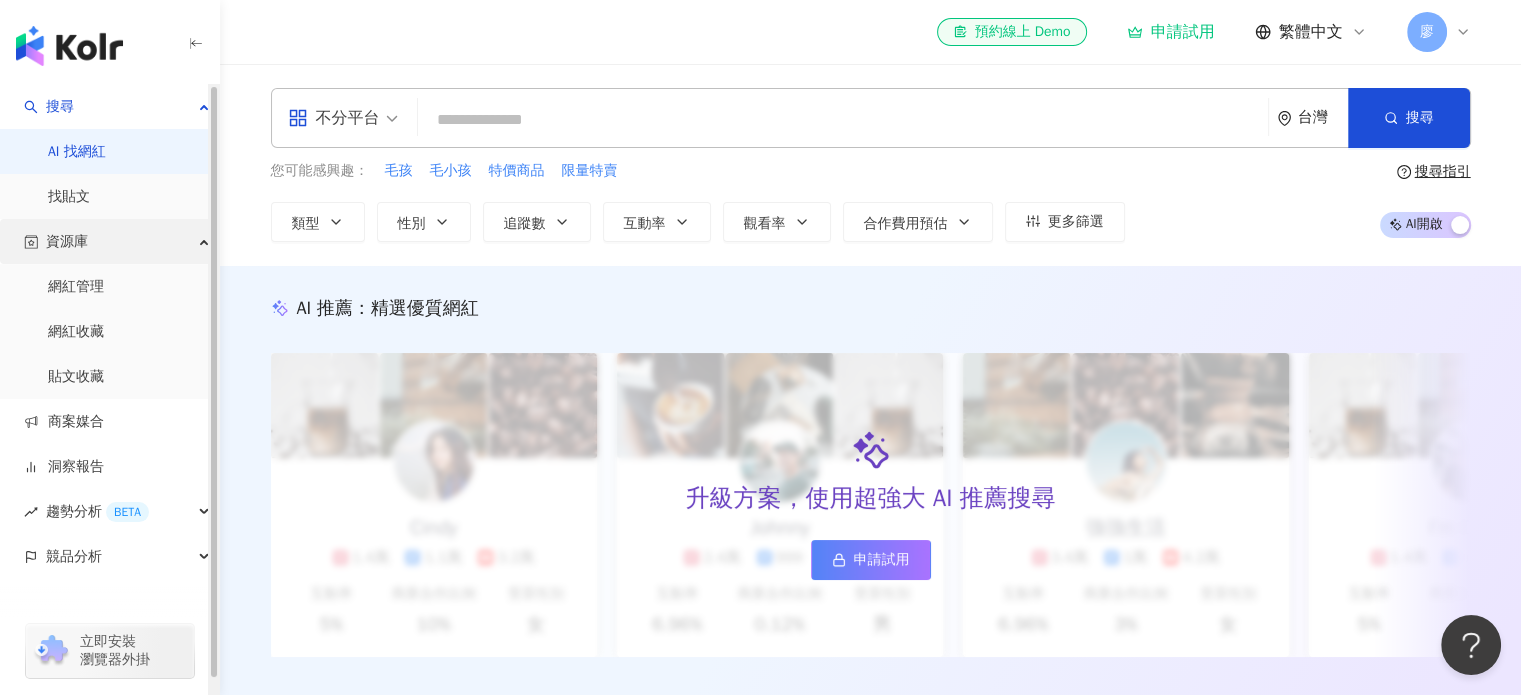 click on "資源庫" at bounding box center [109, 241] 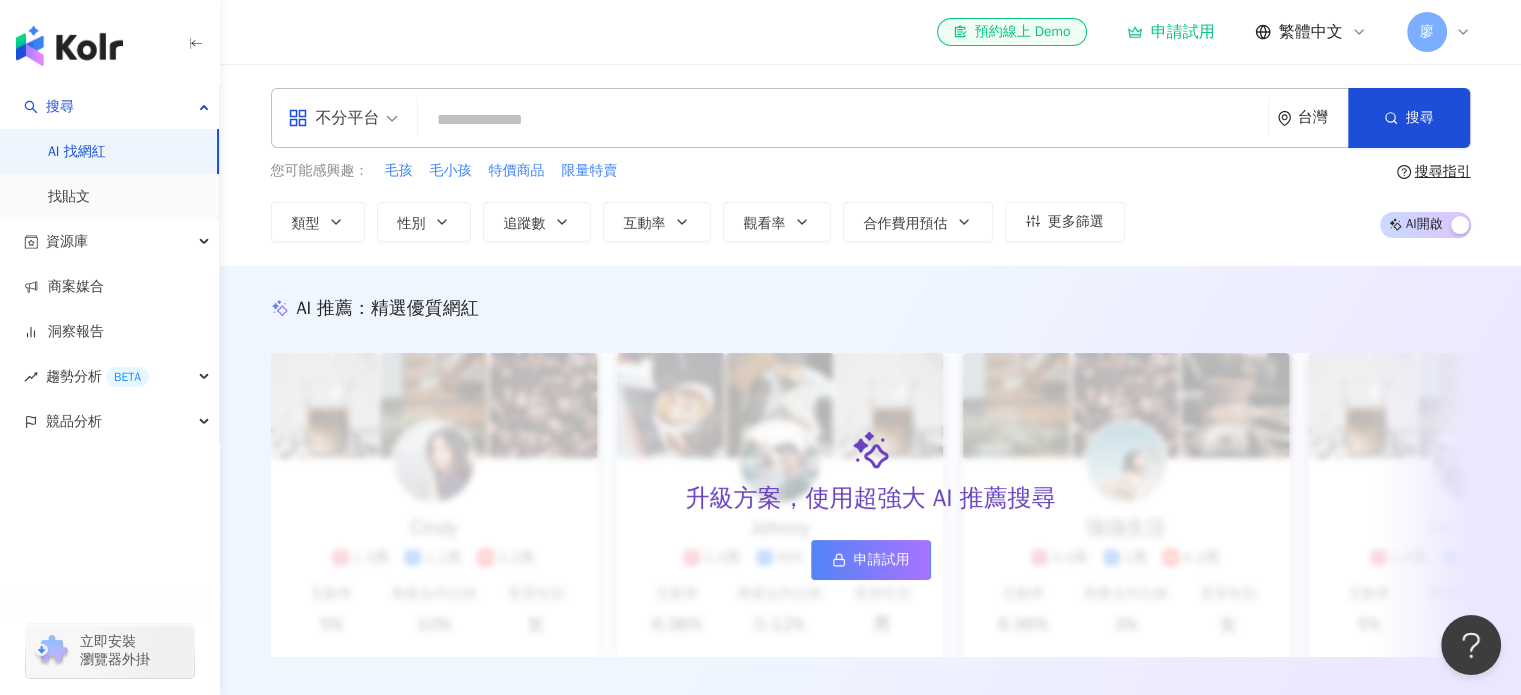 click on "AI 找網紅" at bounding box center (77, 152) 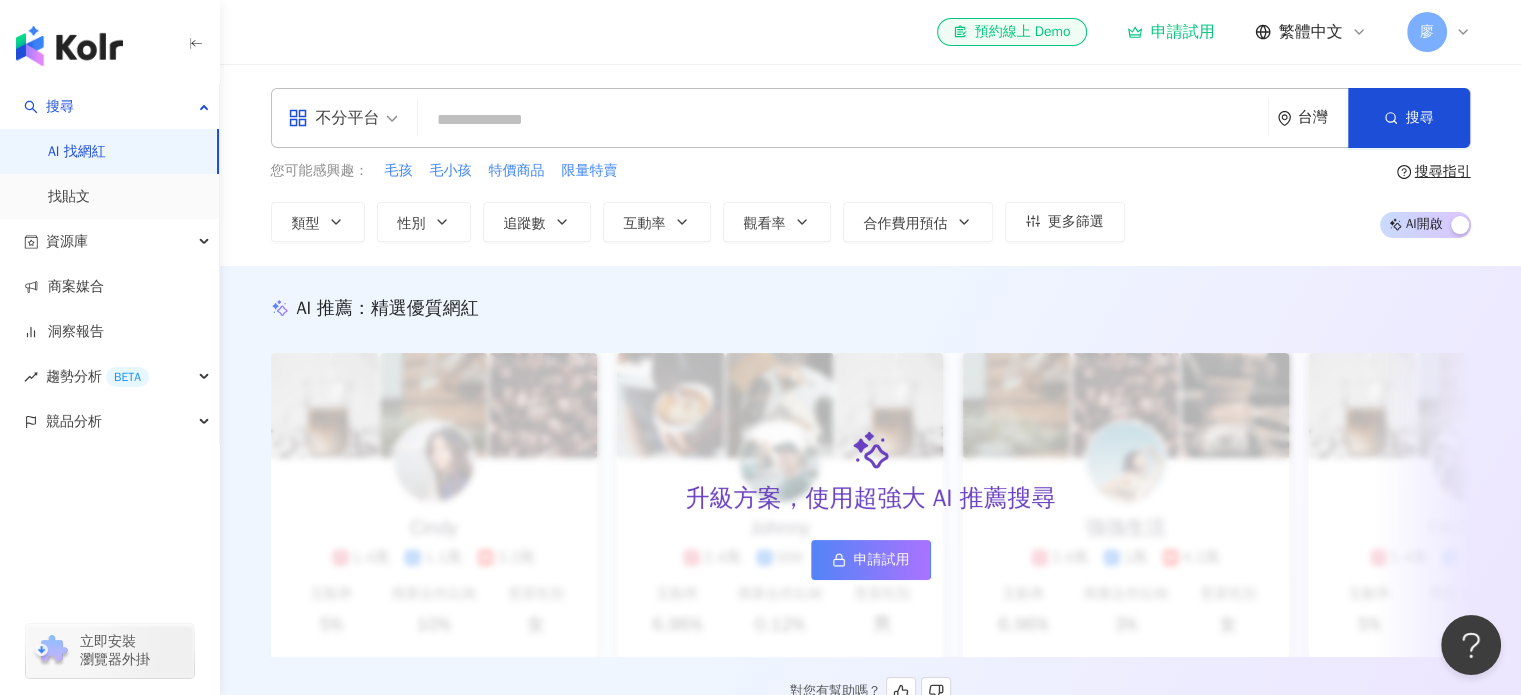 click 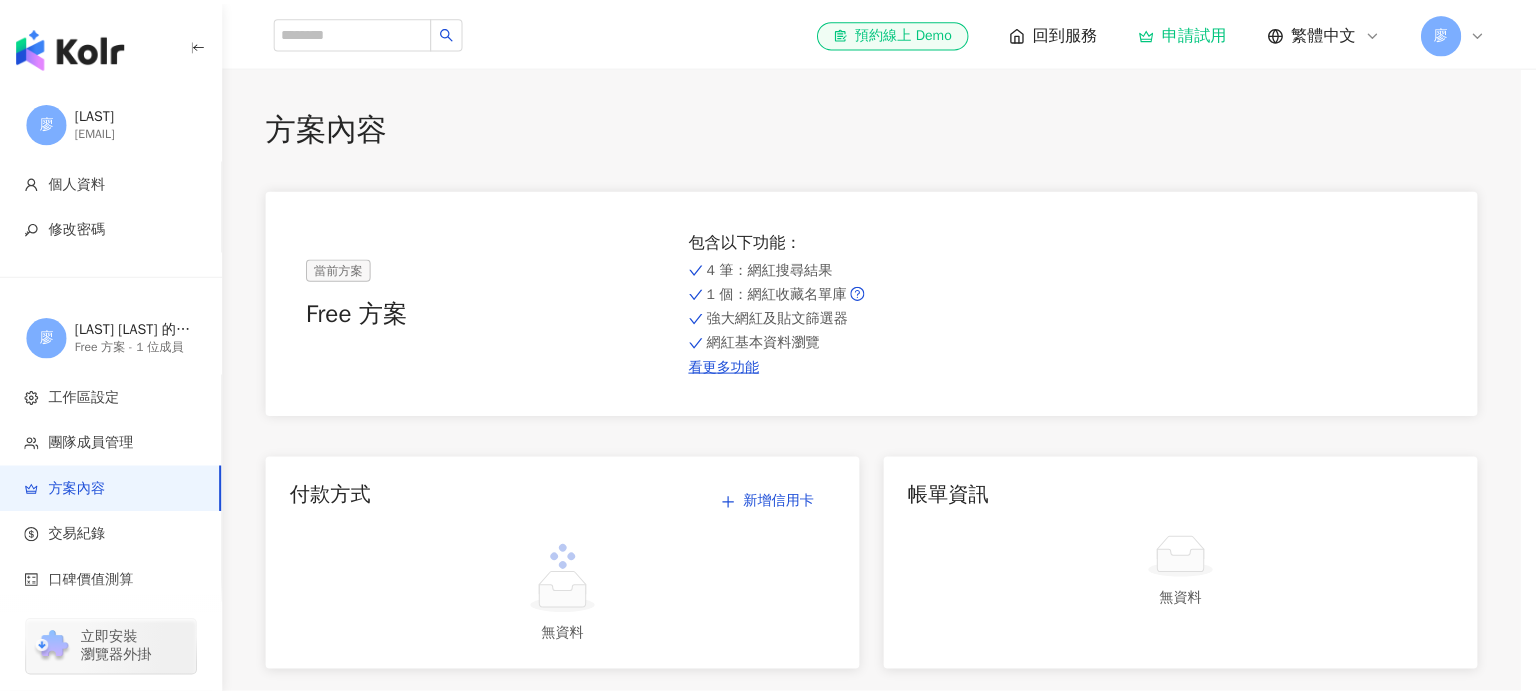 scroll, scrollTop: 0, scrollLeft: 0, axis: both 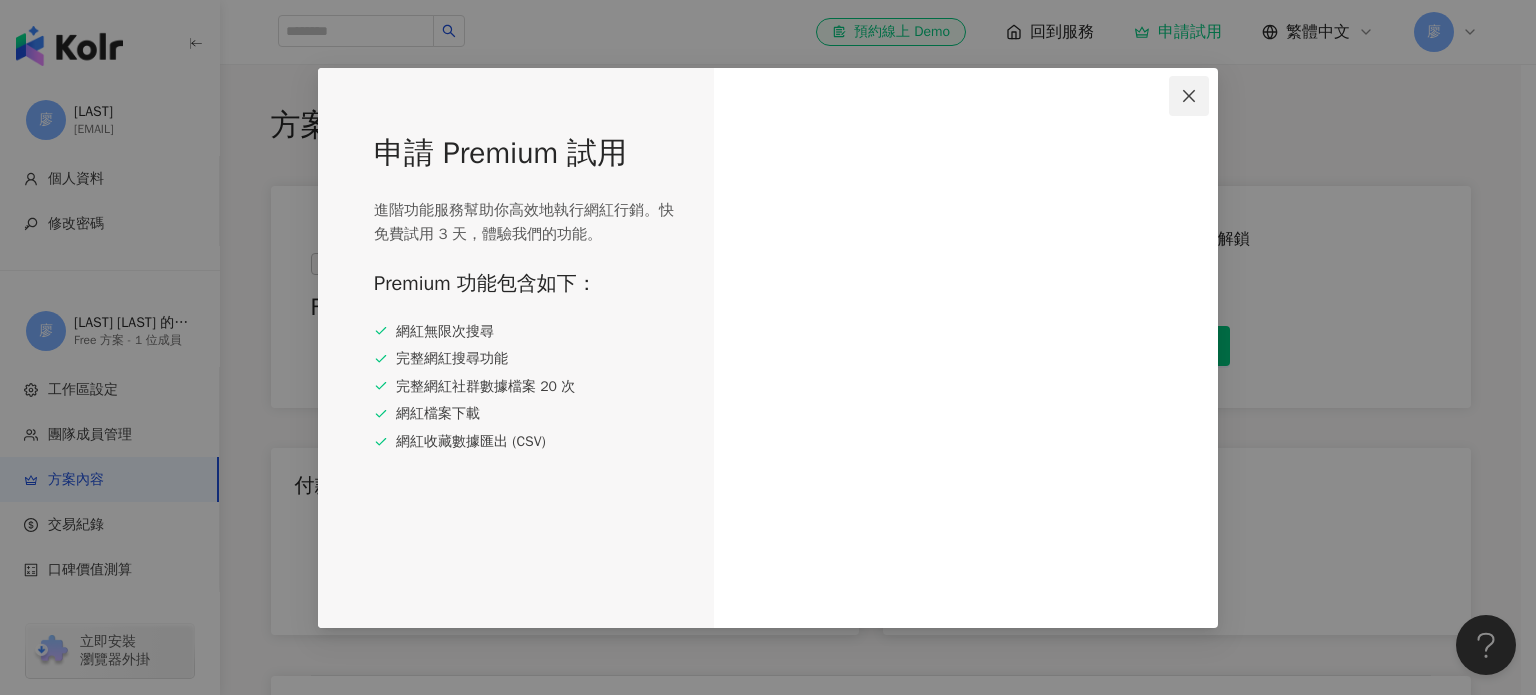 click at bounding box center [1189, 96] 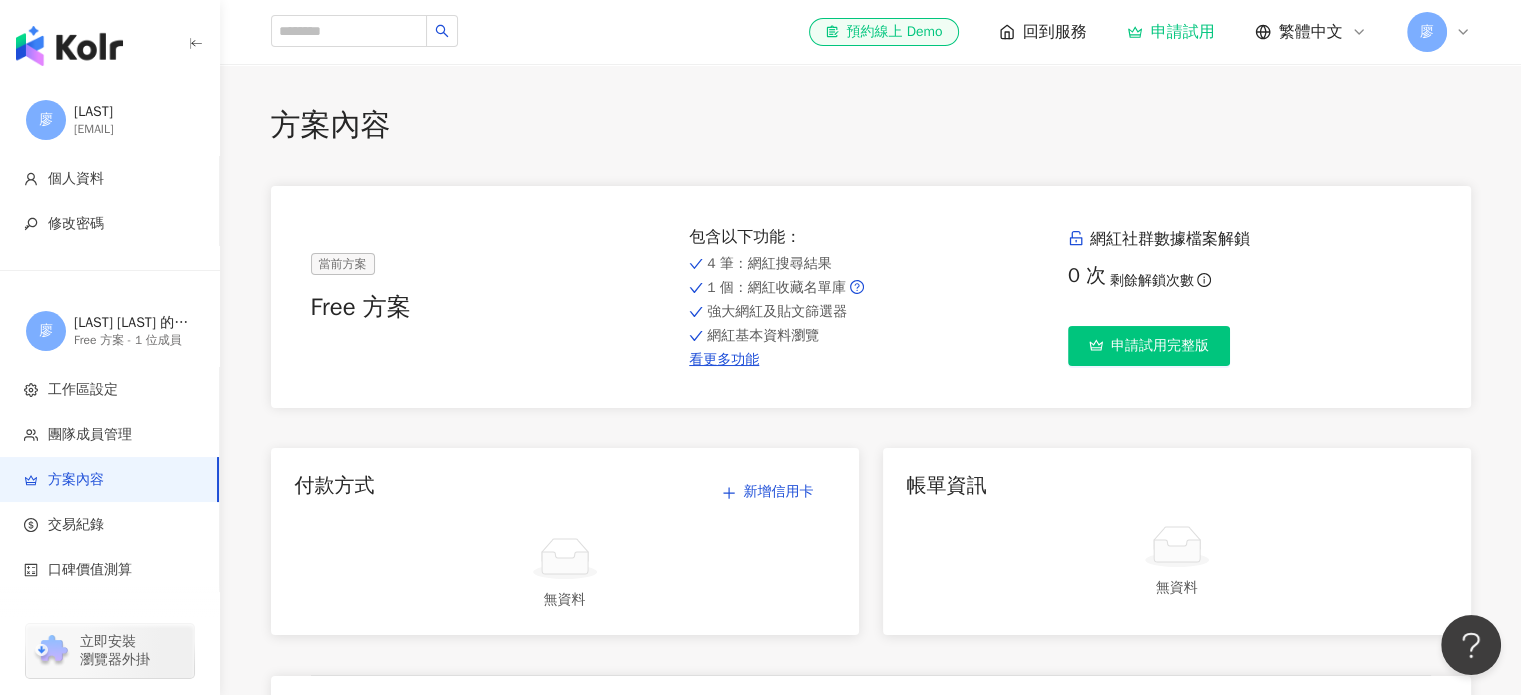click on "申請試用完整版" at bounding box center (1160, 346) 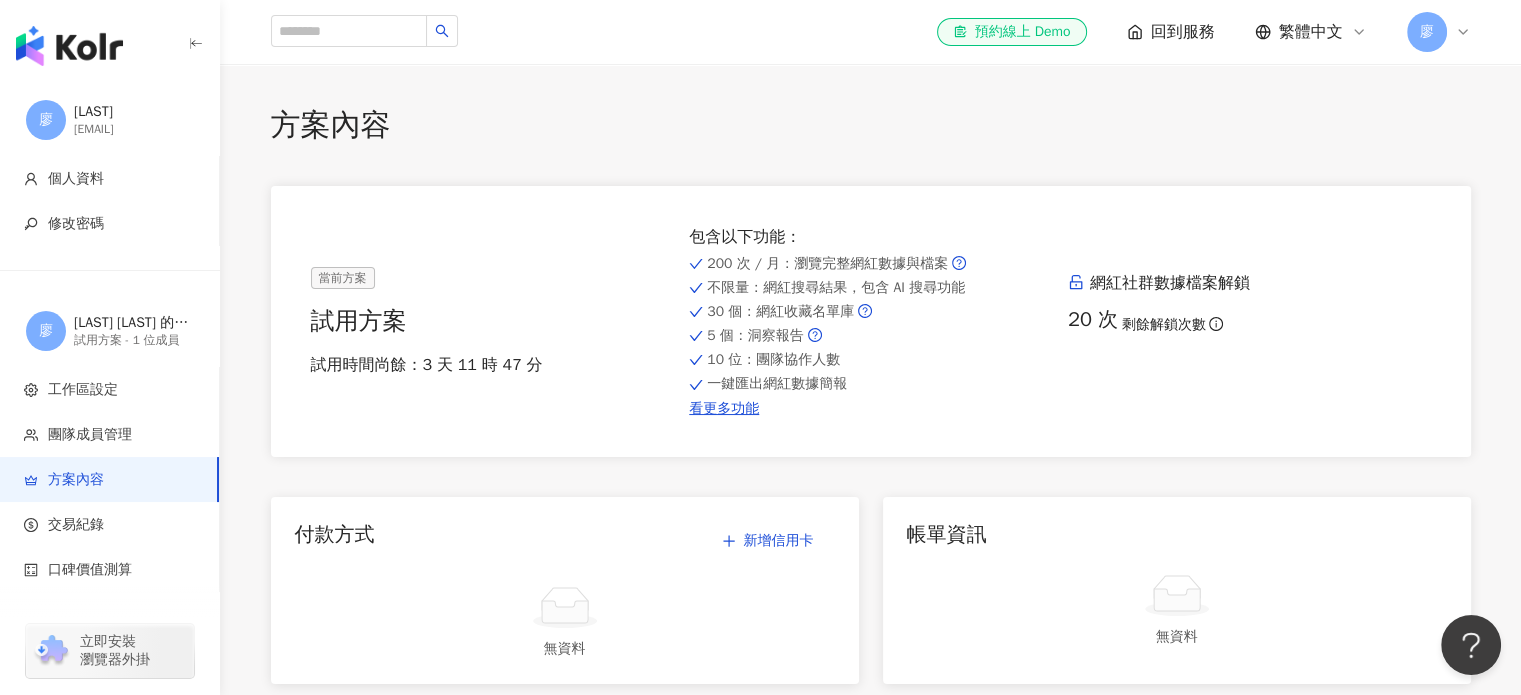 click at bounding box center (69, 46) 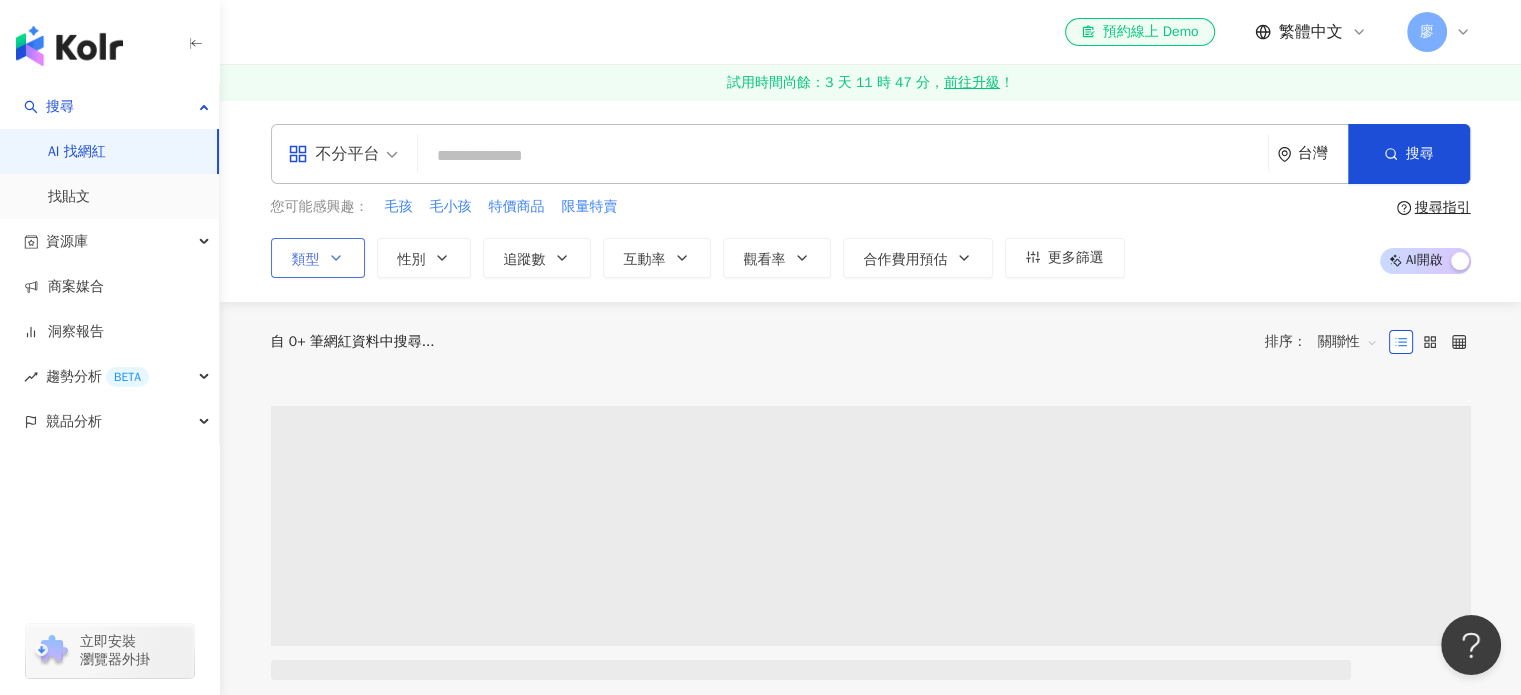 click on "類型" at bounding box center (318, 258) 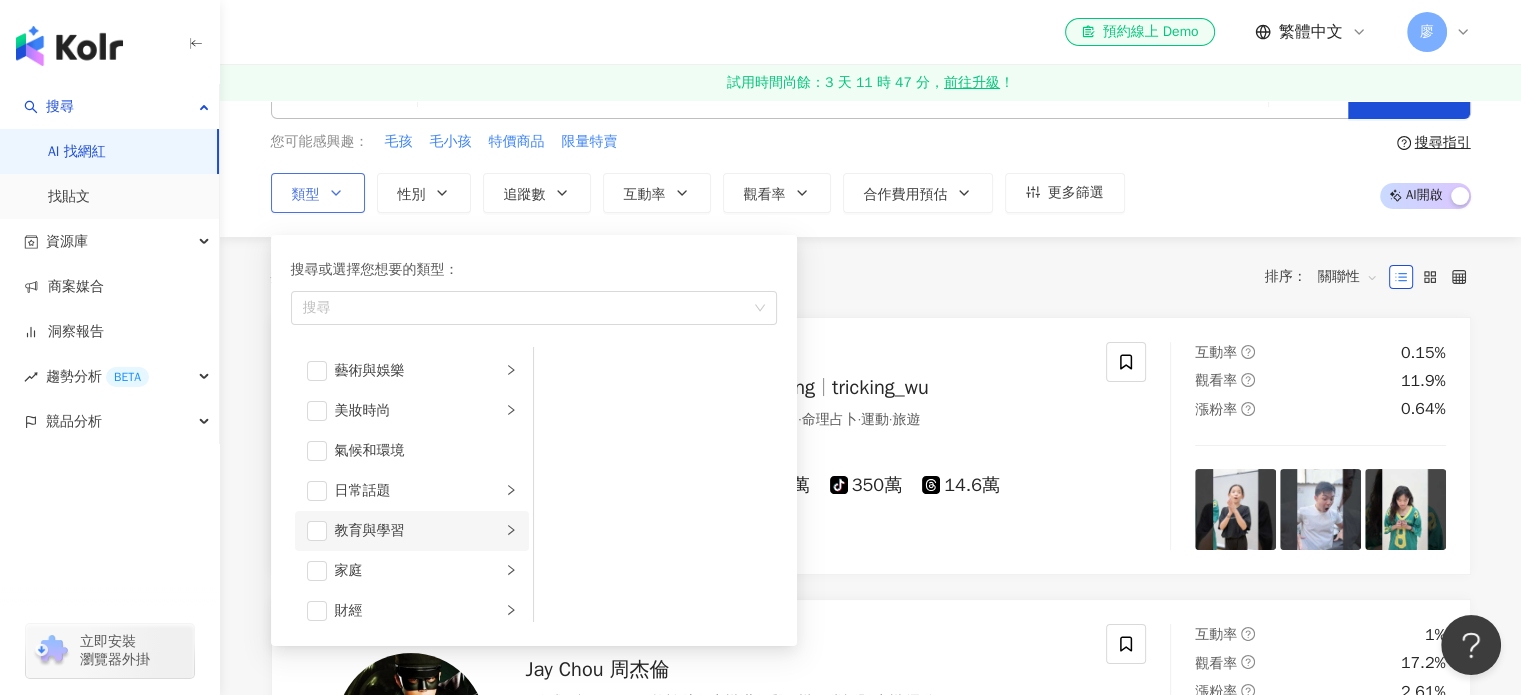 scroll, scrollTop: 100, scrollLeft: 0, axis: vertical 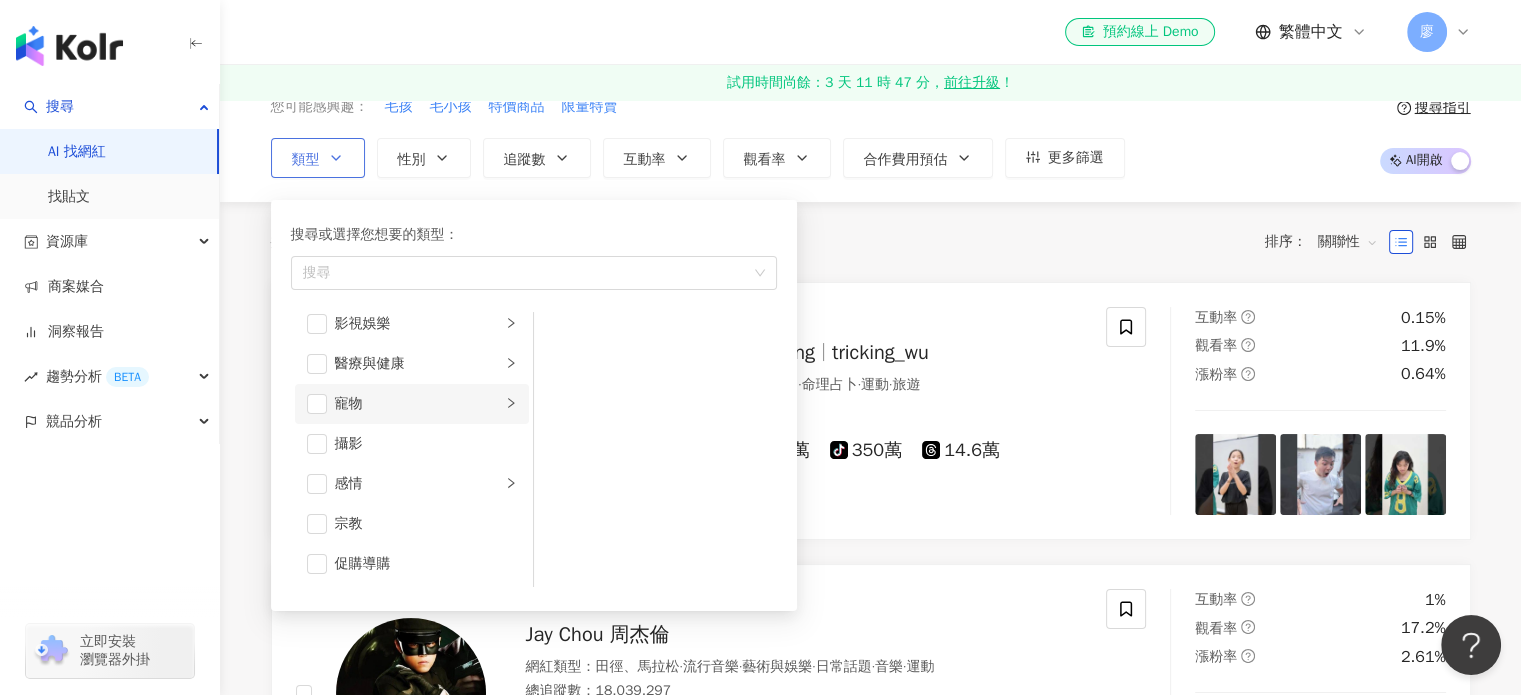click on "寵物" at bounding box center [418, 404] 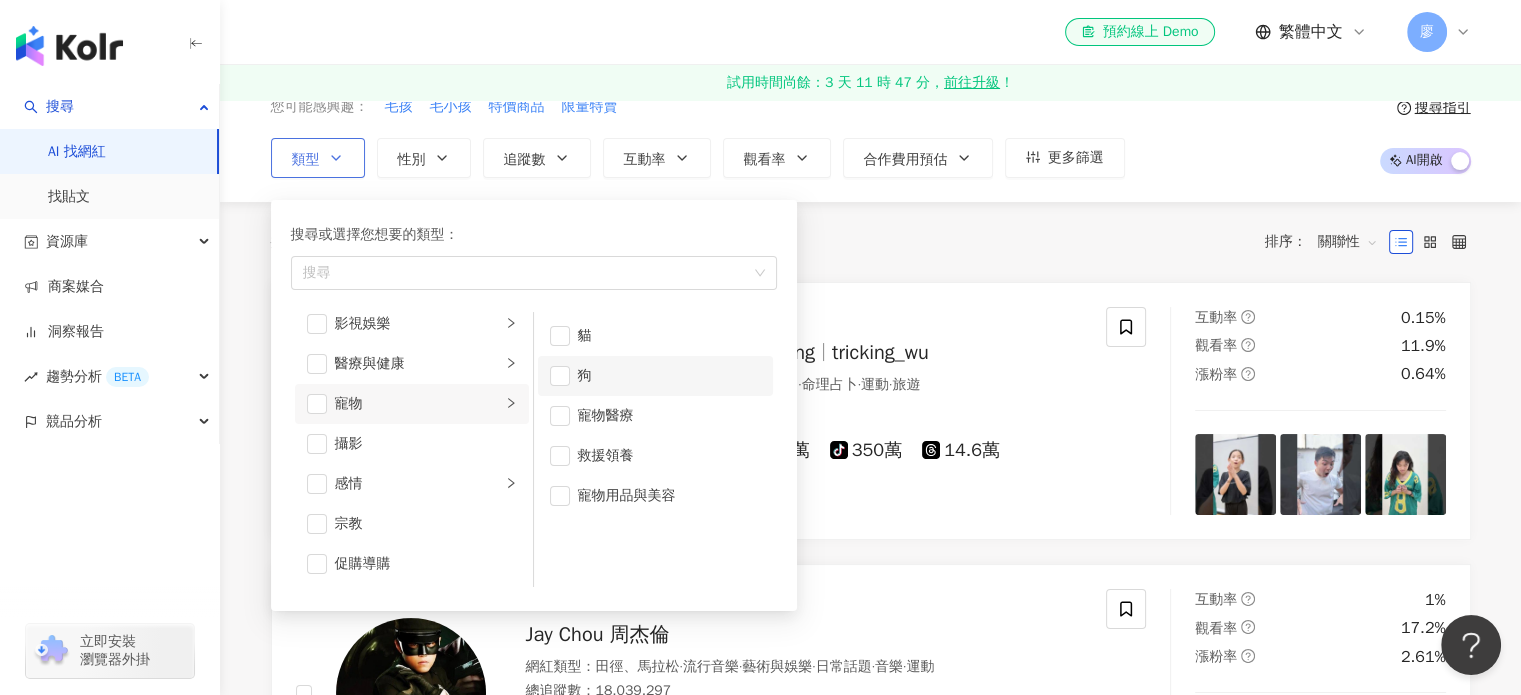 click on "狗" at bounding box center (655, 376) 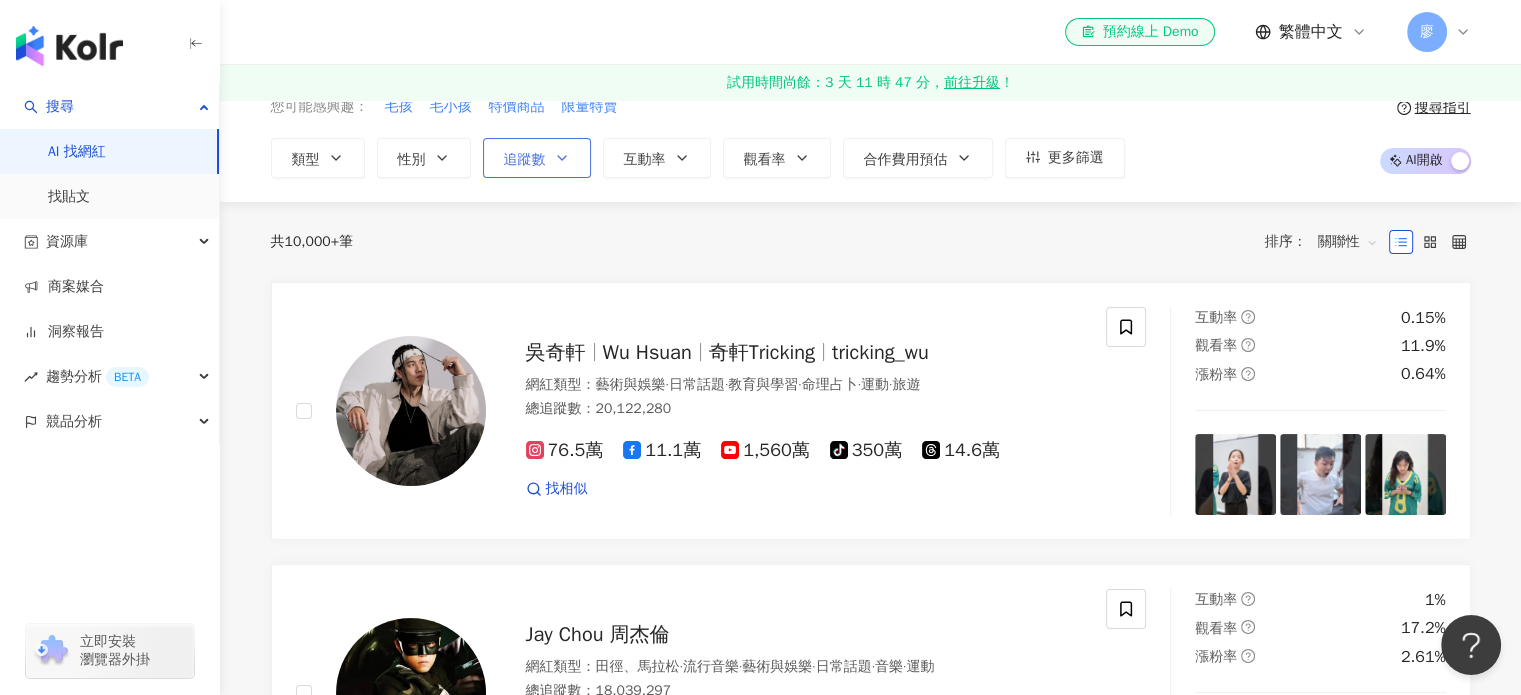 click on "追蹤數" at bounding box center (537, 158) 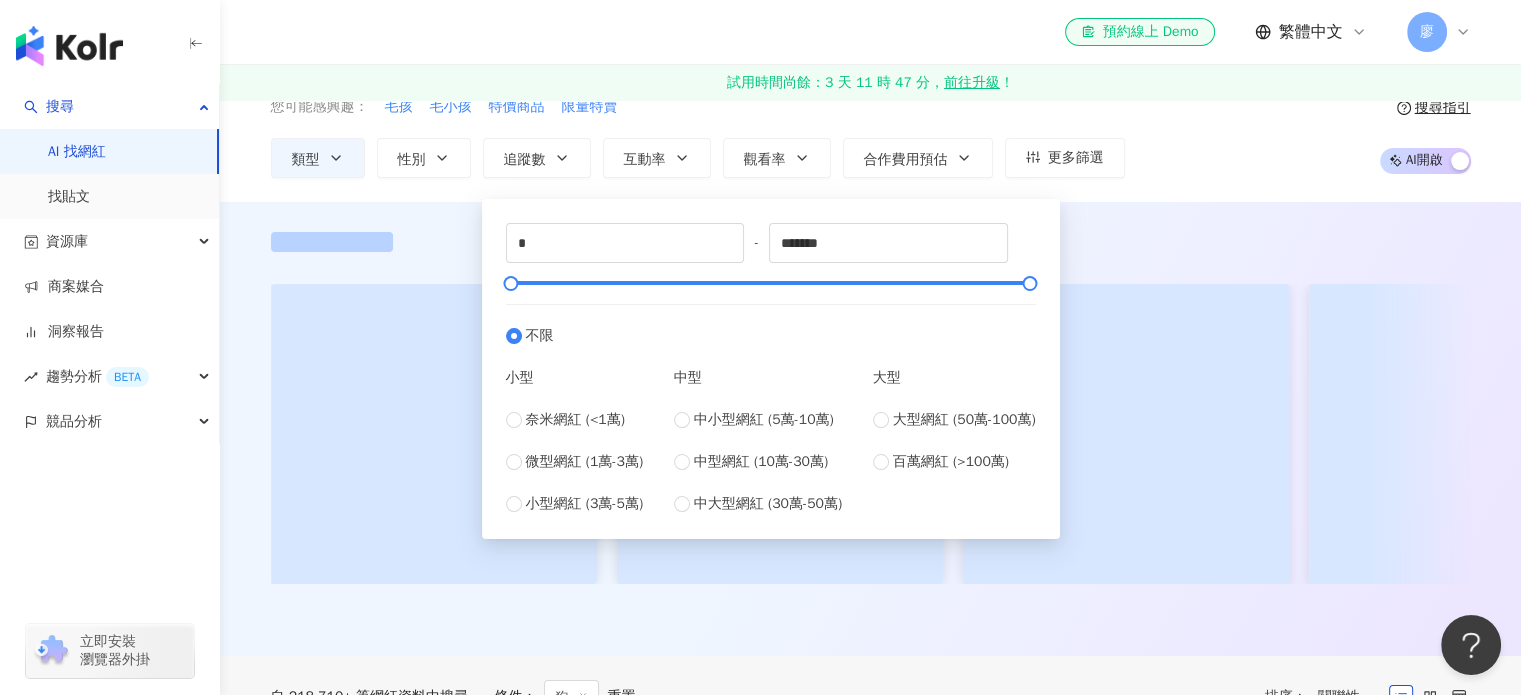 scroll, scrollTop: 0, scrollLeft: 0, axis: both 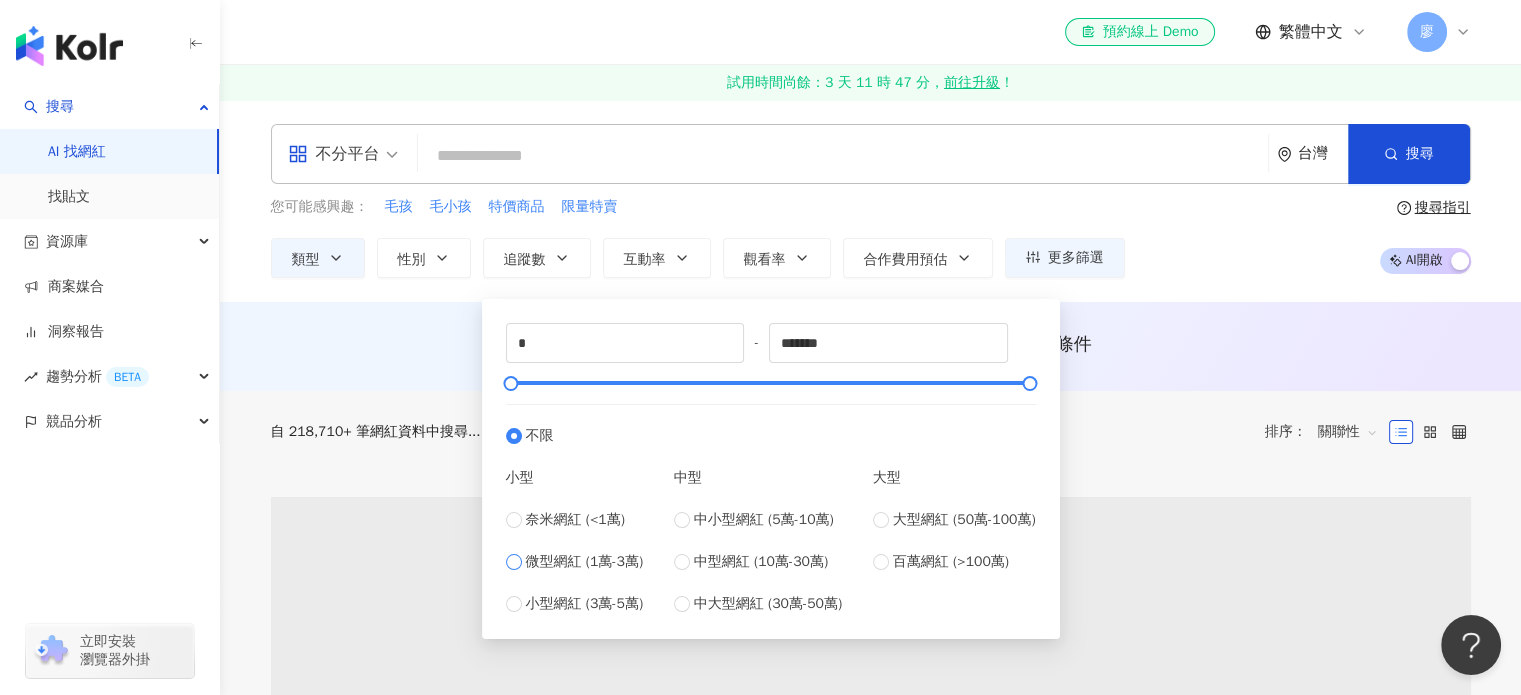 click on "微型網紅 (1萬-3萬)" at bounding box center (585, 562) 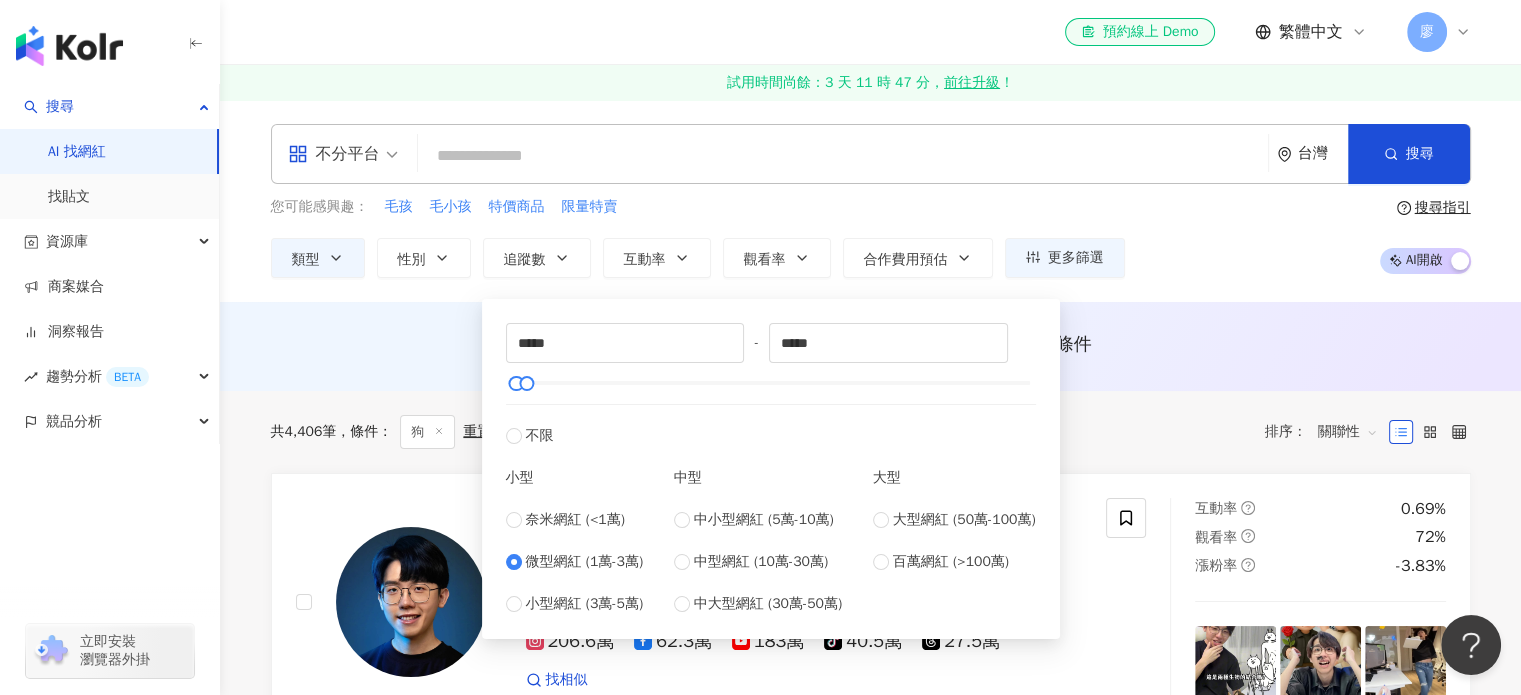 click on "您可能感興趣： 毛孩  毛小孩  特價商品  限量特賣  類型 性別 追蹤數 互動率 觀看率 合作費用預估  更多篩選 *****  -  ***** 不限 小型 奈米網紅 (<1萬) 微型網紅 (1萬-3萬) 小型網紅 (3萬-5萬) 中型 中小型網紅 (5萬-10萬) 中型網紅 (10萬-30萬) 中大型網紅 (30萬-50萬) 大型 大型網紅 (50萬-100萬) 百萬網紅 (>100萬) 搜尋指引 AI  開啟 AI  關閉" at bounding box center [871, 237] 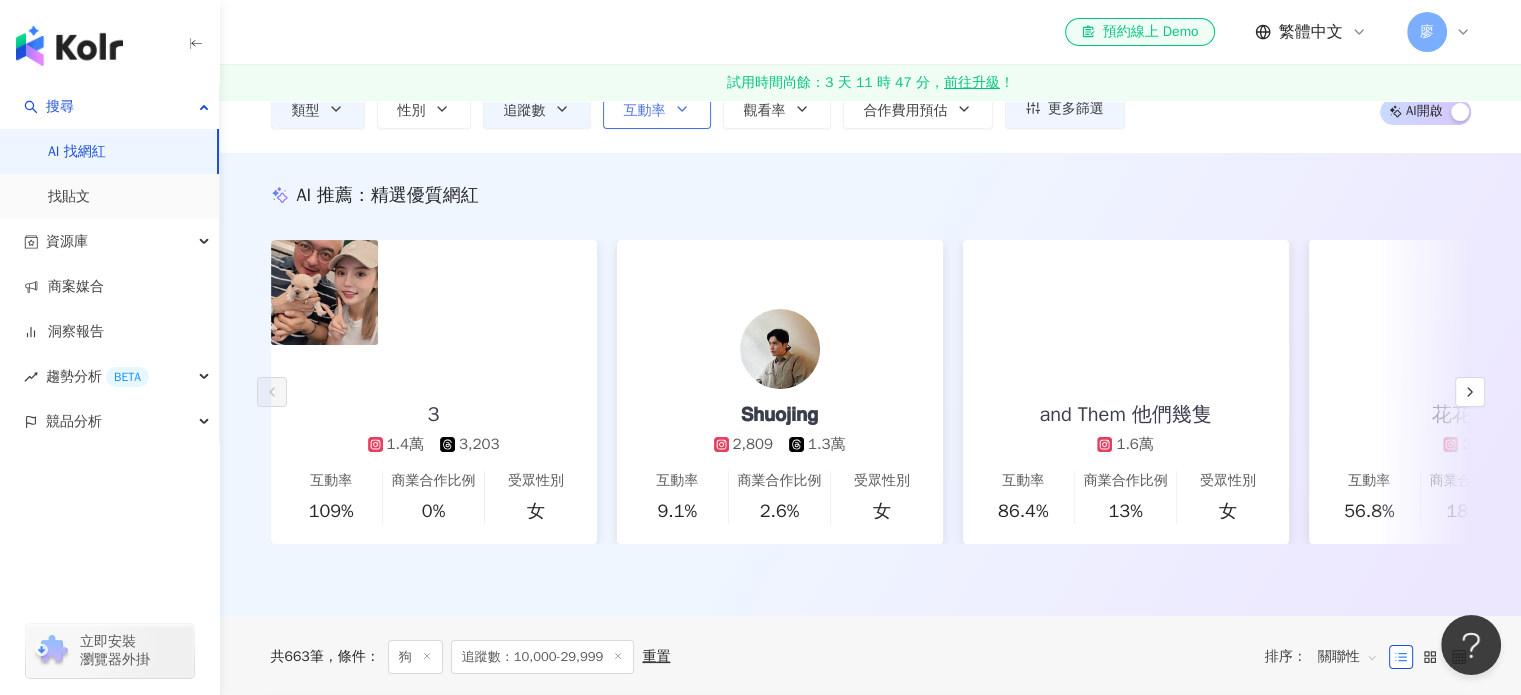 scroll, scrollTop: 200, scrollLeft: 0, axis: vertical 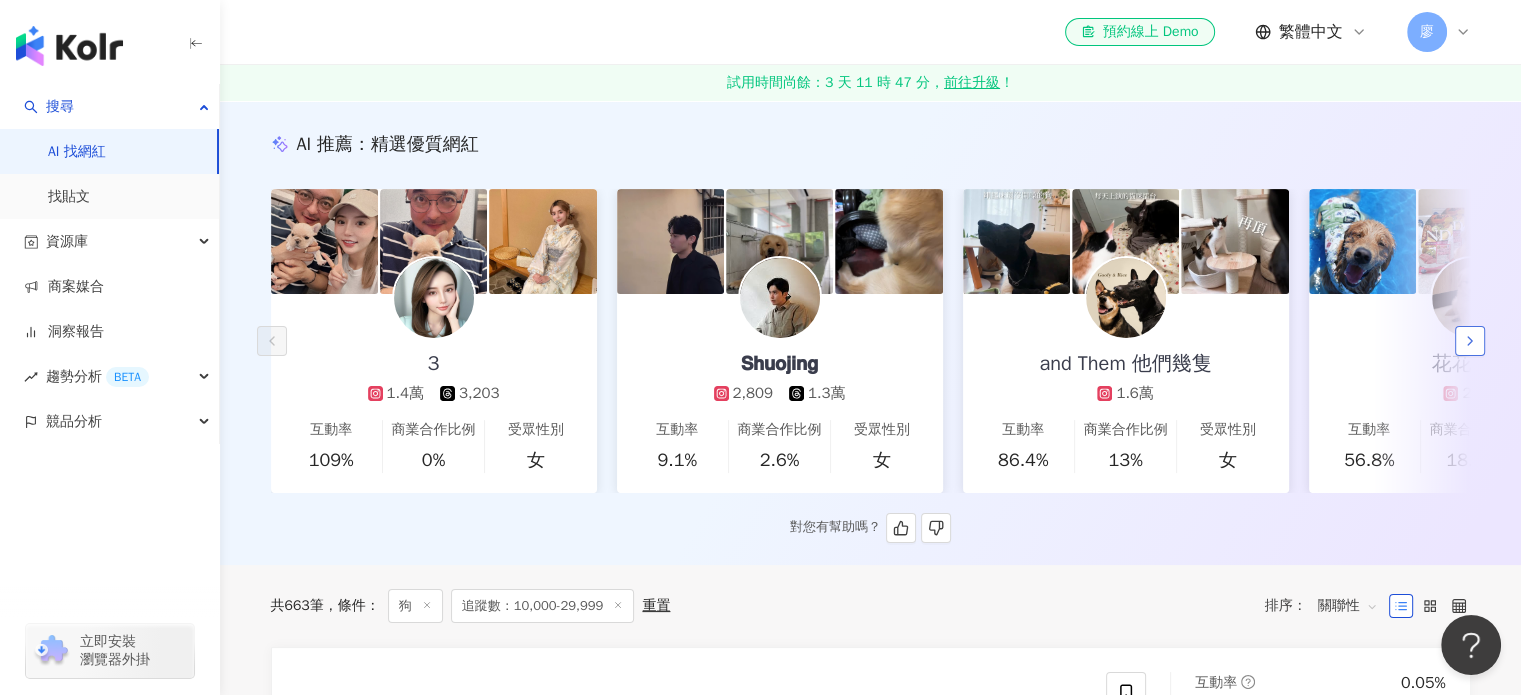 click 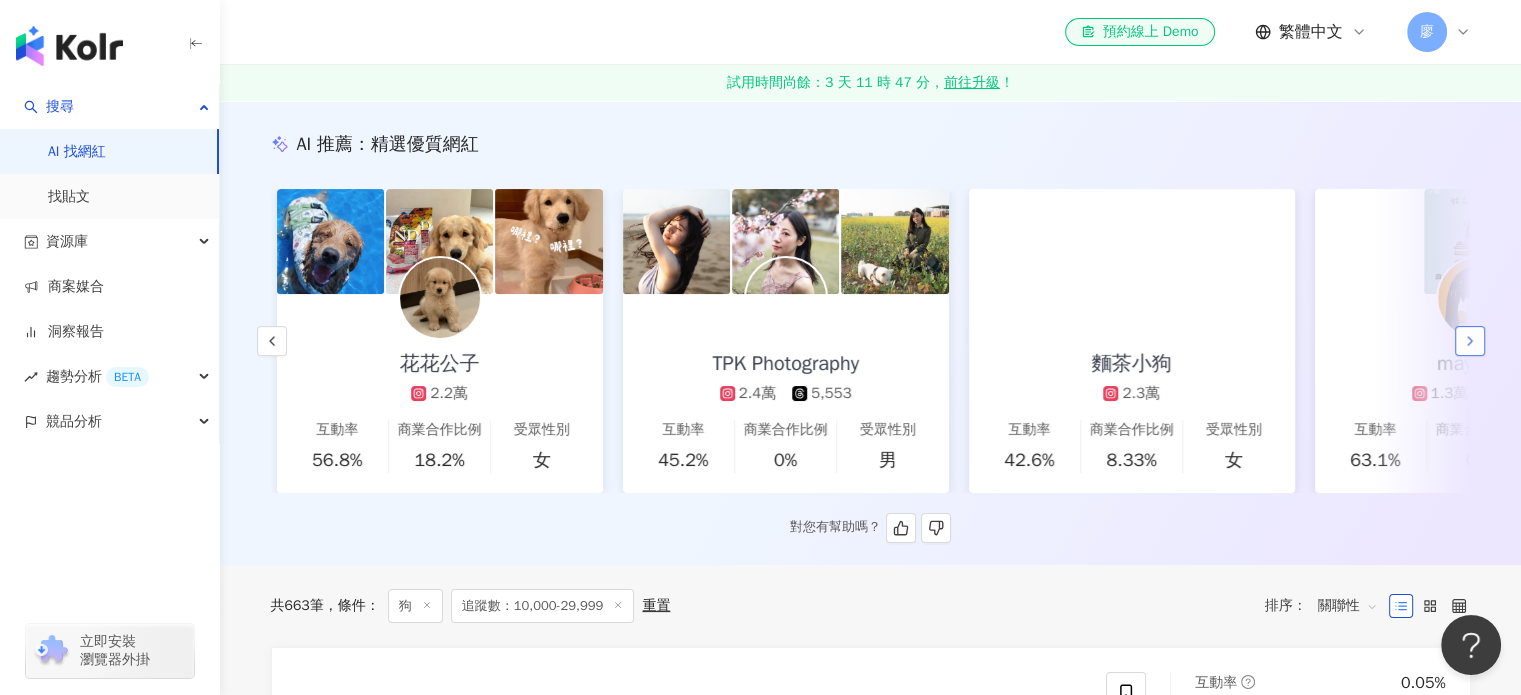 scroll, scrollTop: 0, scrollLeft: 1038, axis: horizontal 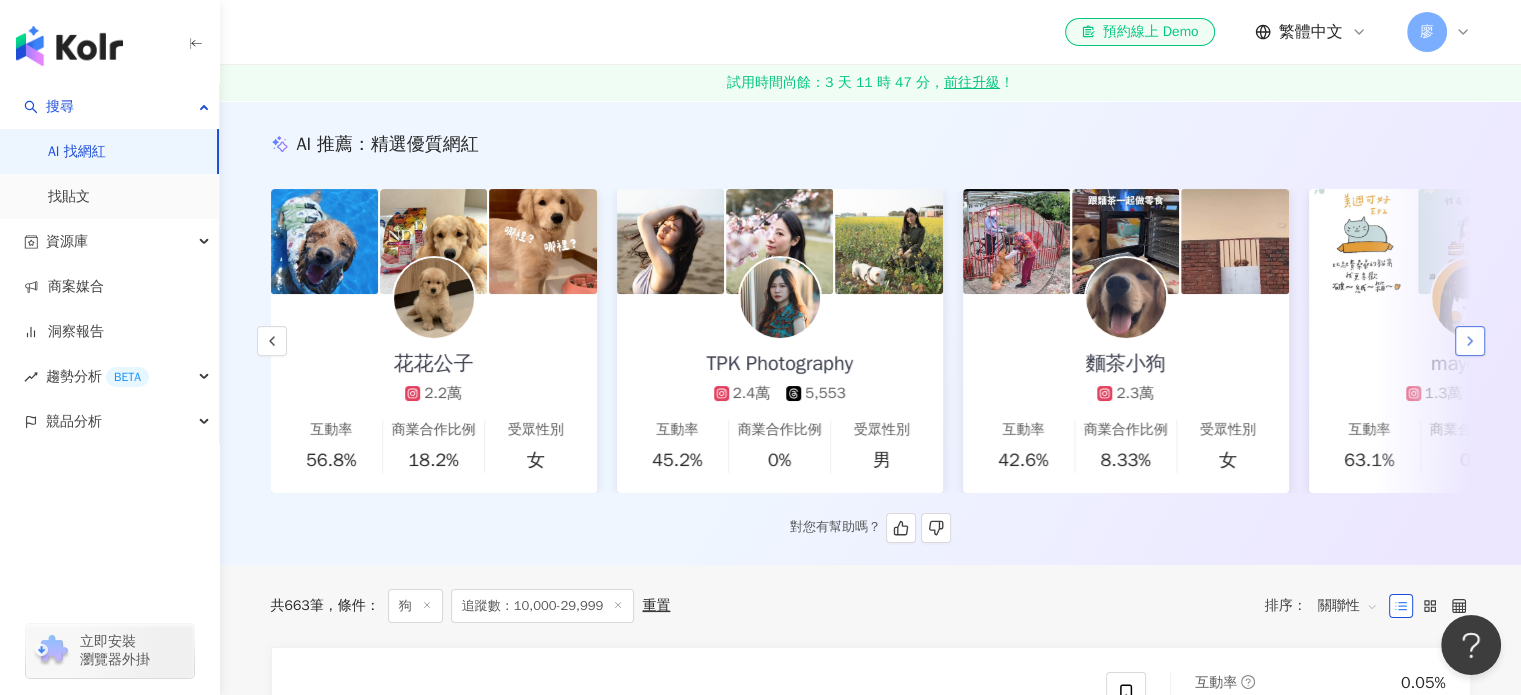 click 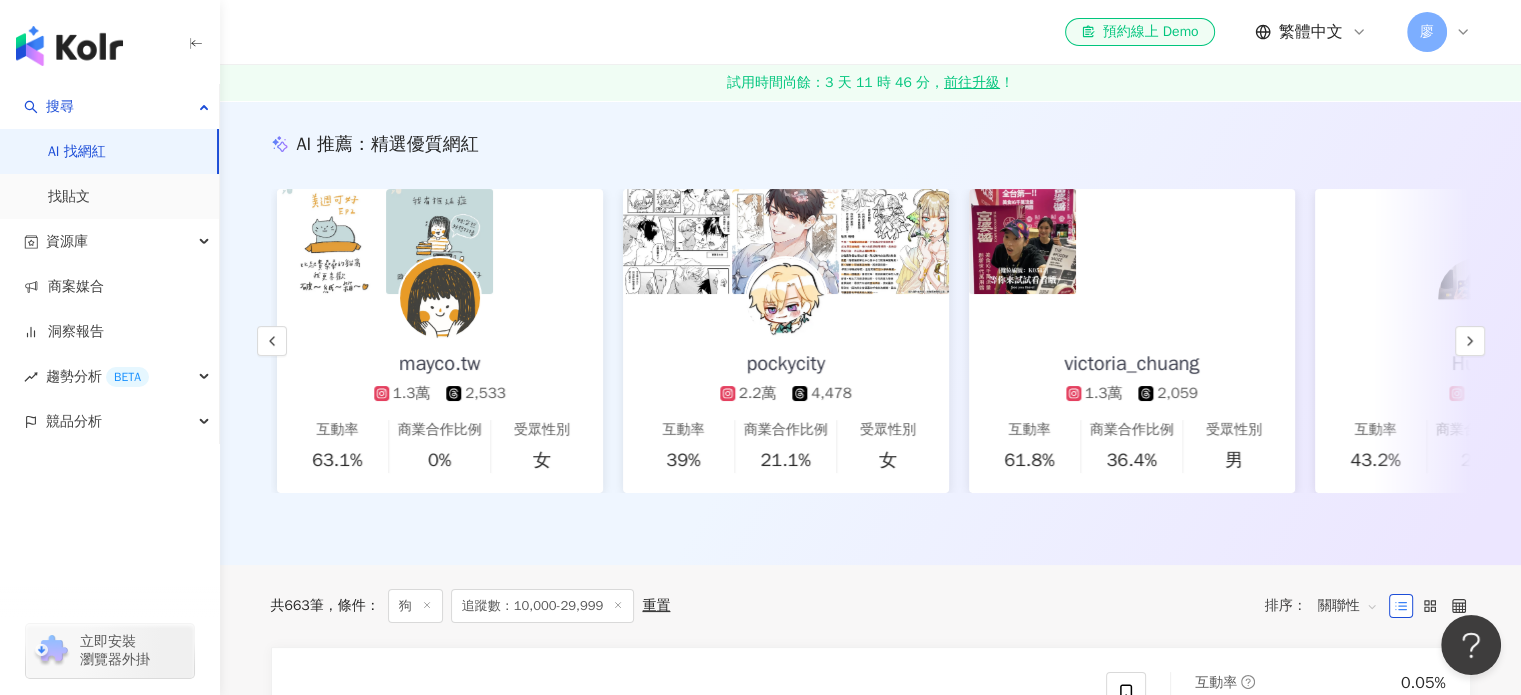 scroll, scrollTop: 0, scrollLeft: 2076, axis: horizontal 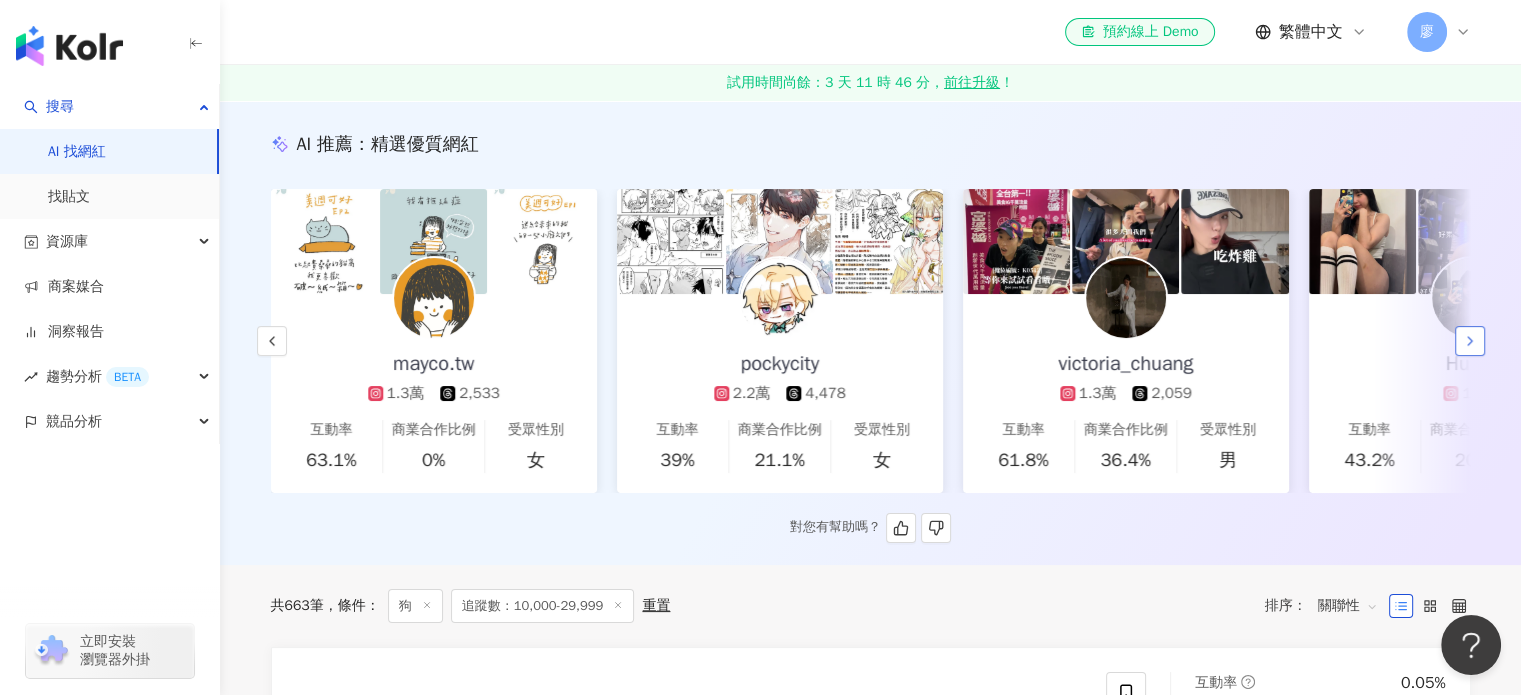 click 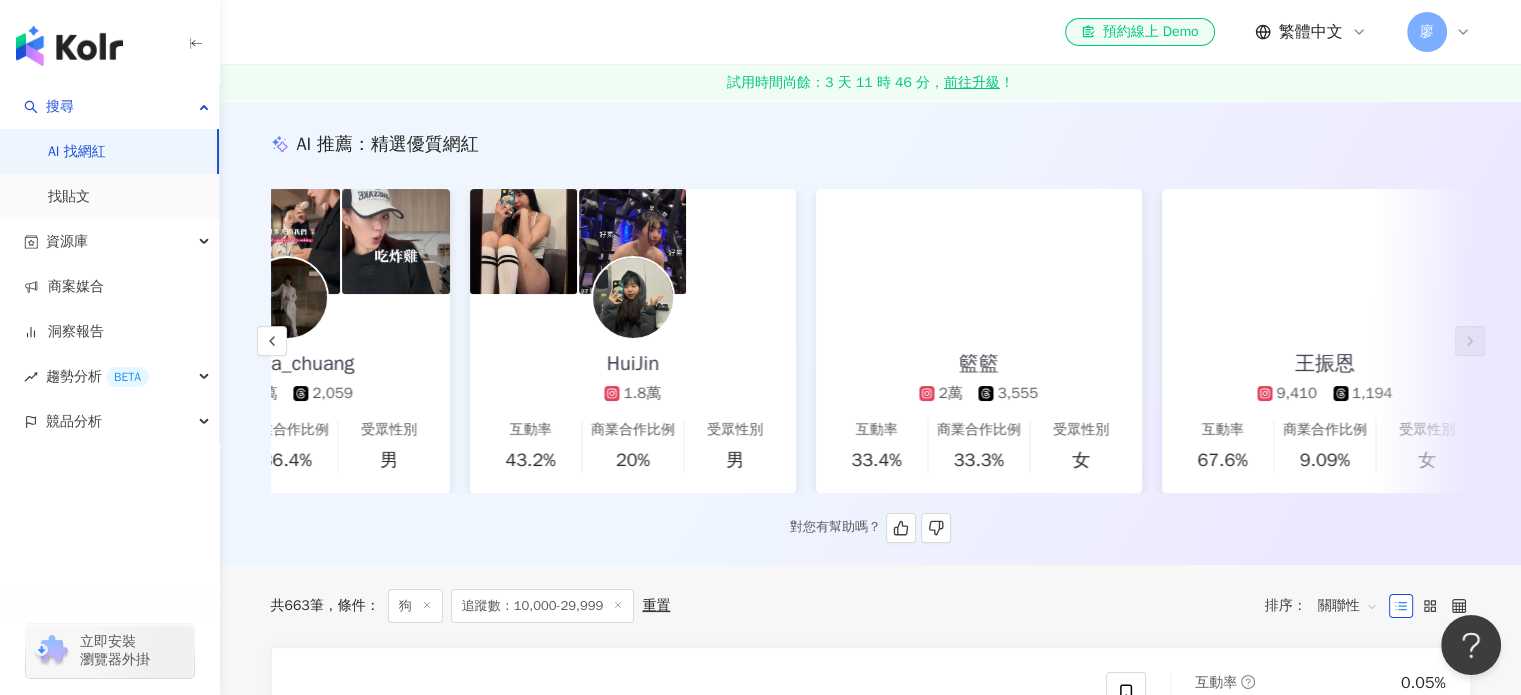 scroll, scrollTop: 0, scrollLeft: 2992, axis: horizontal 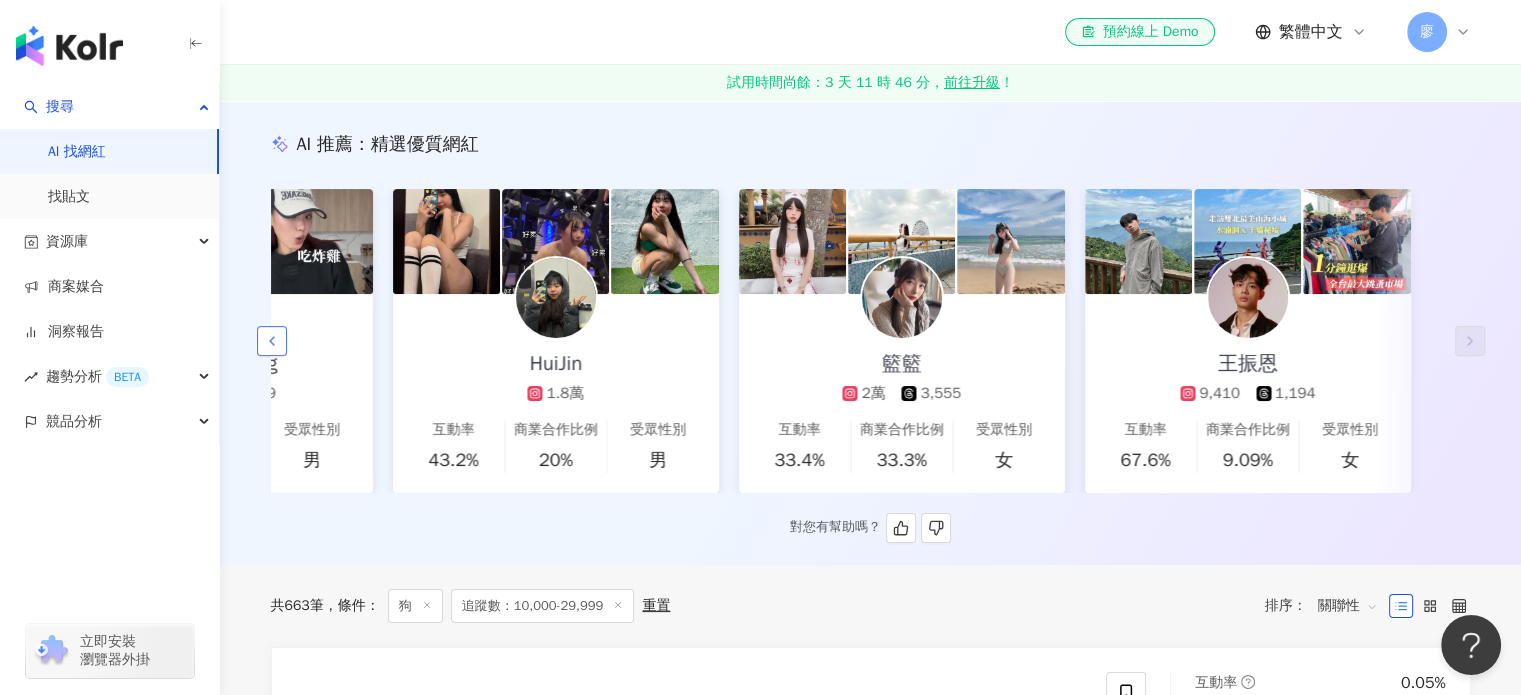 click 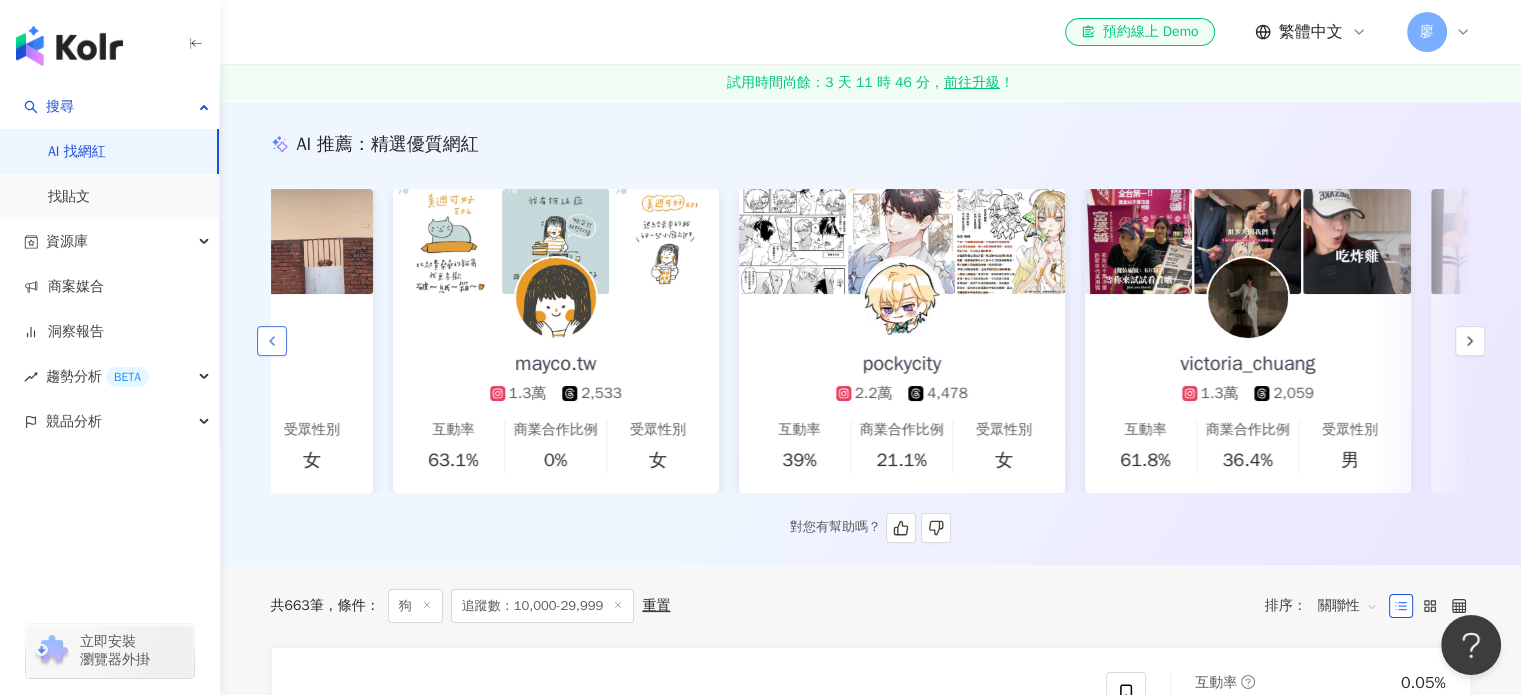 click 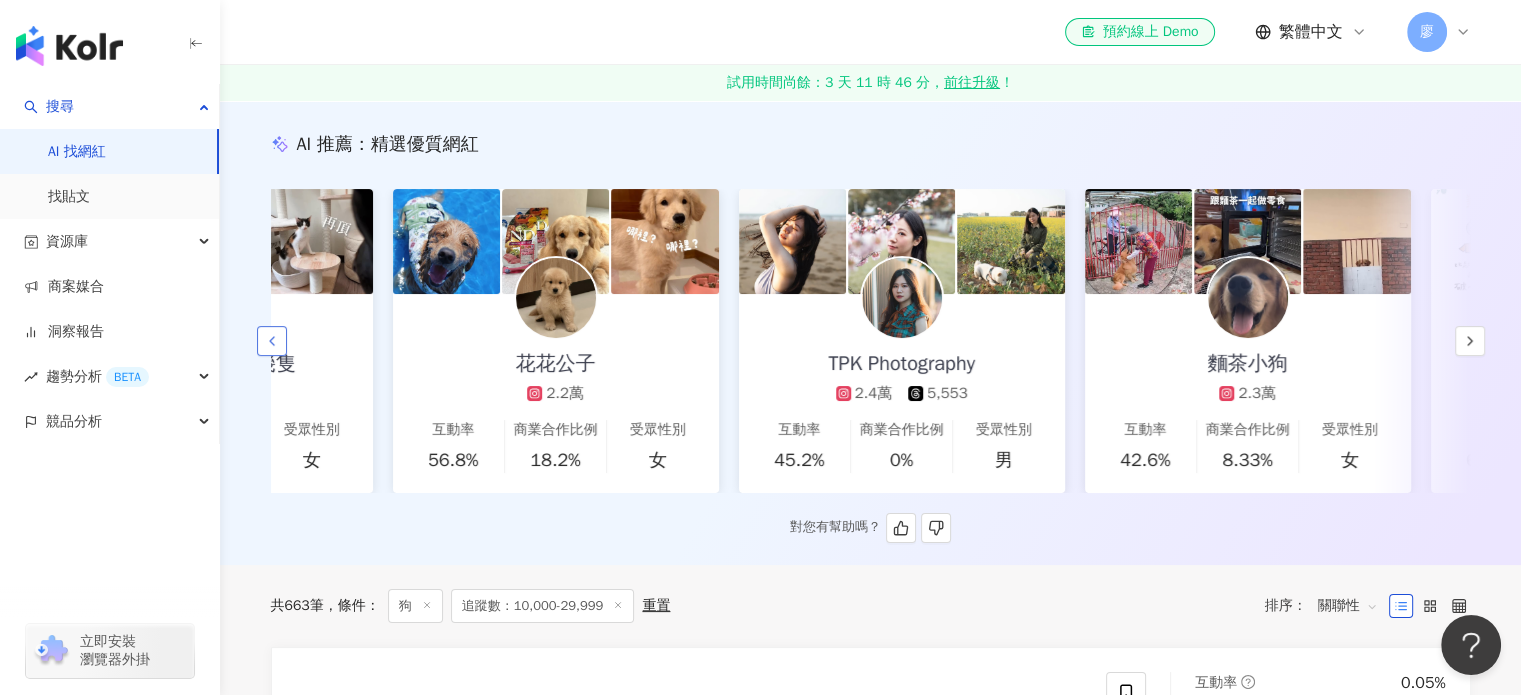 click 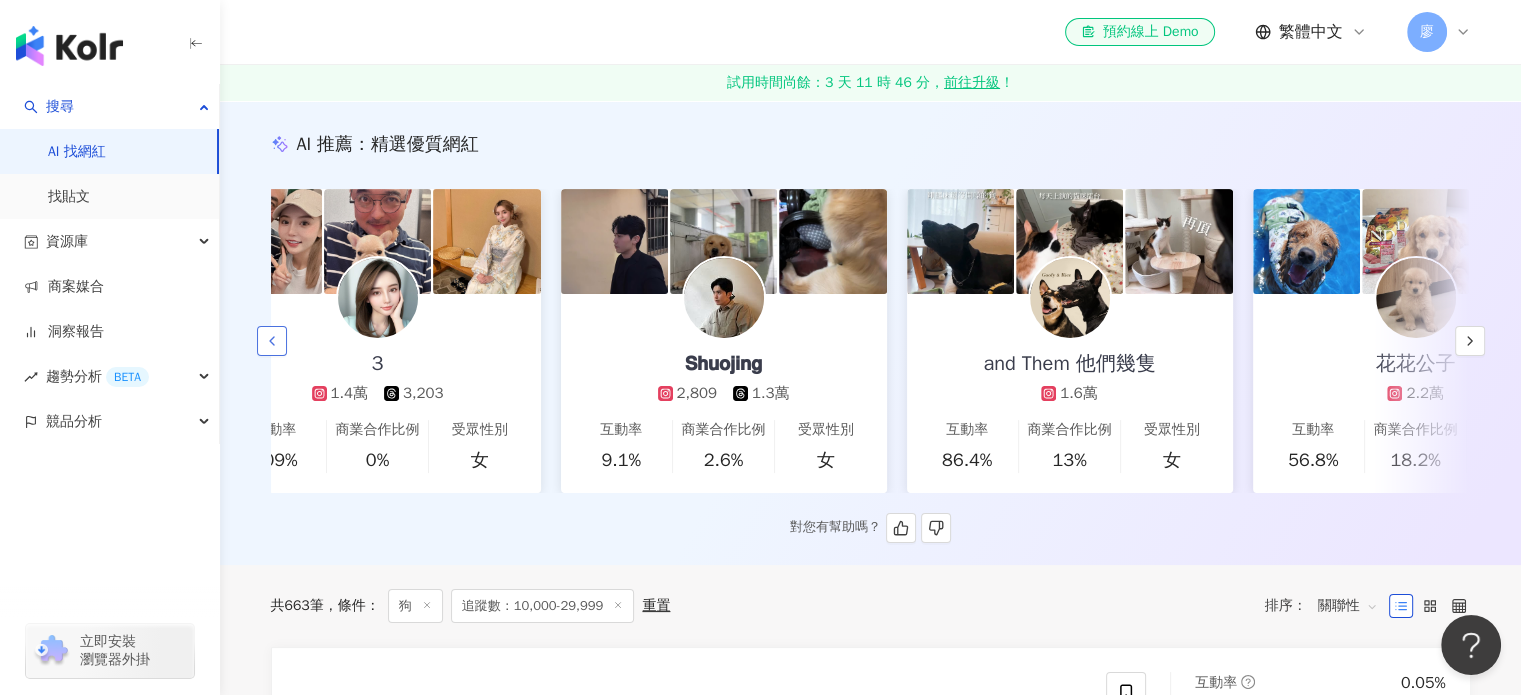 scroll, scrollTop: 0, scrollLeft: 0, axis: both 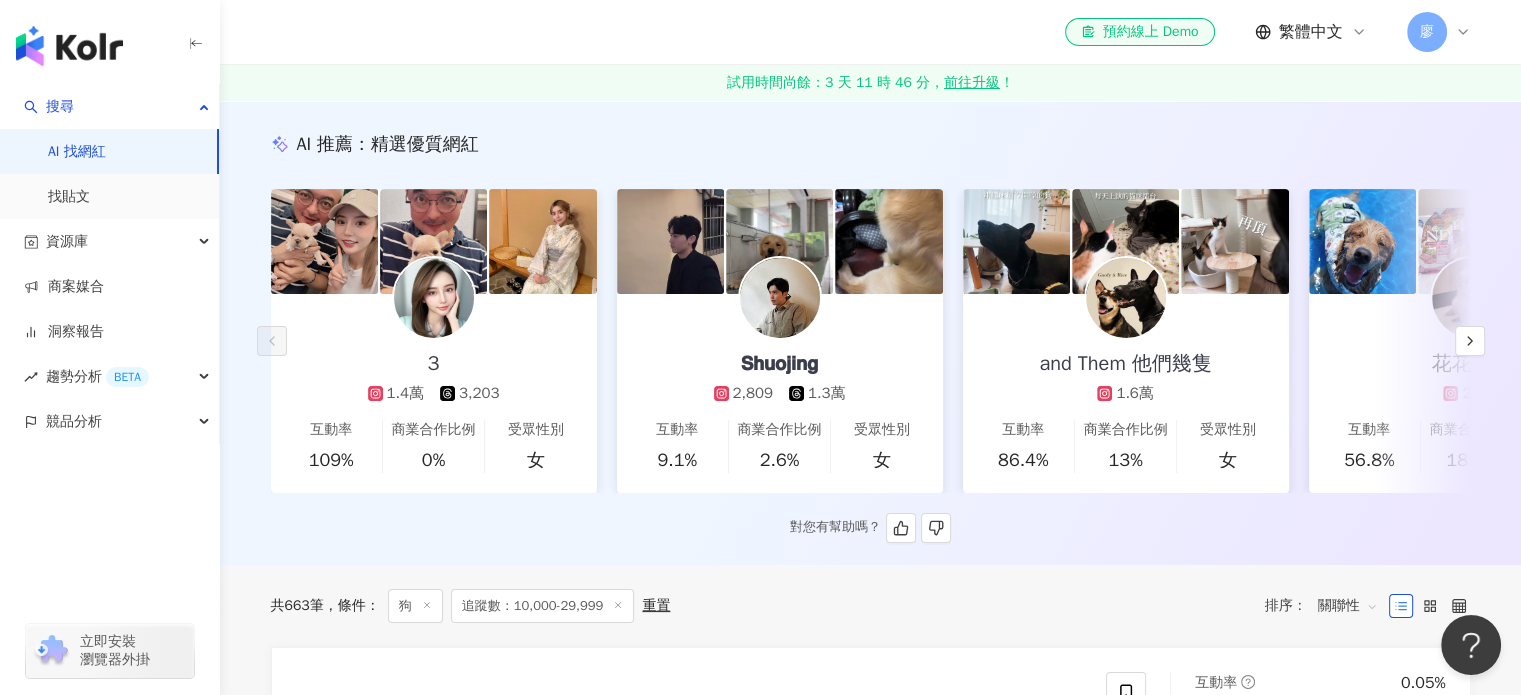 click at bounding box center (434, 298) 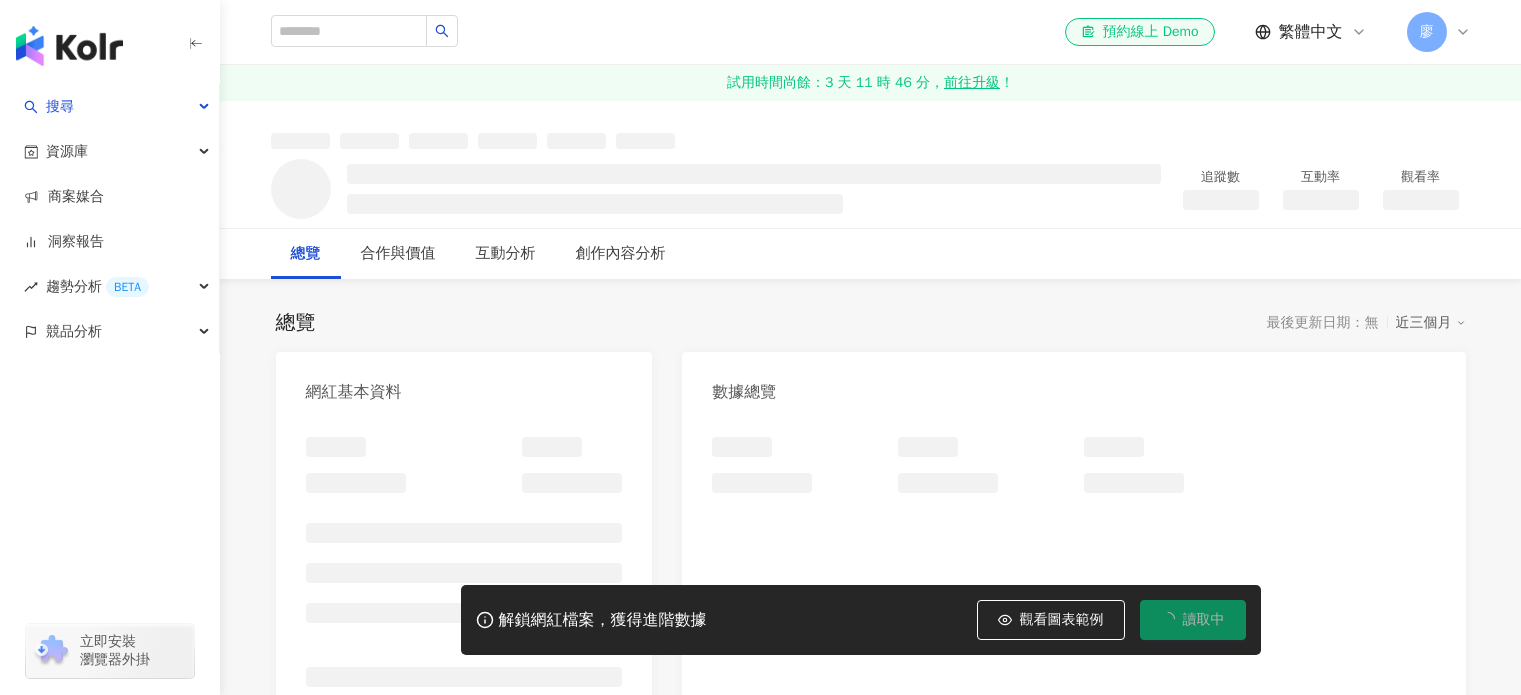 scroll, scrollTop: 0, scrollLeft: 0, axis: both 